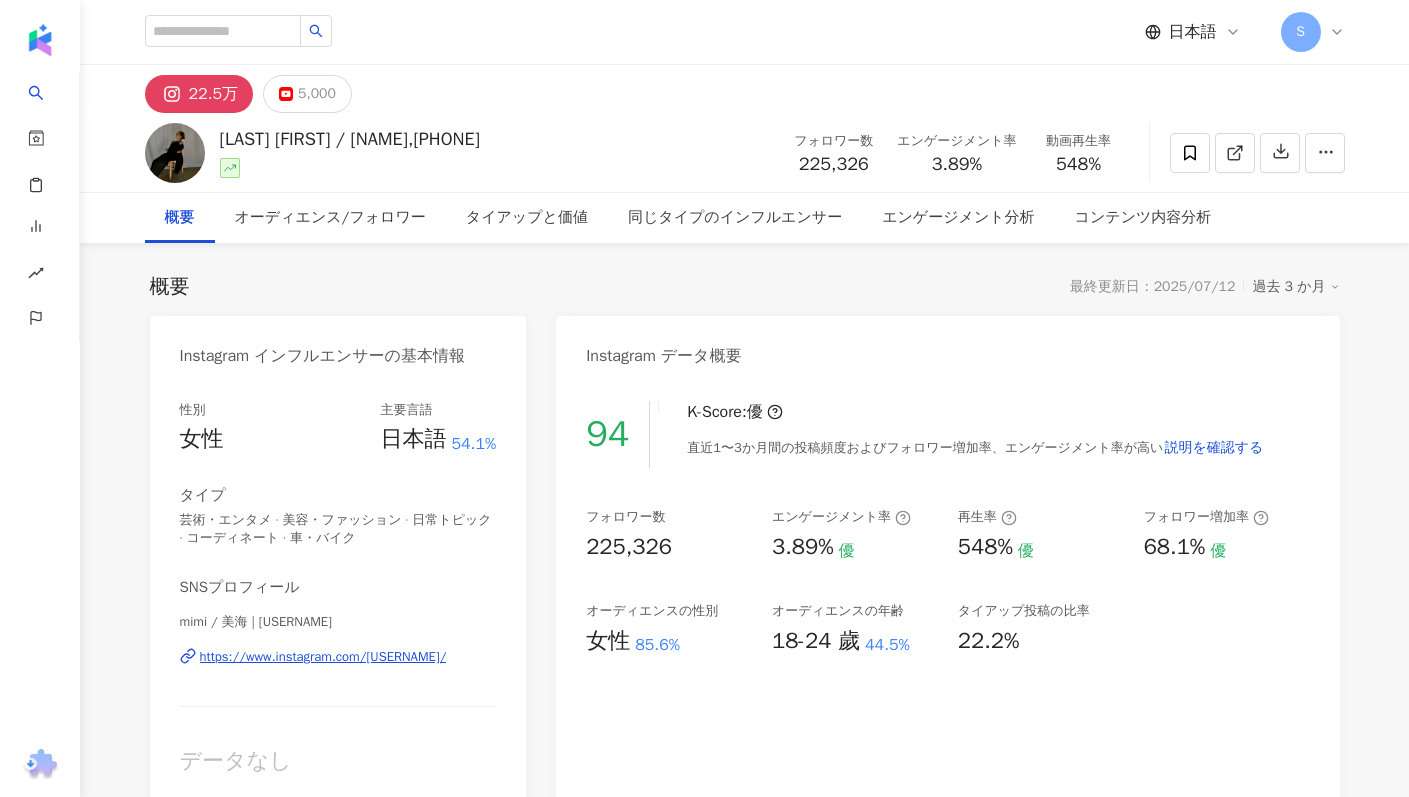 scroll, scrollTop: 0, scrollLeft: 0, axis: both 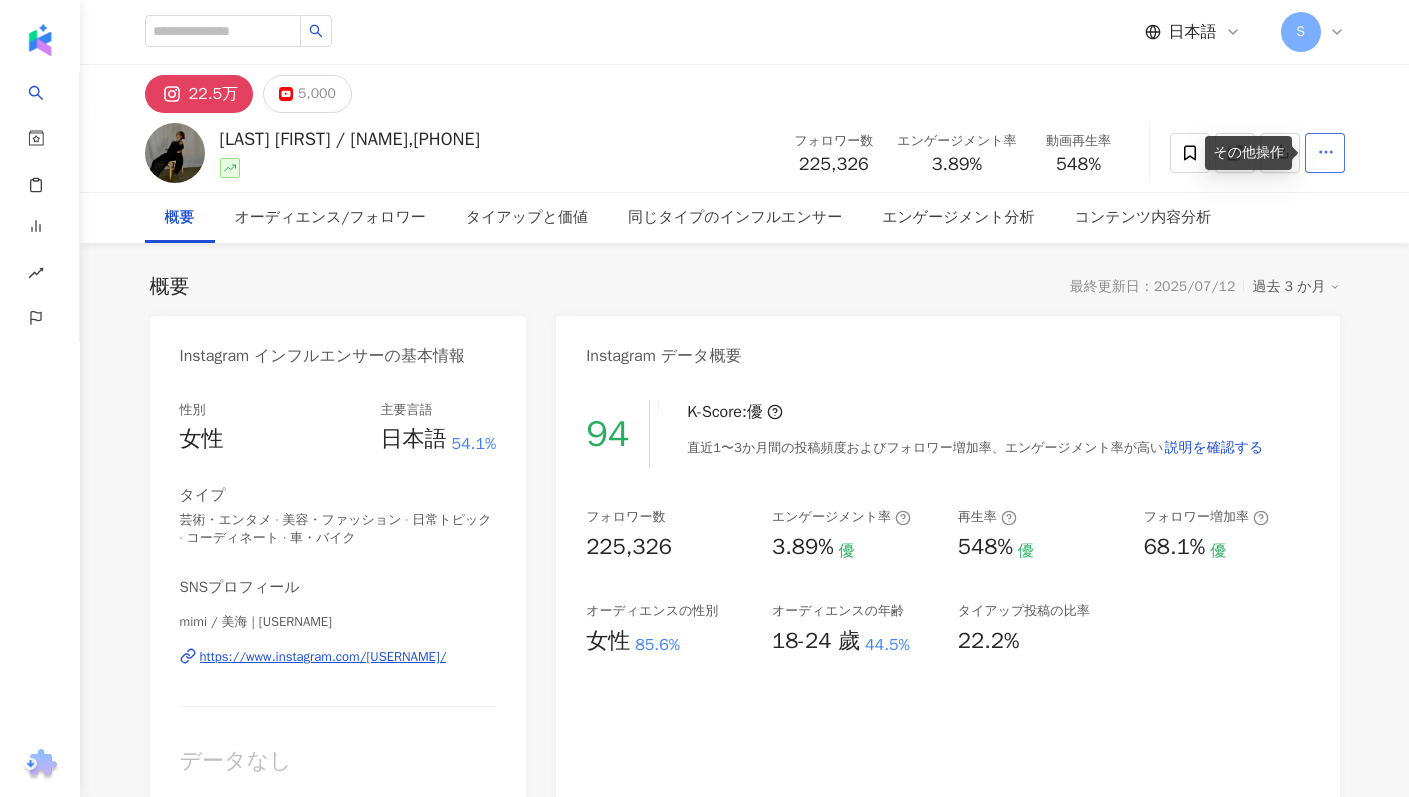 click 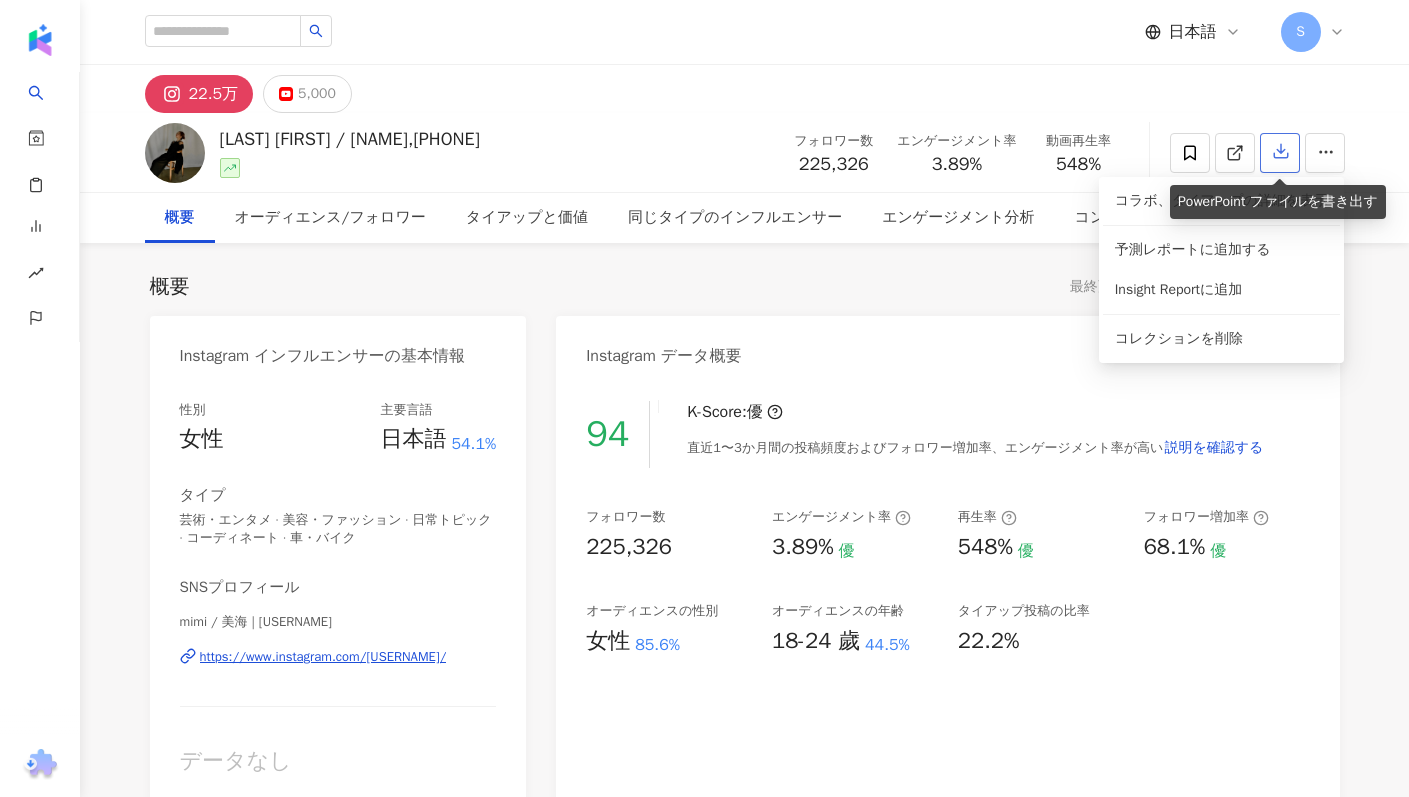 click 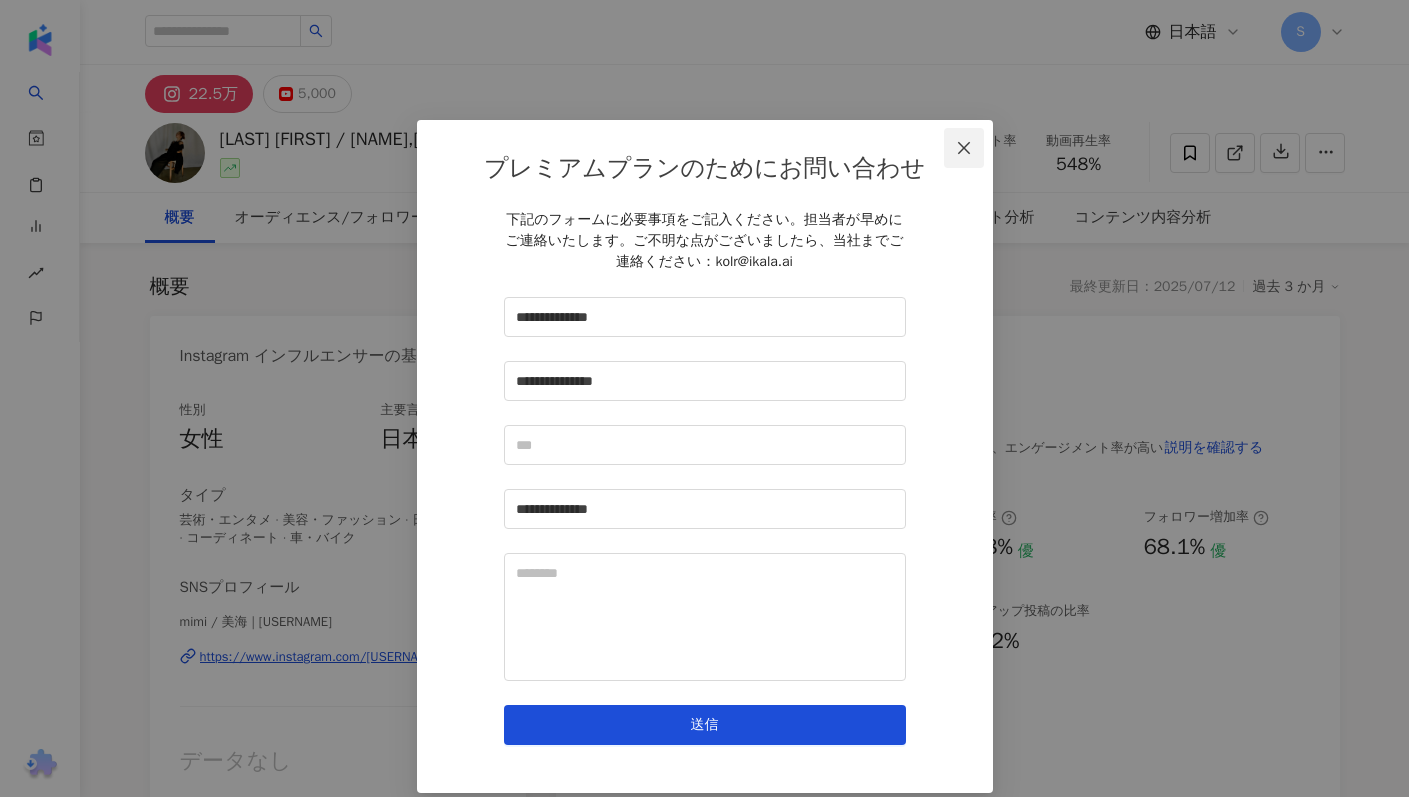 click at bounding box center [964, 148] 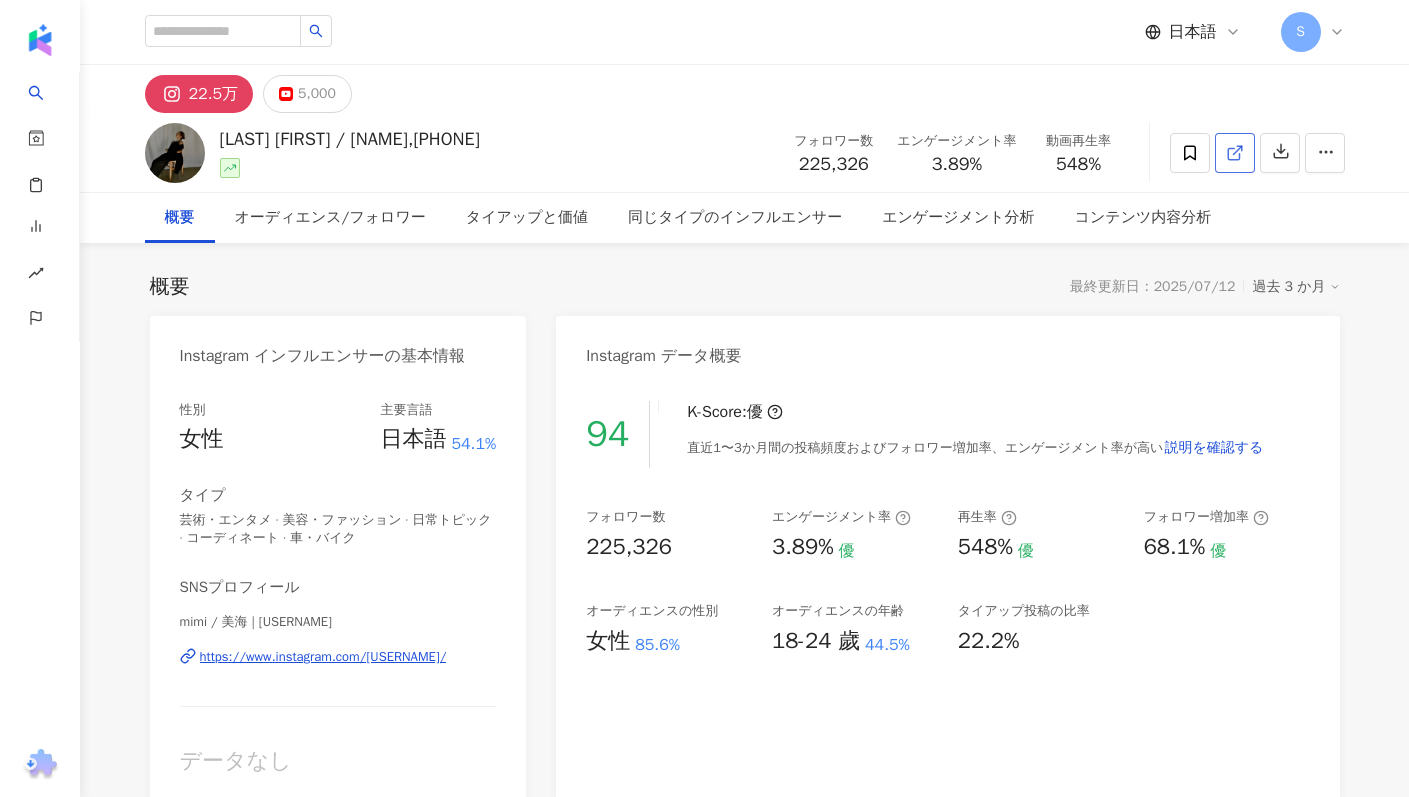 type 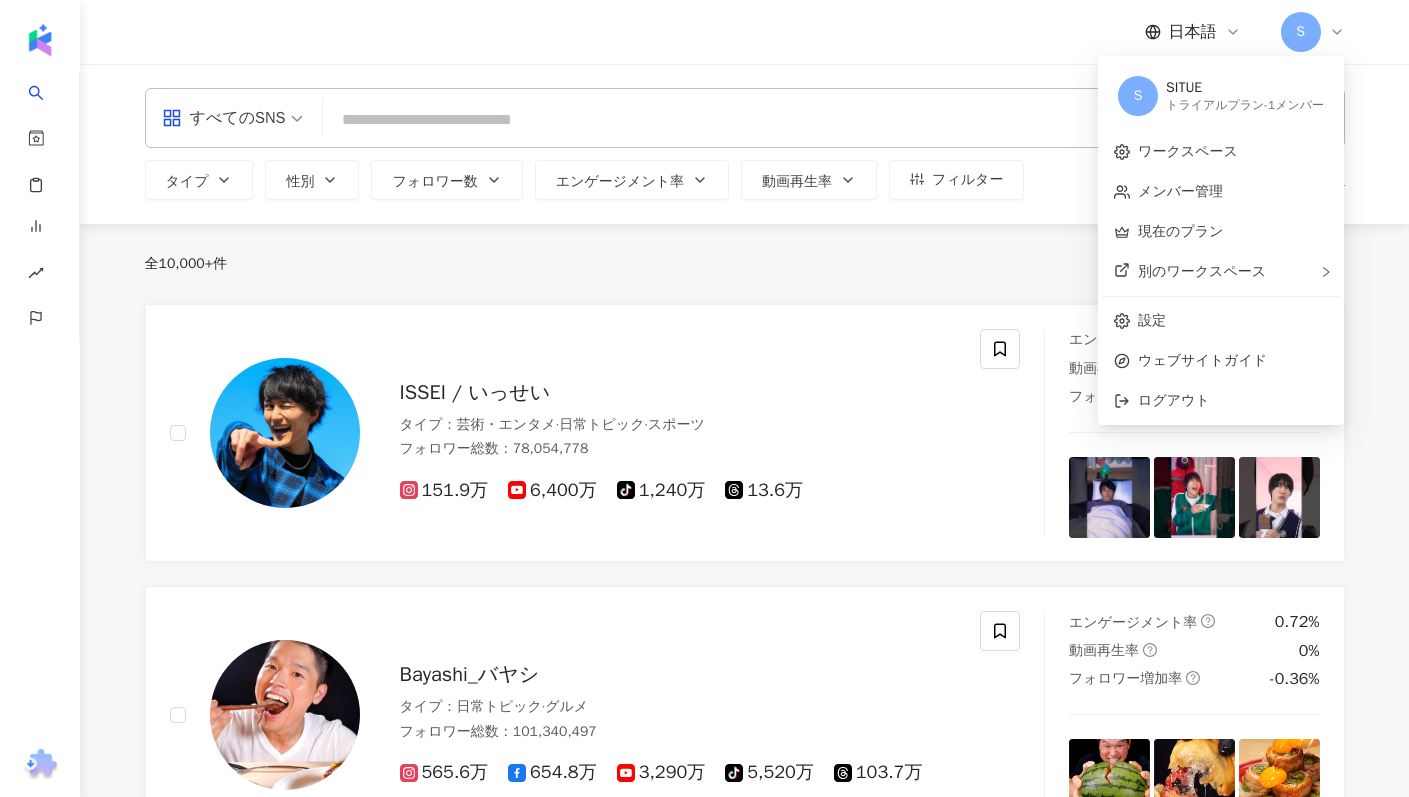 scroll, scrollTop: 0, scrollLeft: 0, axis: both 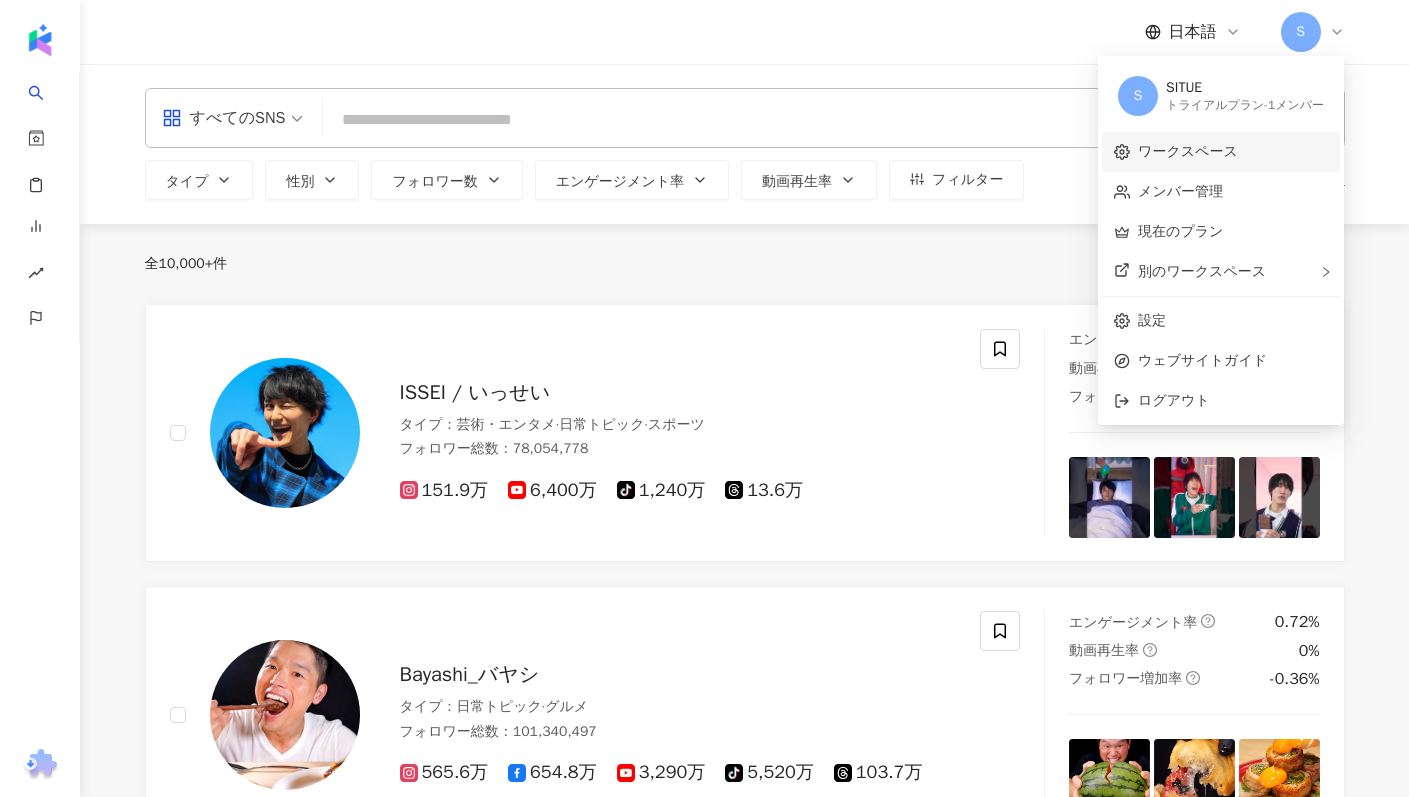 click on "ワークスペース" at bounding box center [1188, 151] 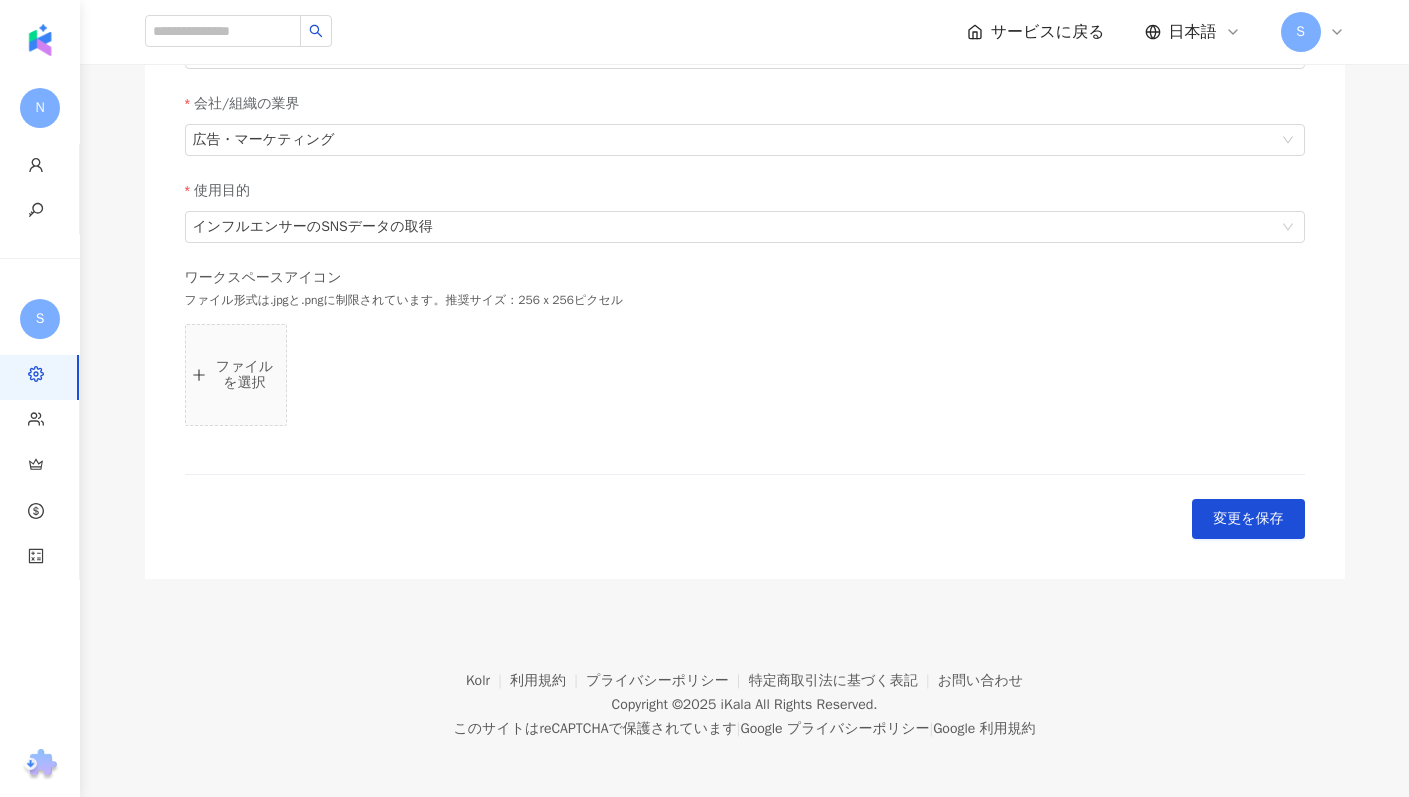 scroll, scrollTop: 0, scrollLeft: 0, axis: both 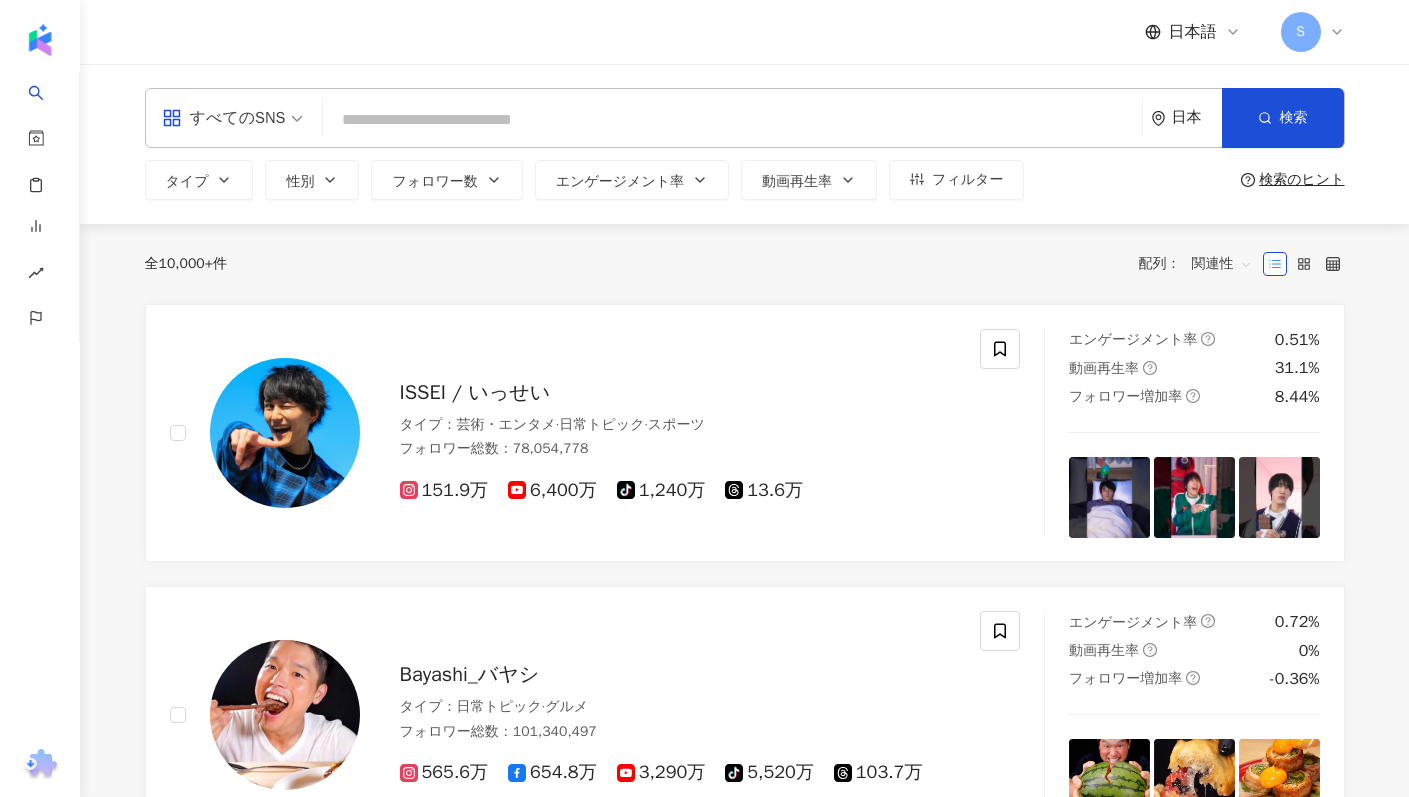 click on "S" at bounding box center (1313, 32) 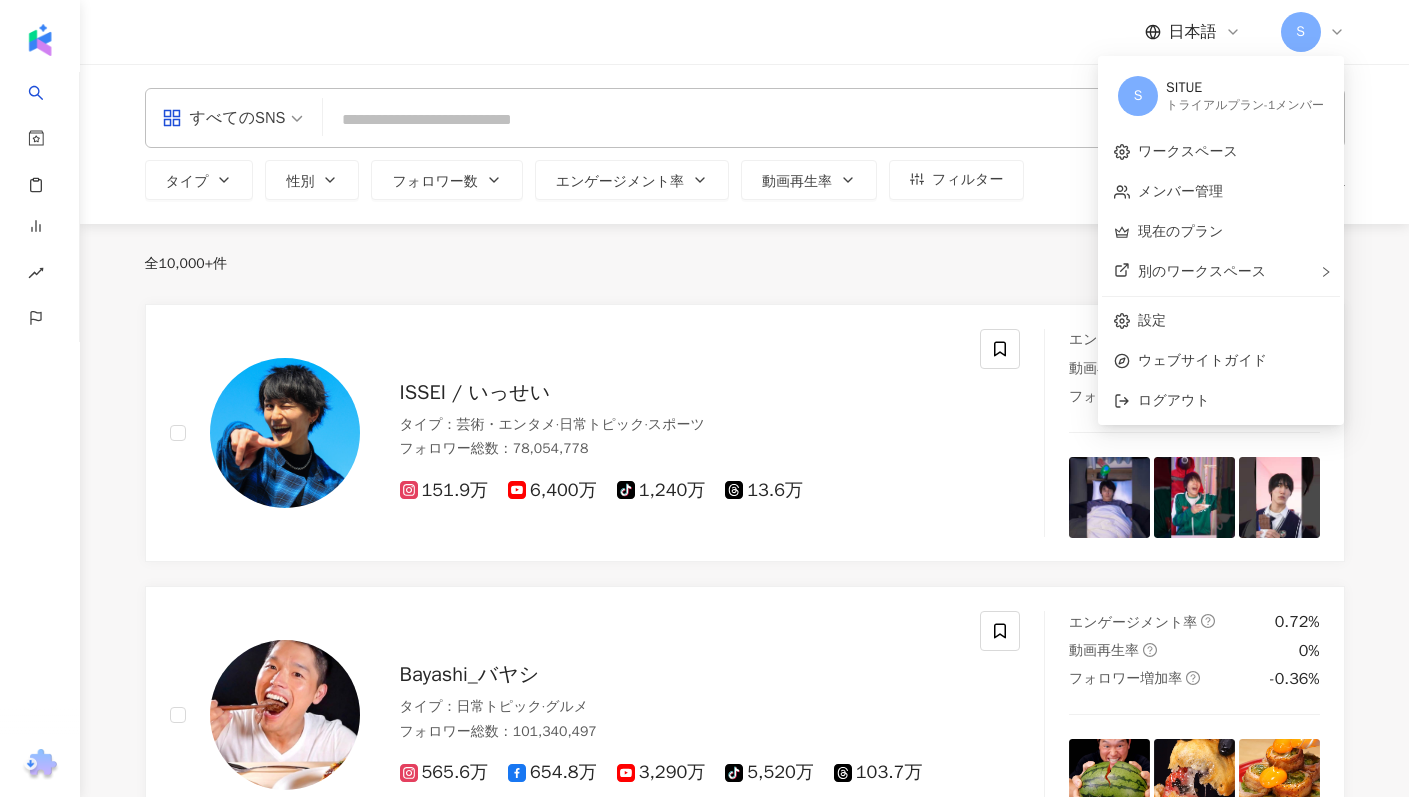 click on "日本語 S" at bounding box center [744, 32] 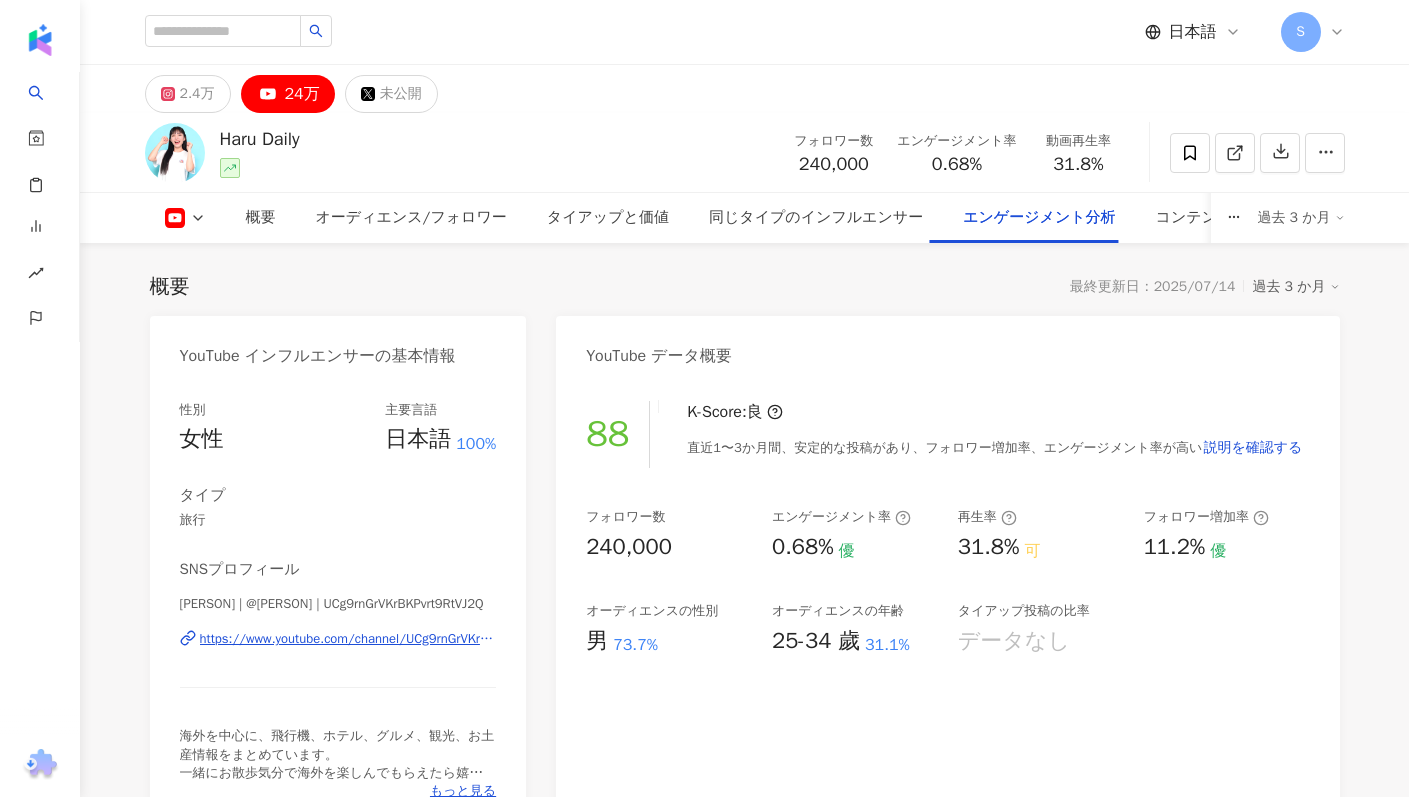 scroll, scrollTop: 3336, scrollLeft: 0, axis: vertical 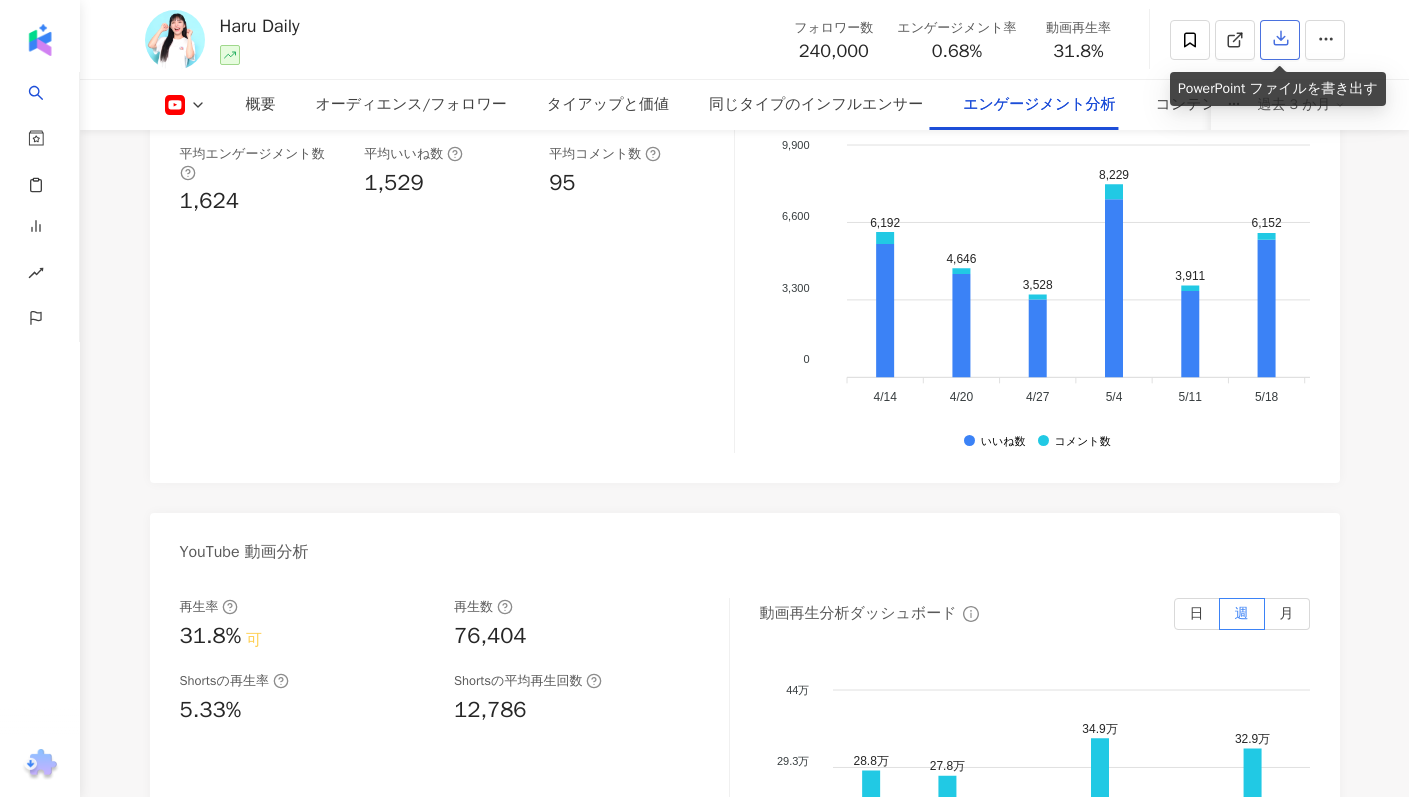 click at bounding box center [1280, 40] 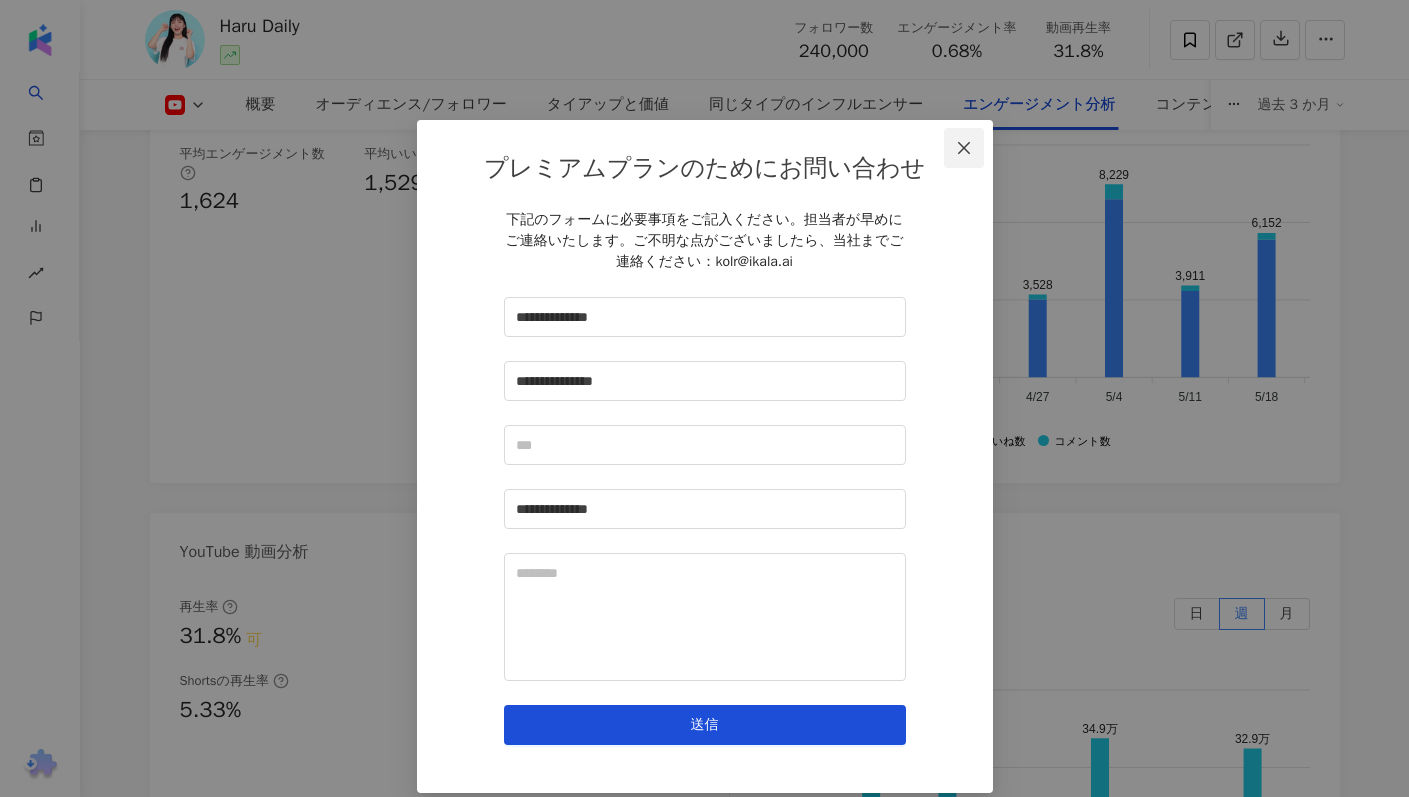 click 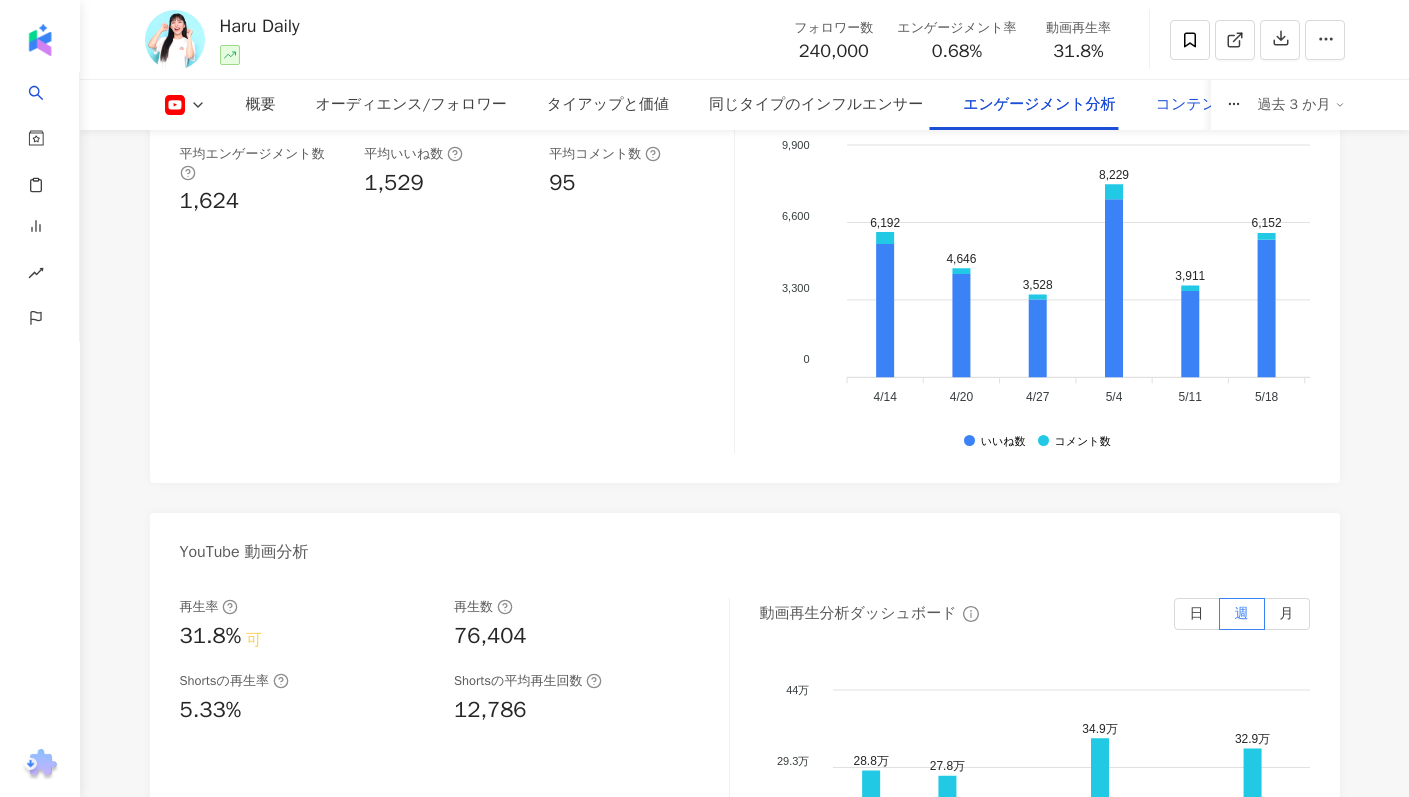 type 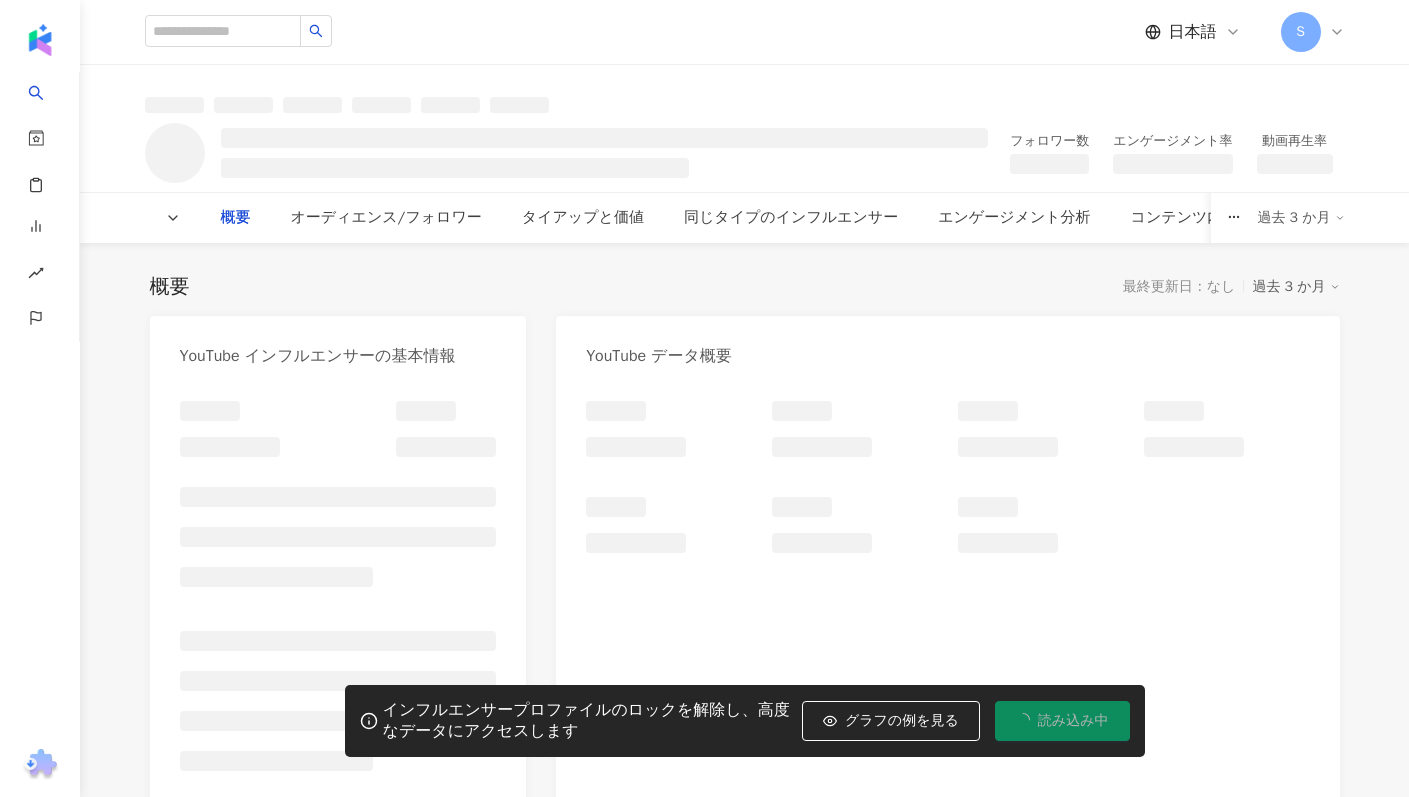 scroll, scrollTop: 2242, scrollLeft: 0, axis: vertical 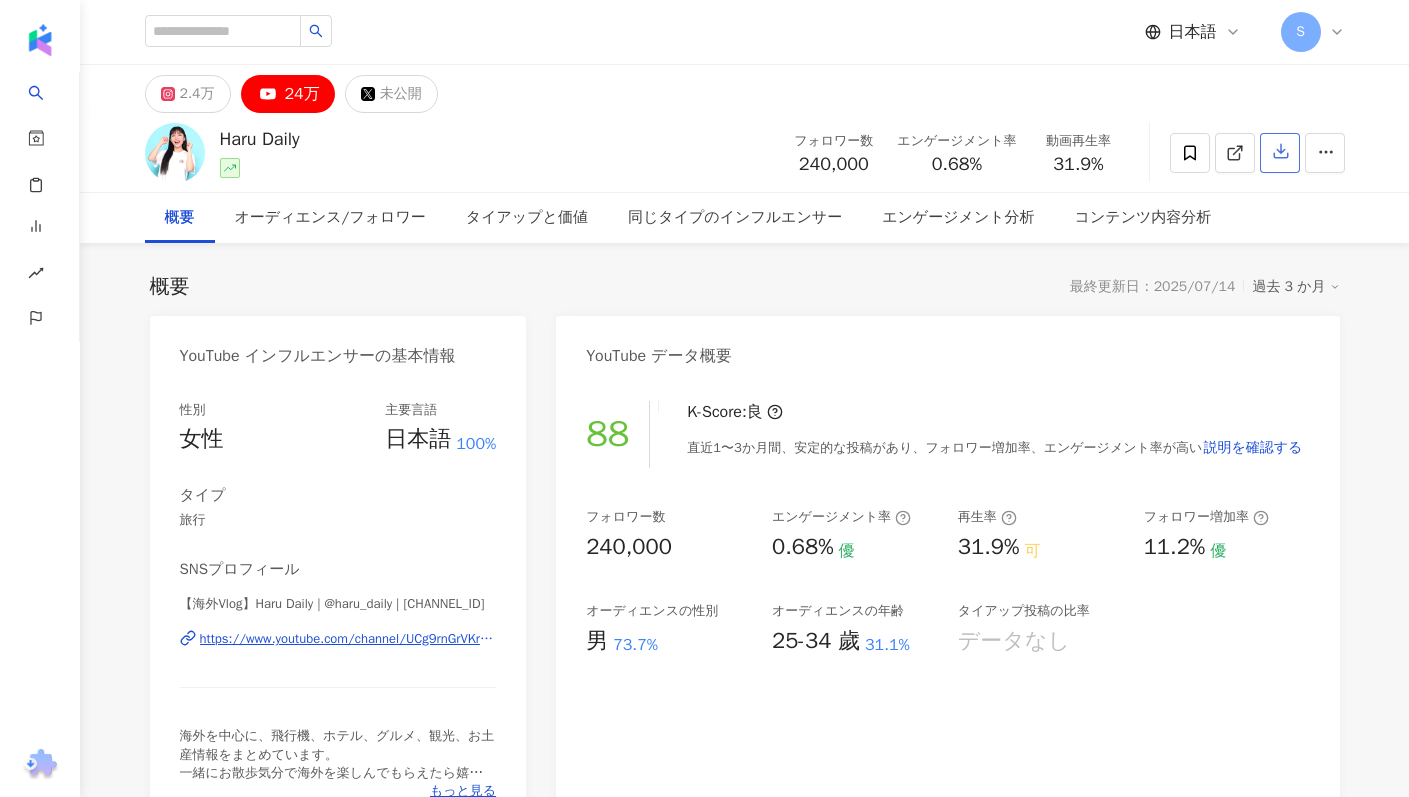 click 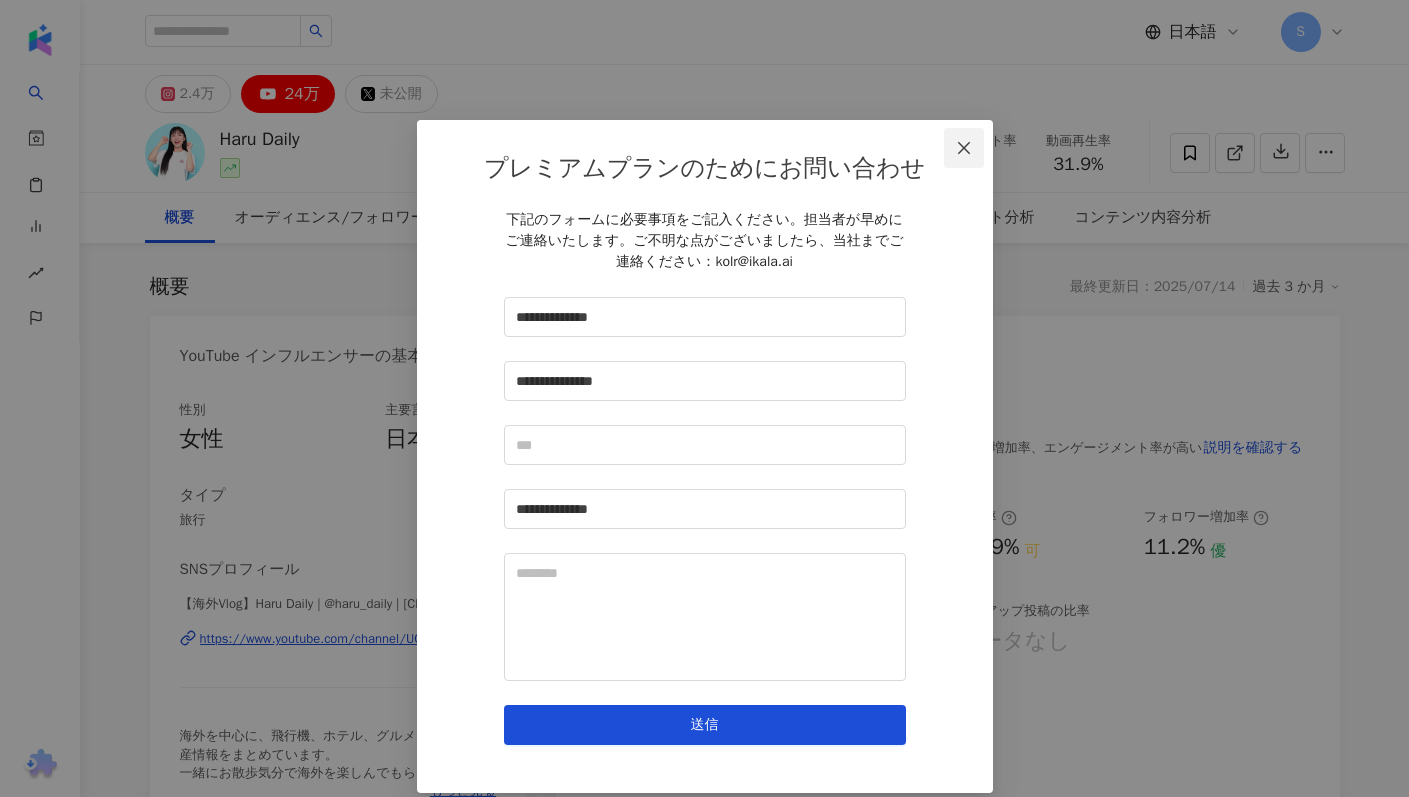click 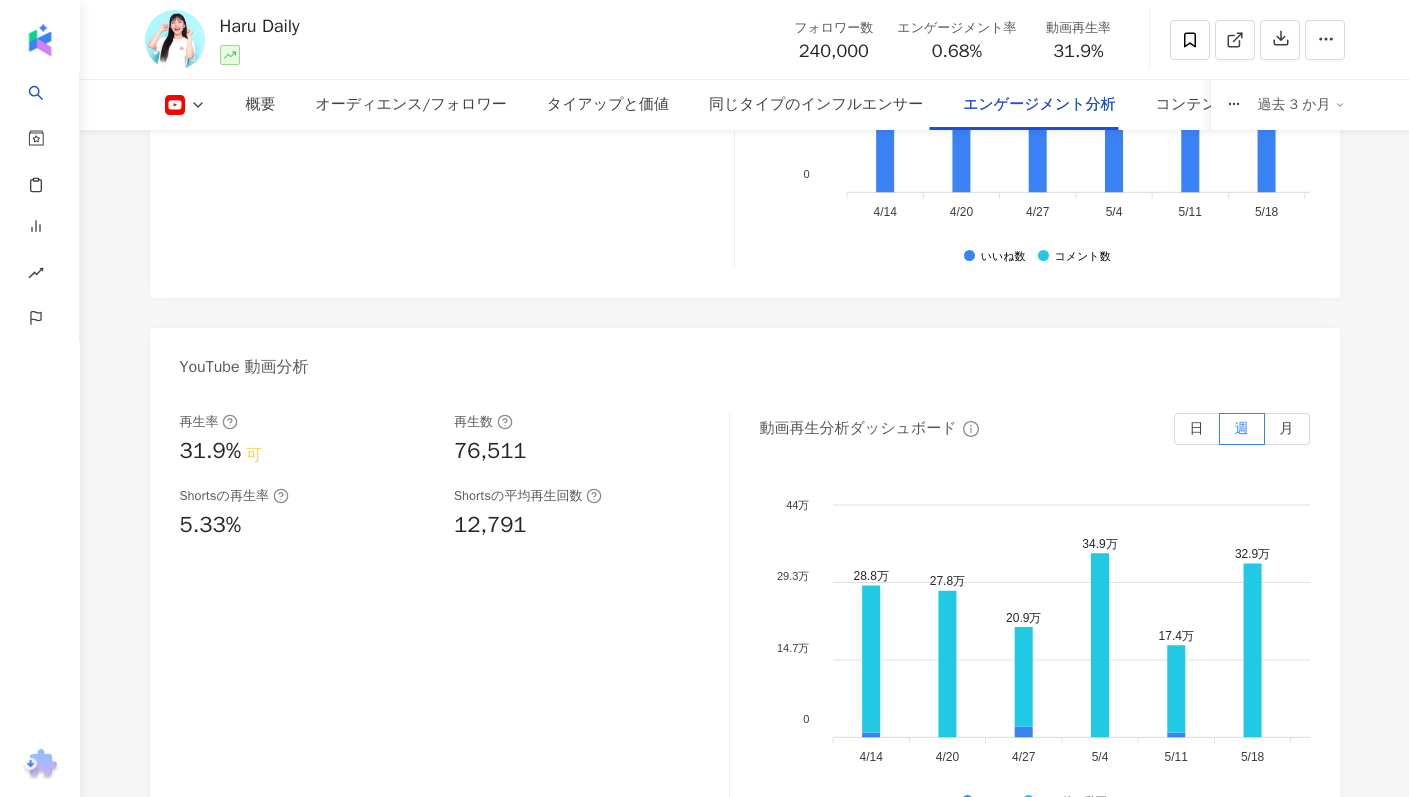 scroll, scrollTop: 3725, scrollLeft: 0, axis: vertical 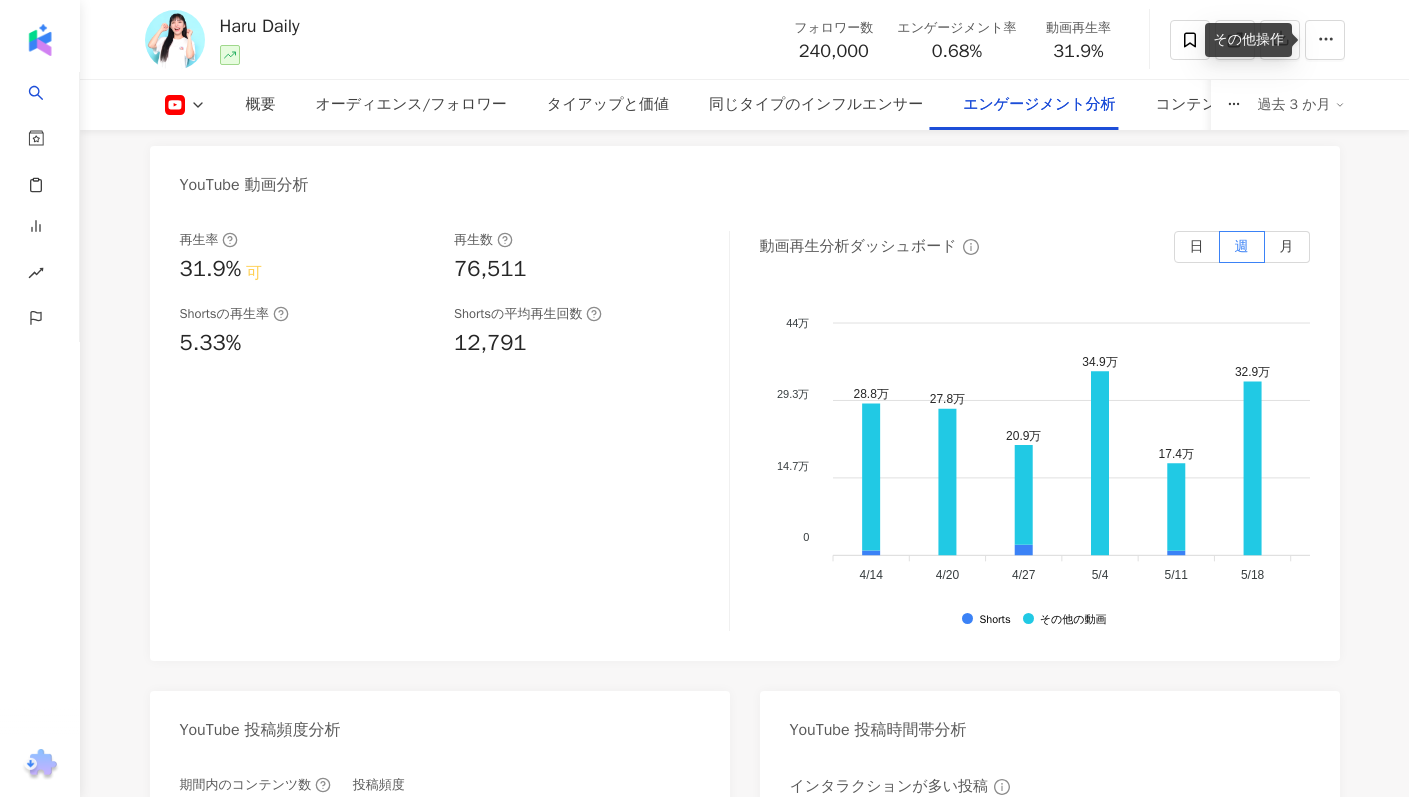 click on "その他操作" at bounding box center [1248, 40] 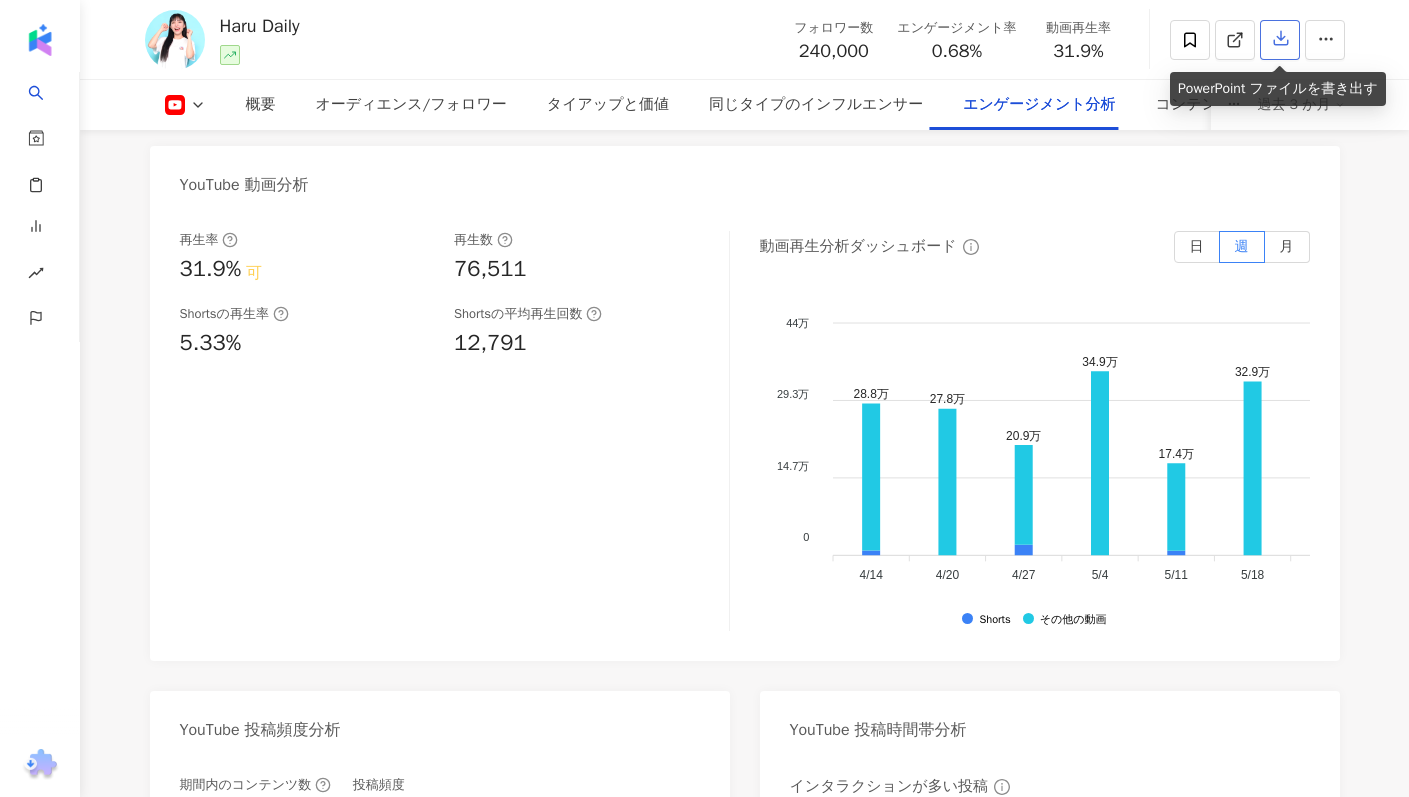 click 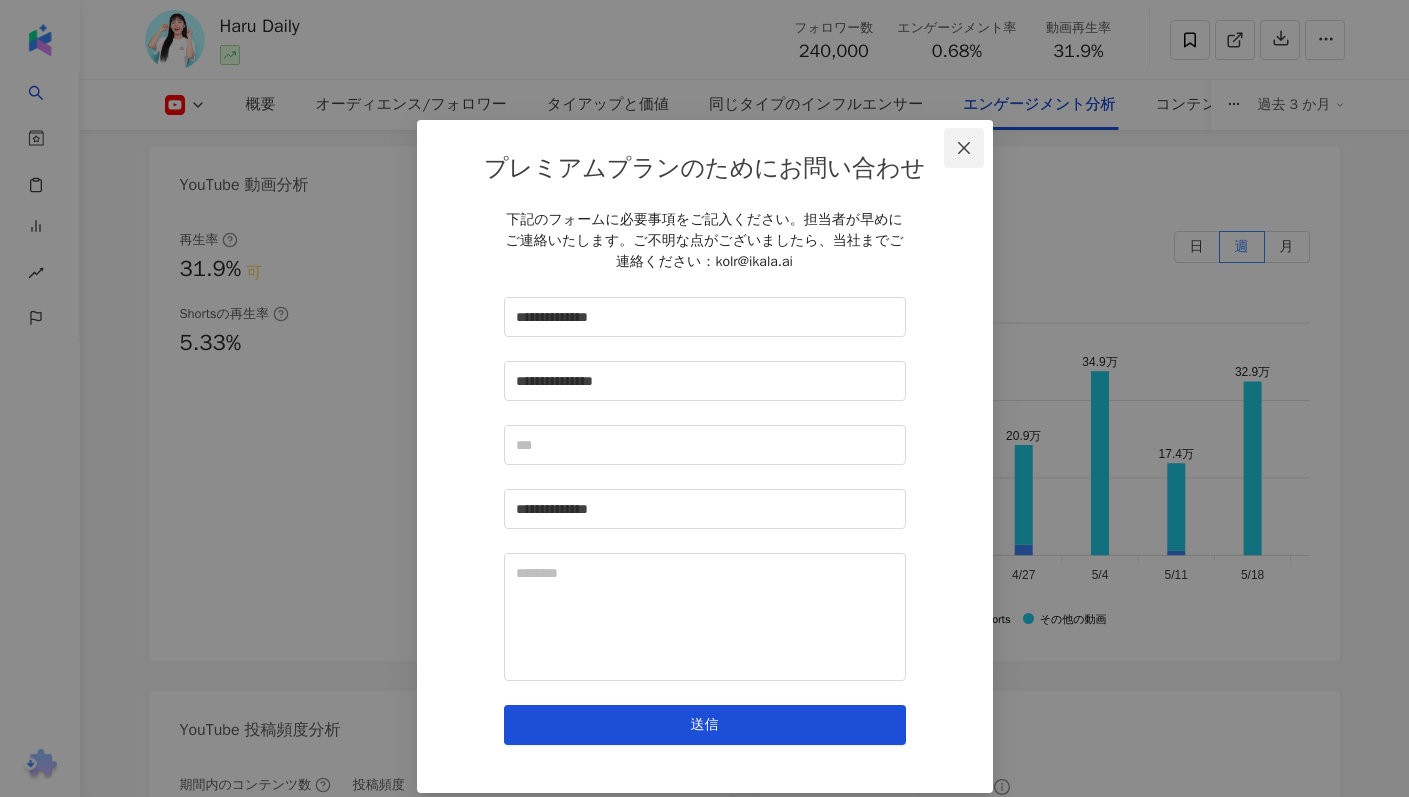 click at bounding box center [964, 148] 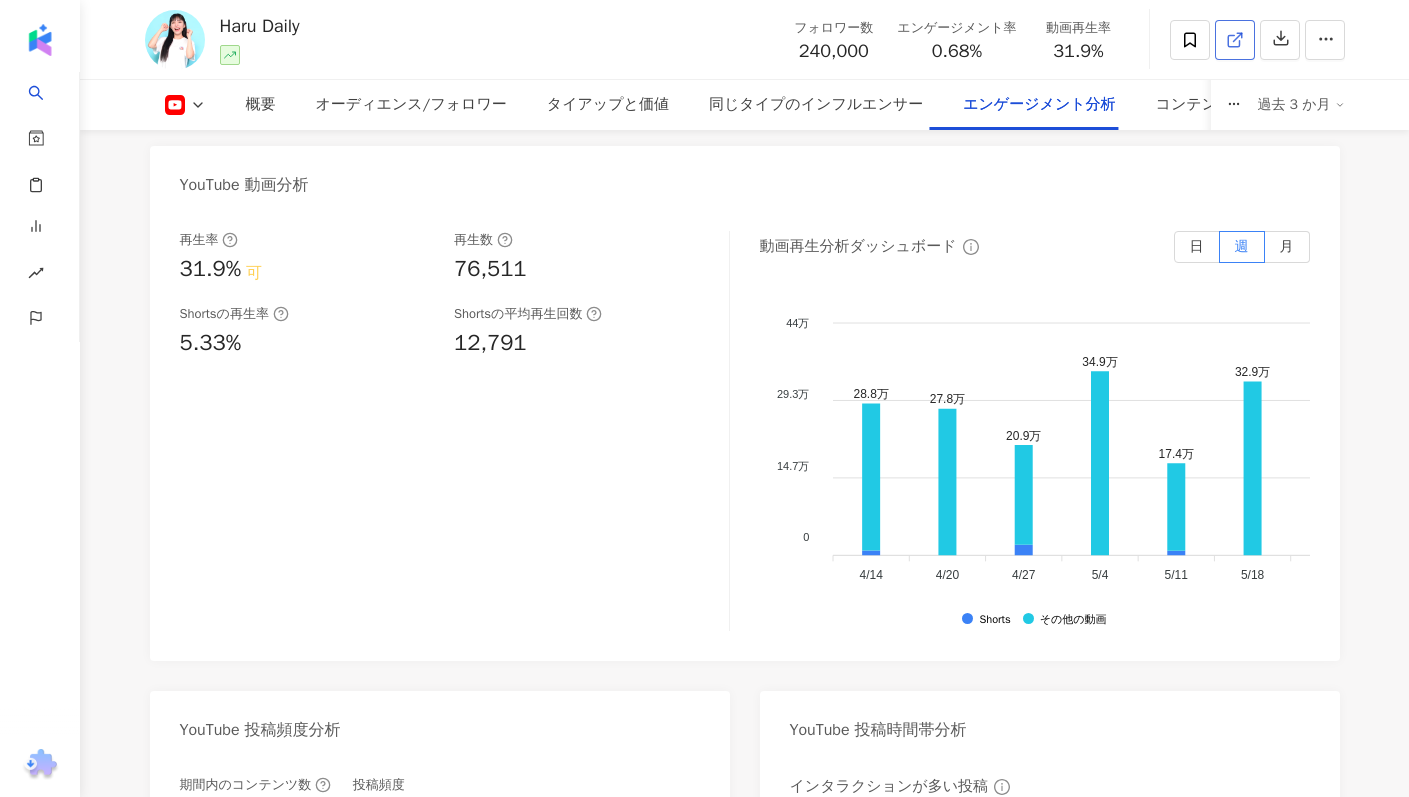 type 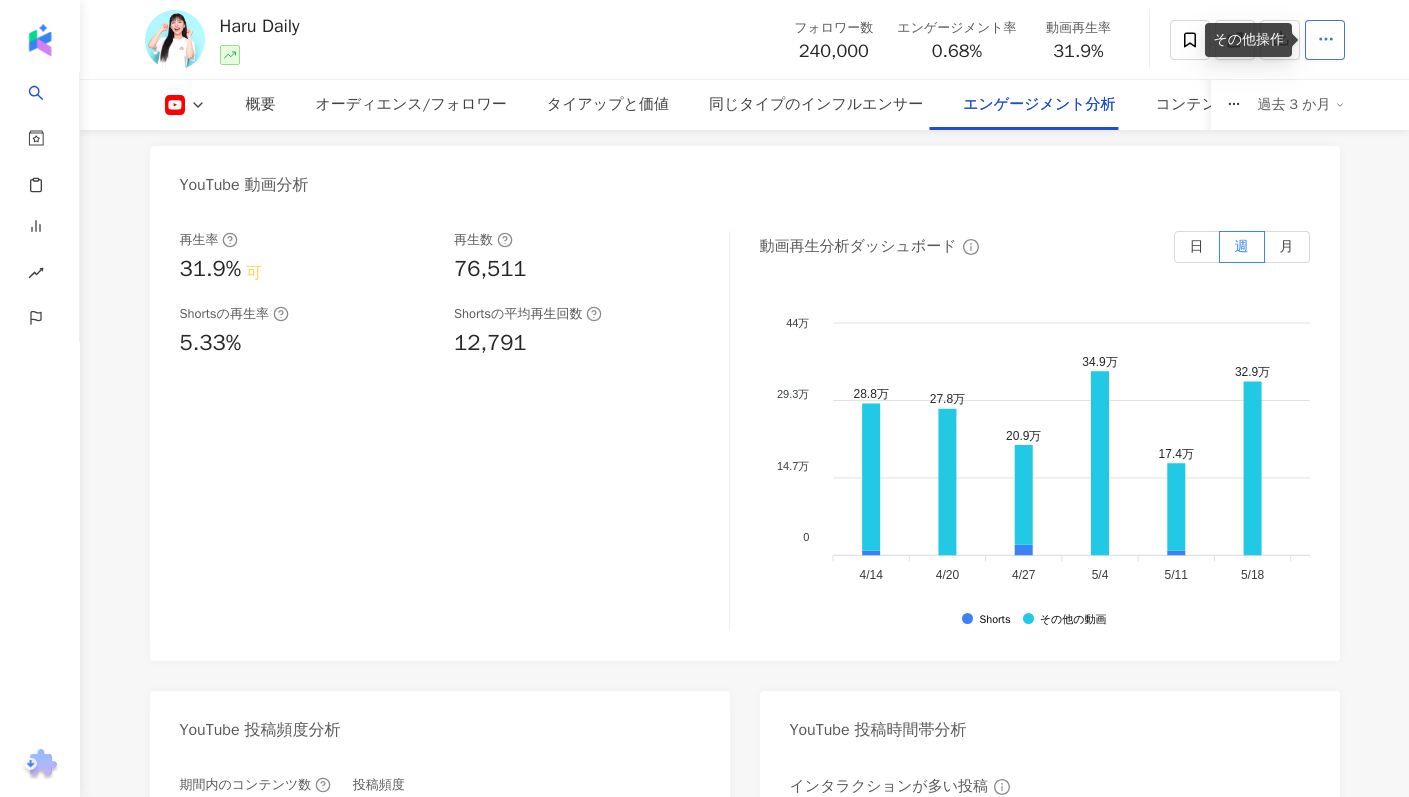 click at bounding box center (1325, 40) 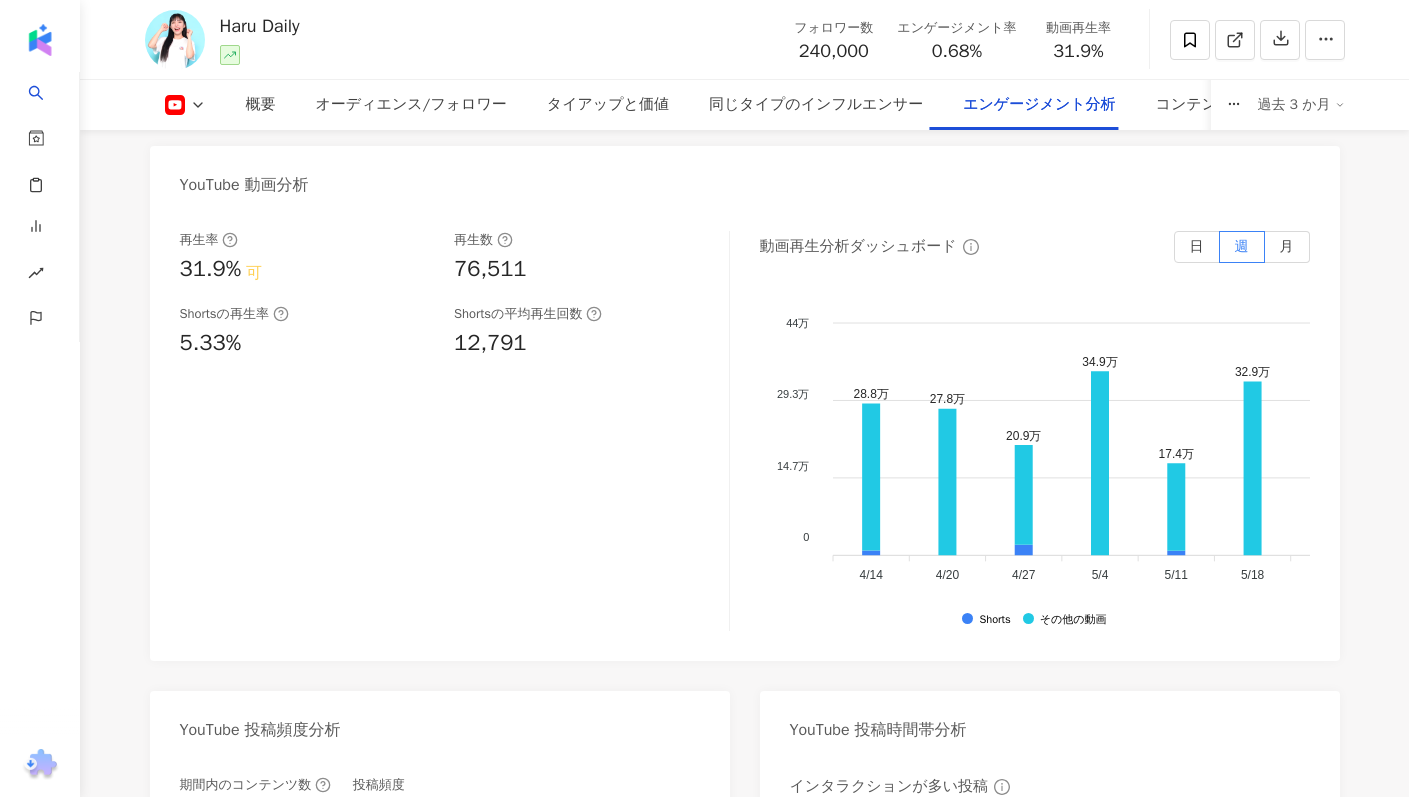 click on "YouTube エンゲージメント分析 エンゲージメント率   0.68% 優 いいねとコメントの比率   6.22:100 可 平均エンゲージメント数   1,627 平均いいね数   1,532 平均コメント数   95 エンゲージメント分析ダッシュボード 日 週 月 9,900 9,900 6,600 6,600 3,300 3,300 0 0 6,192 4,646 3,530 8,230 3,912 6,154 1,700 3,465 3,857 3,783 7,063 4,178 5,329 4/14 4/14 6,192 4,646 3,530 8,230 3,912 6,154 1,700 3,465 3,857 3,783 7,063 4,178 5,329 4/14 4/14 4/20 4/20 4/27 4/27 5/4 5/4 5/11 5/11 5/18 5/18 5/25 5/25 6/1 6/1 6/8 6/8 6/15 6/15 6/22 6/22 6/29 6/29 7/6 7/6 7/13 7/13   いいね数     コメント数   YouTube 動画分析 再生率   31.9% 可 再生数   76,511 Shortsの再生率   5.33% Shortsの平均再生回数   12,791 動画再生分析ダッシュボード 日 週 月 44万 44万 29.3万 29.3万 14.7万 14.7万 0 0 28.8万 27.8万 20.9万 34.9万 17.4万 32.9万 6.8万 14.1万 21万 20.1万 33.8万 14.4万 17.9万 4/14 4/14 28.8万 27.8万 20.9万" at bounding box center [745, 458] 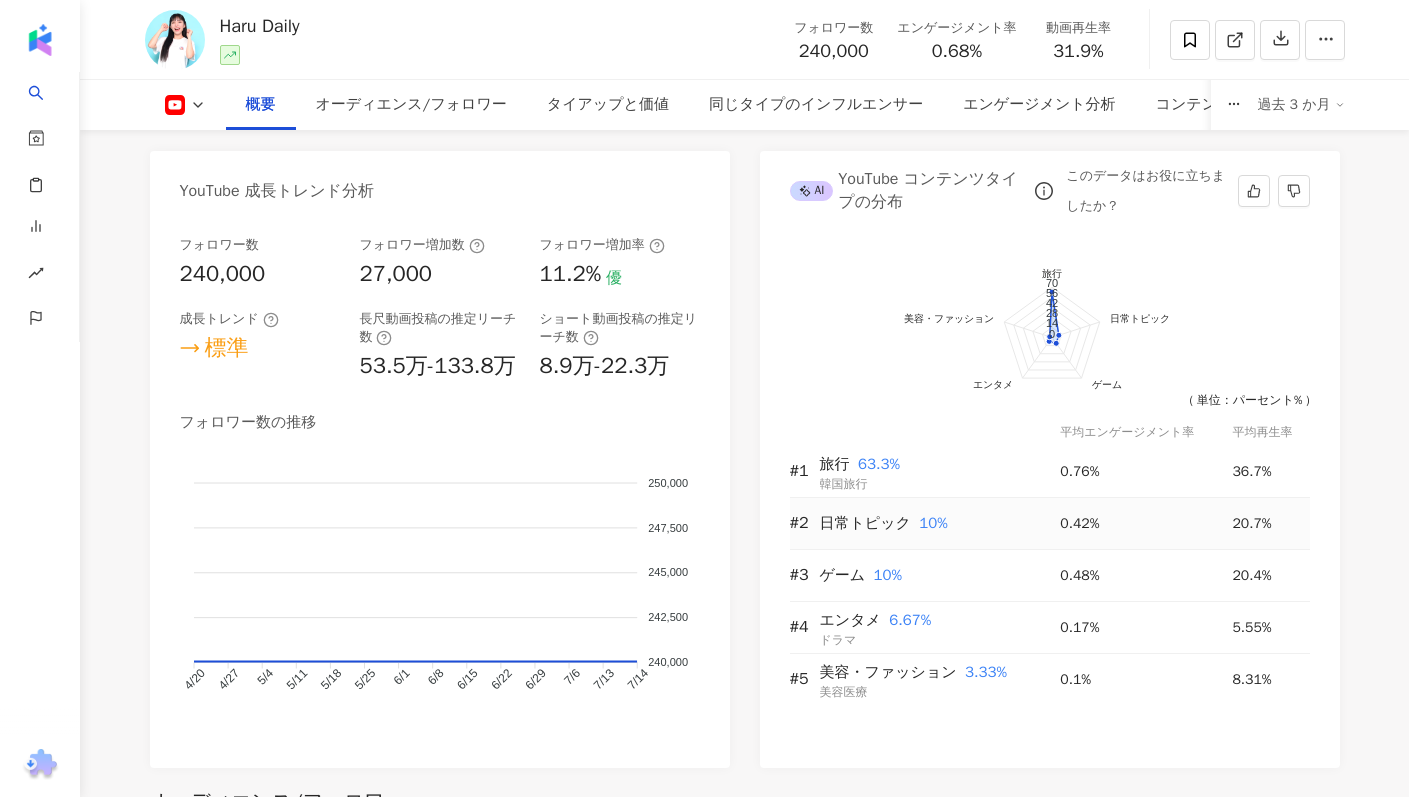 scroll, scrollTop: 0, scrollLeft: 0, axis: both 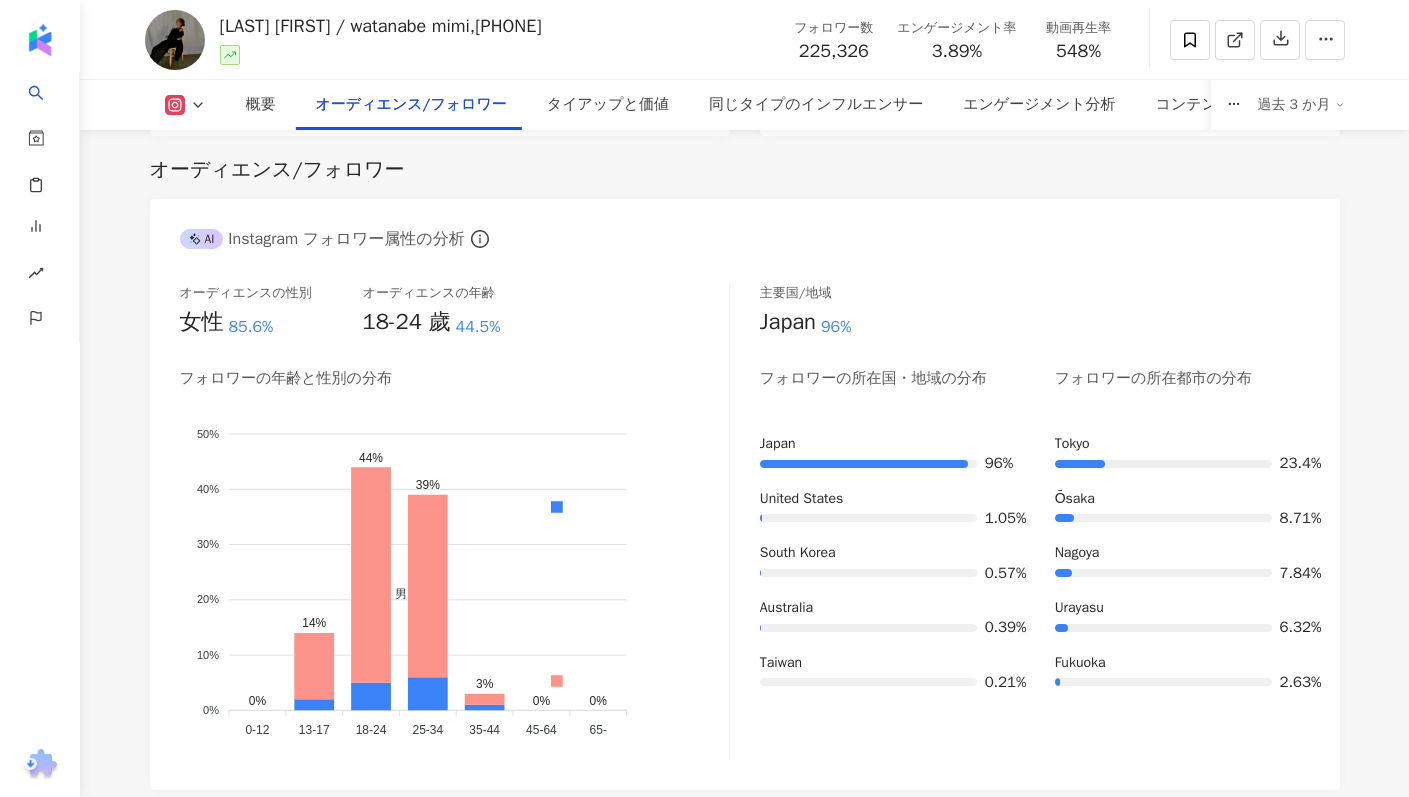 type 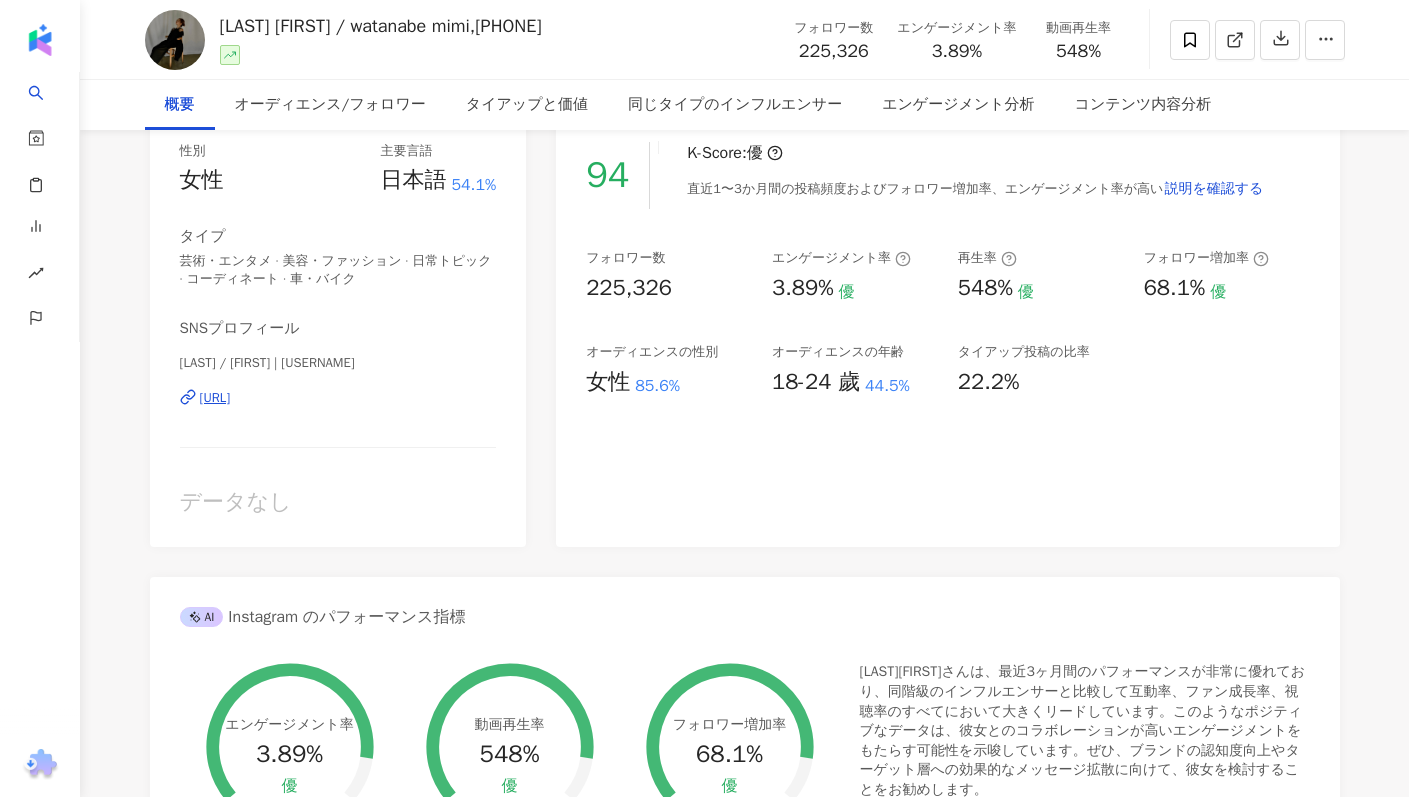 scroll, scrollTop: 0, scrollLeft: 0, axis: both 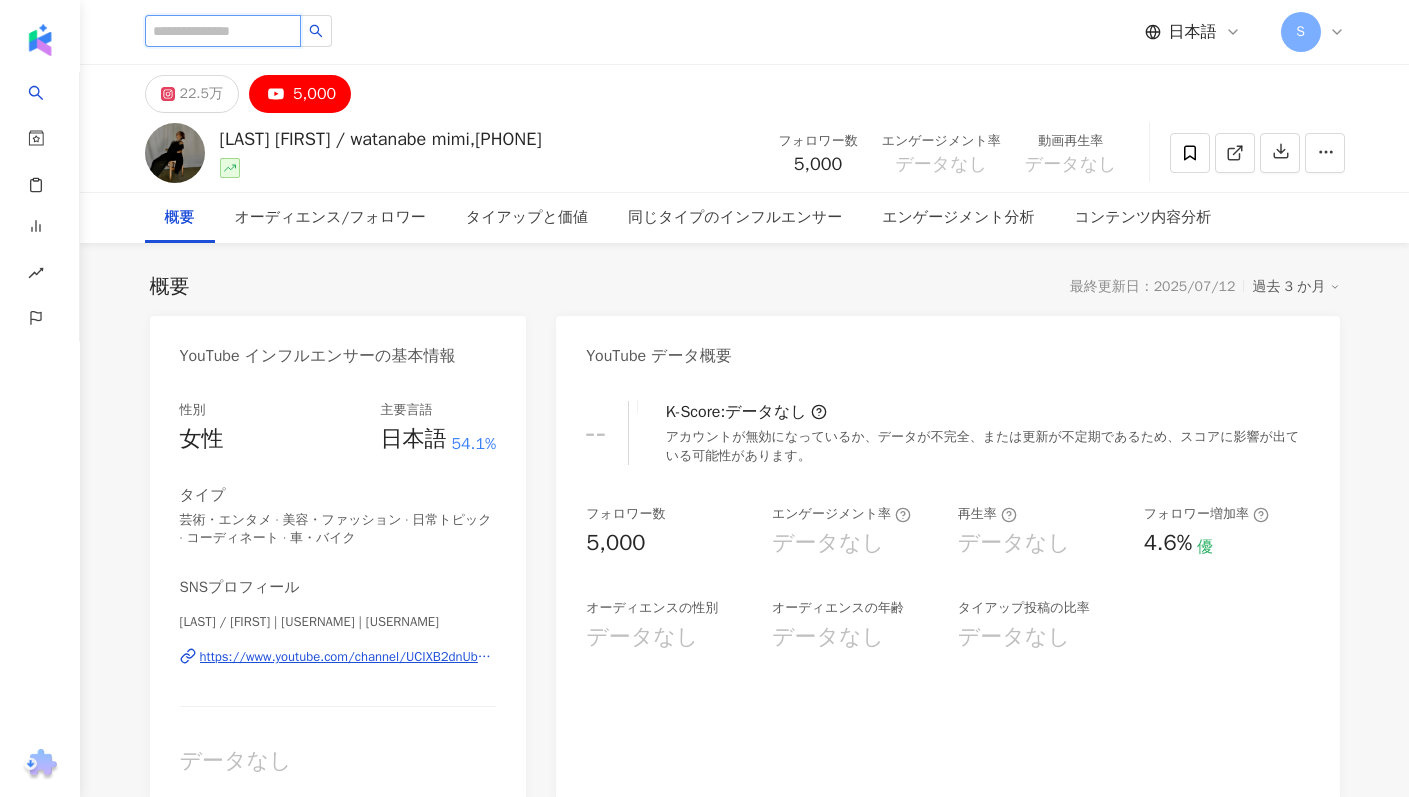 click at bounding box center [223, 31] 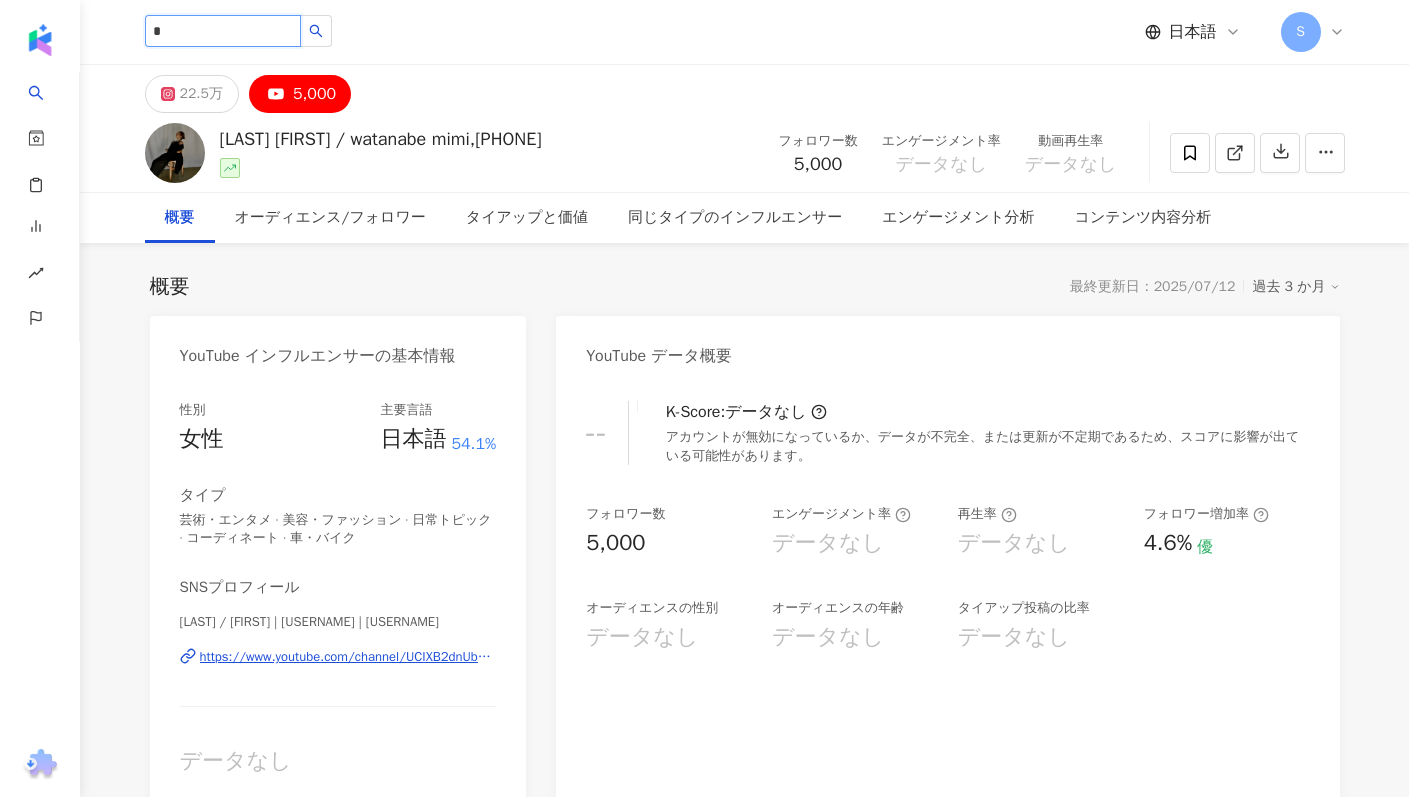 type on "*" 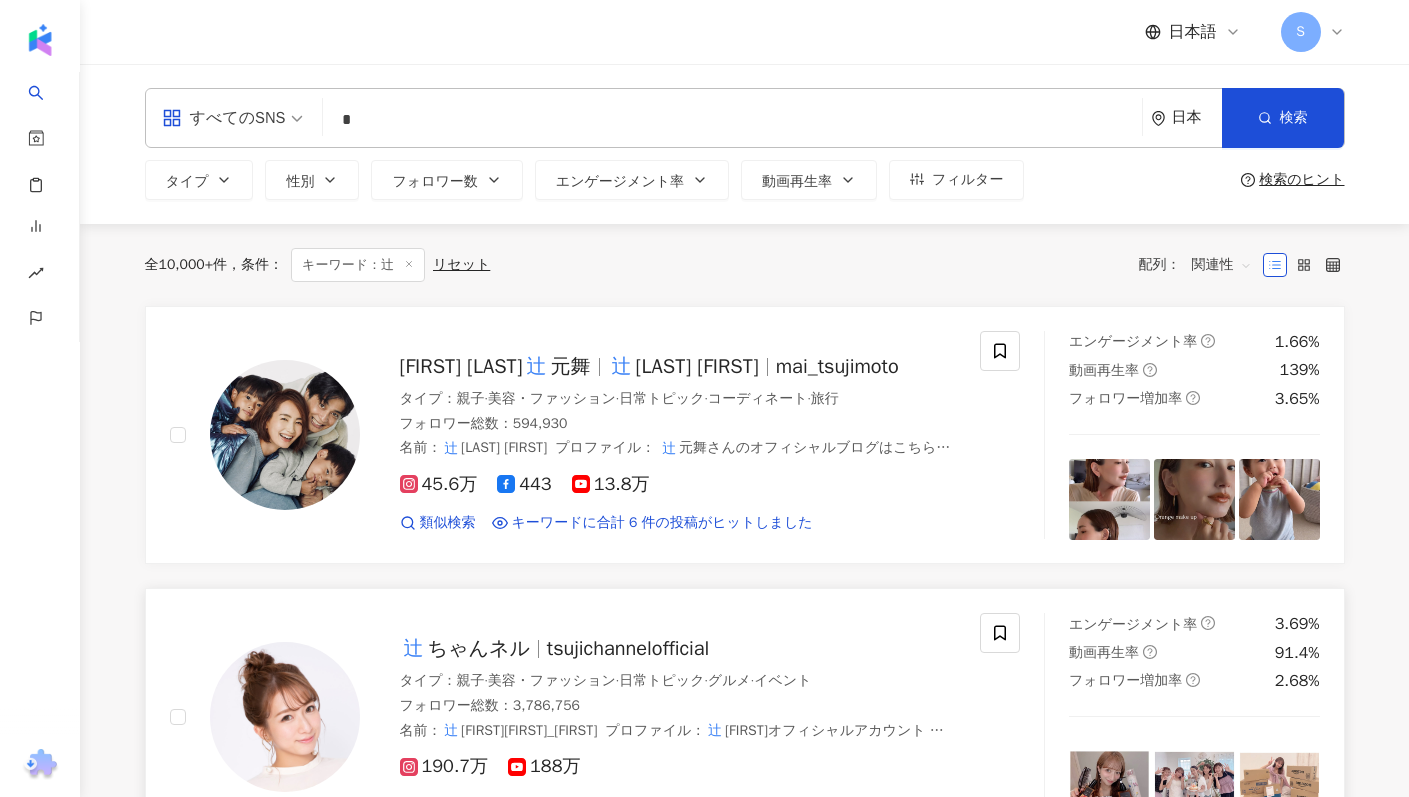 click on "tsujichannelofficial" at bounding box center [628, 648] 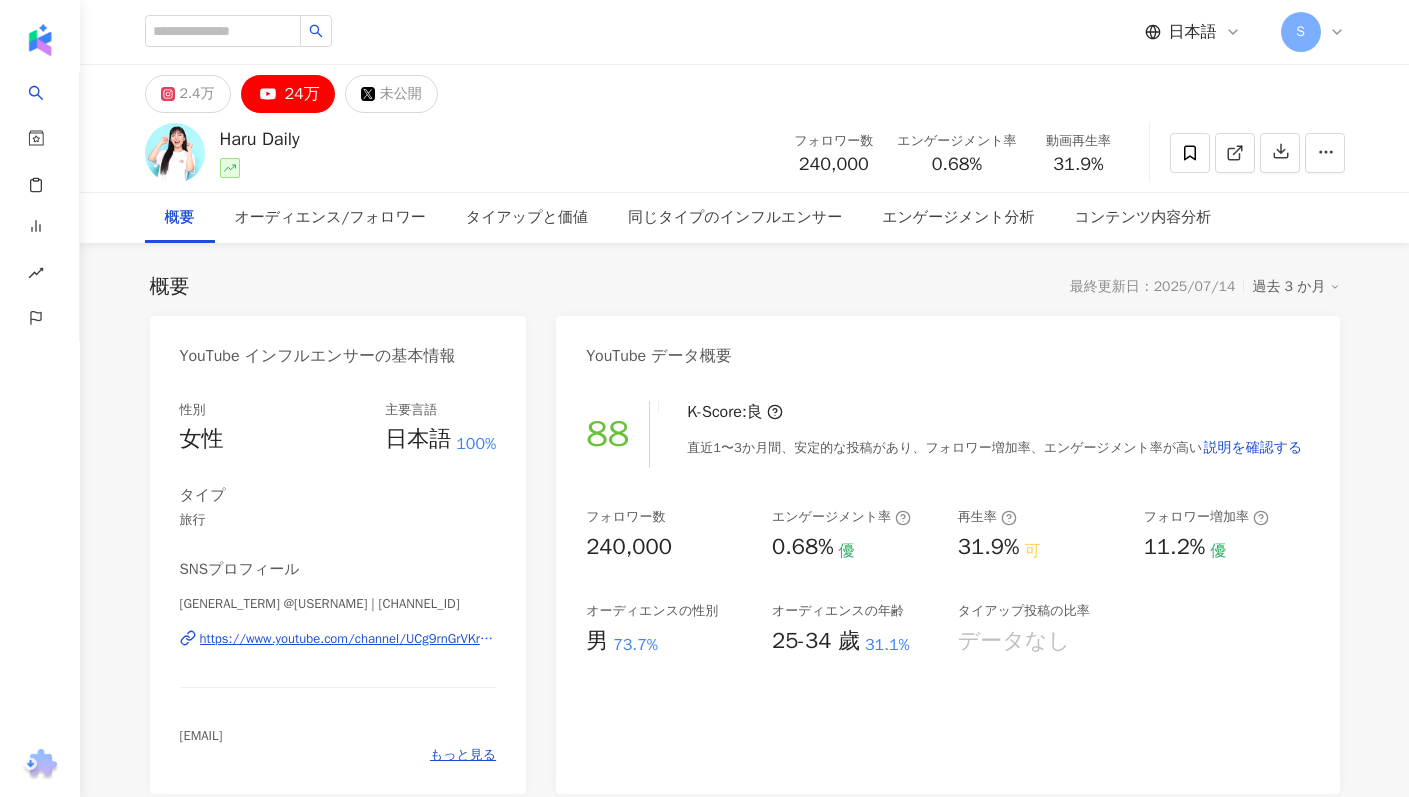scroll, scrollTop: 0, scrollLeft: 0, axis: both 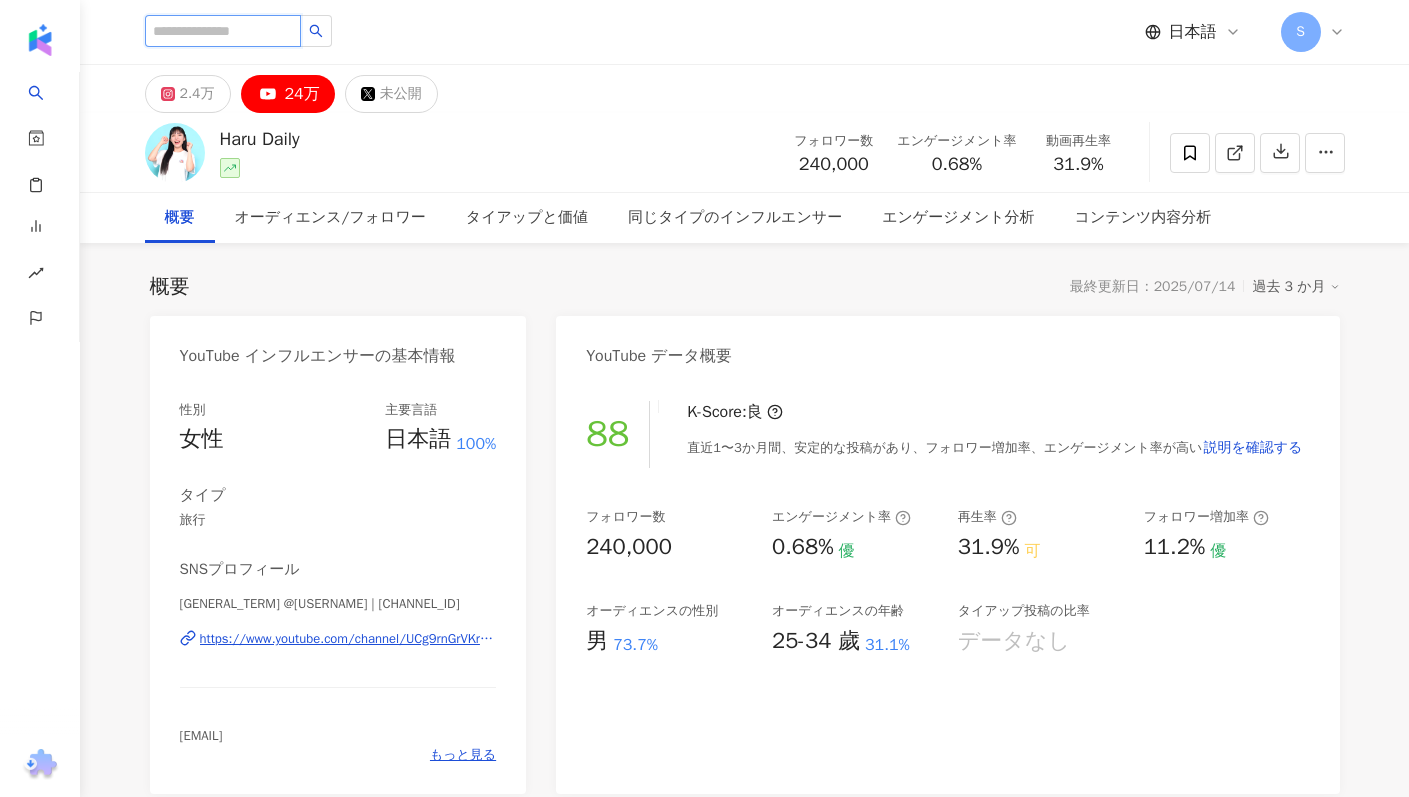 click at bounding box center (223, 31) 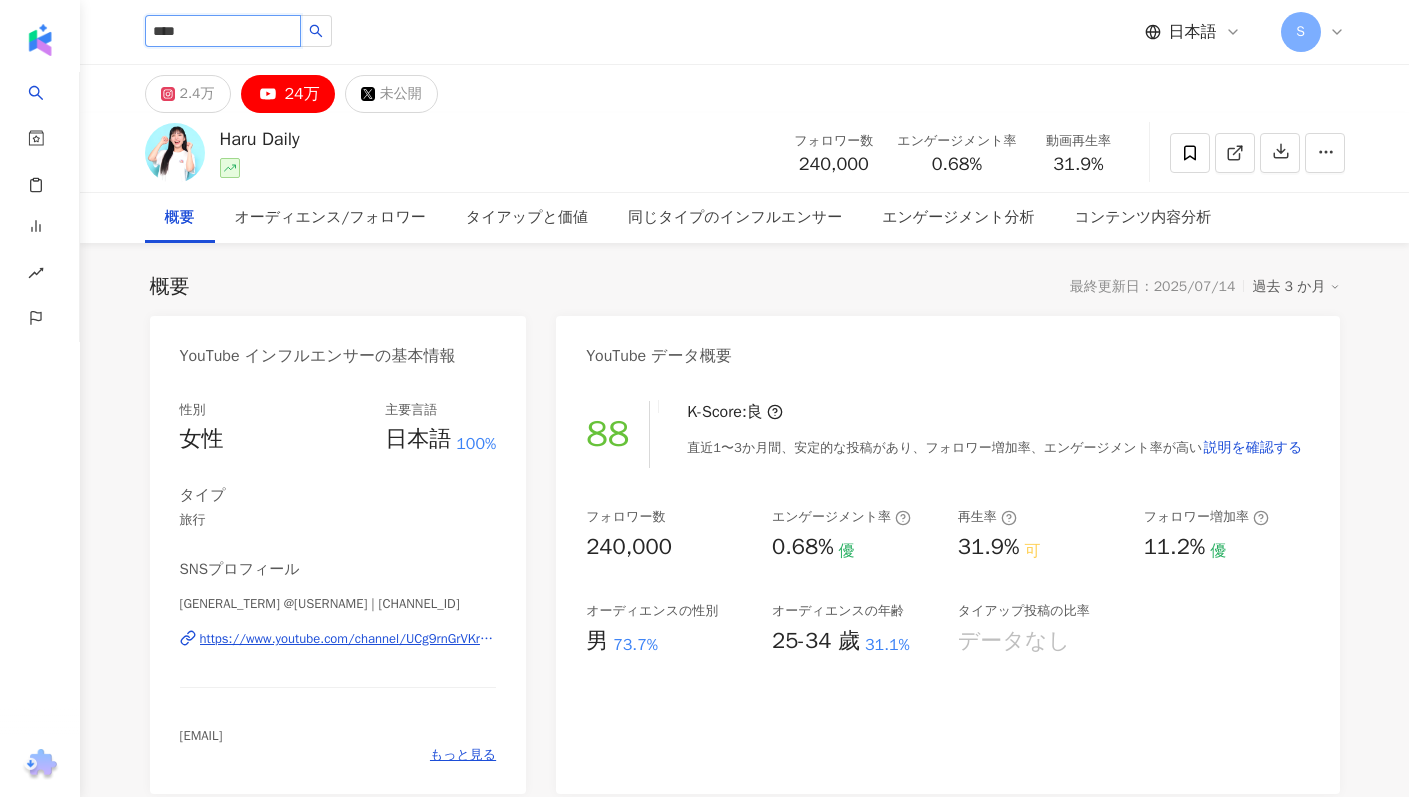 type on "****" 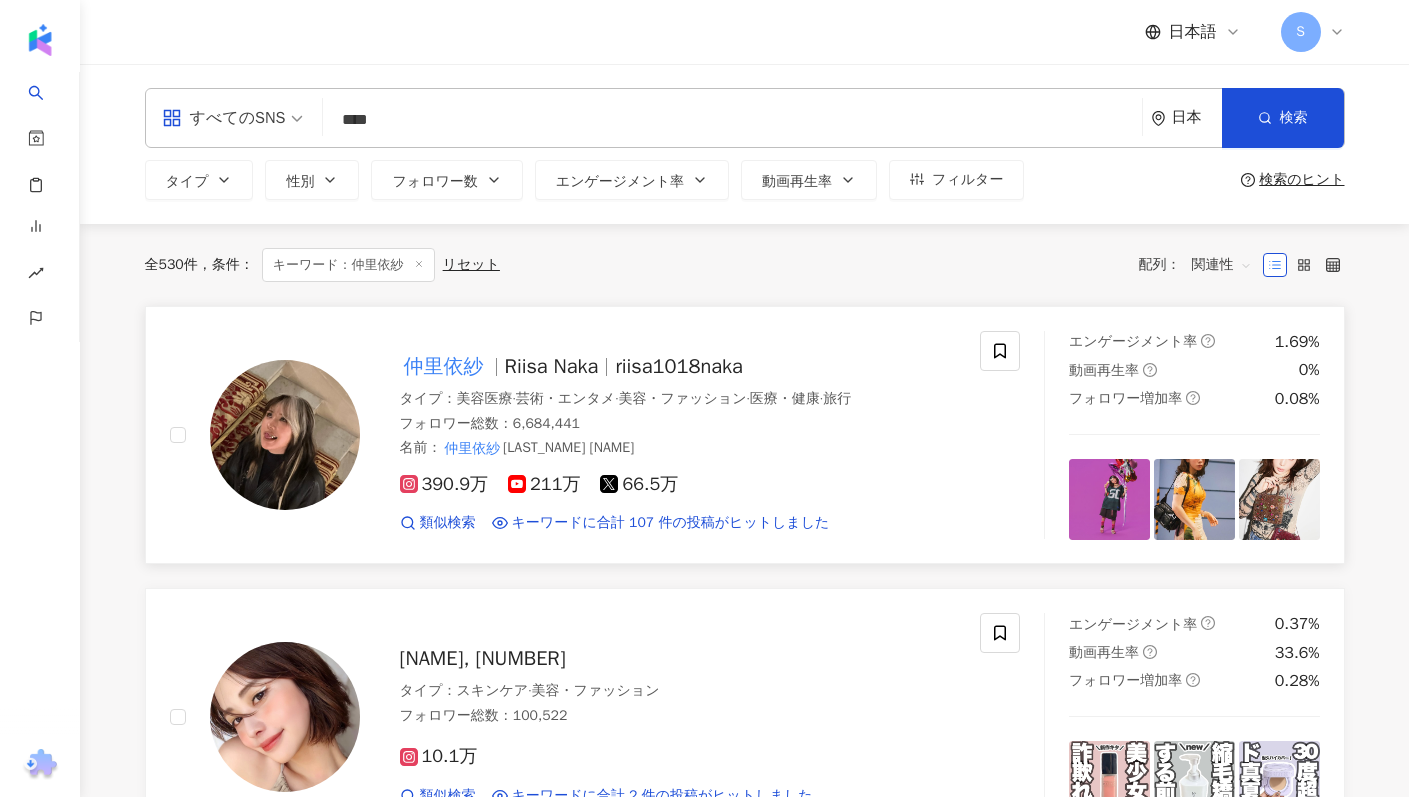 click on "Riisa Naka" at bounding box center (560, 366) 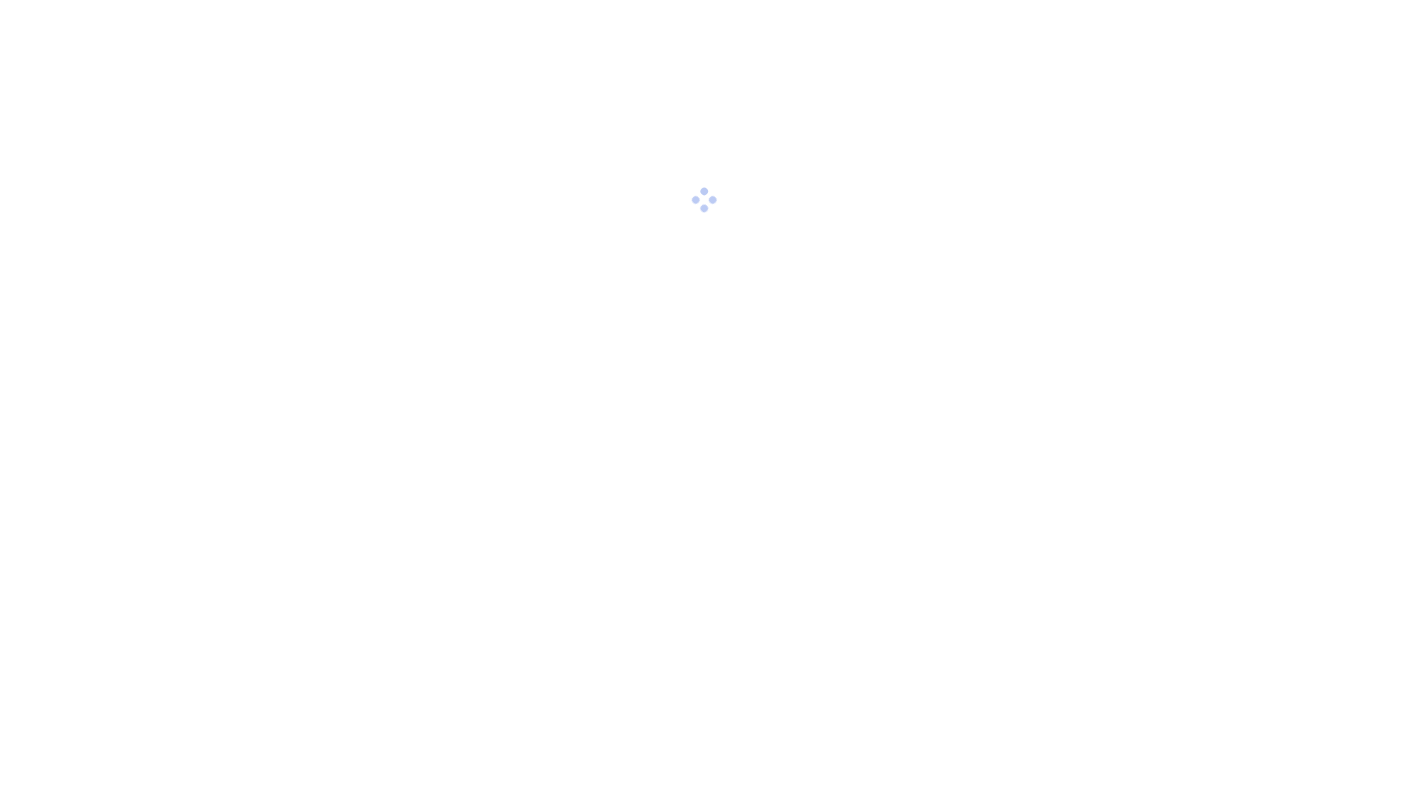 scroll, scrollTop: 0, scrollLeft: 0, axis: both 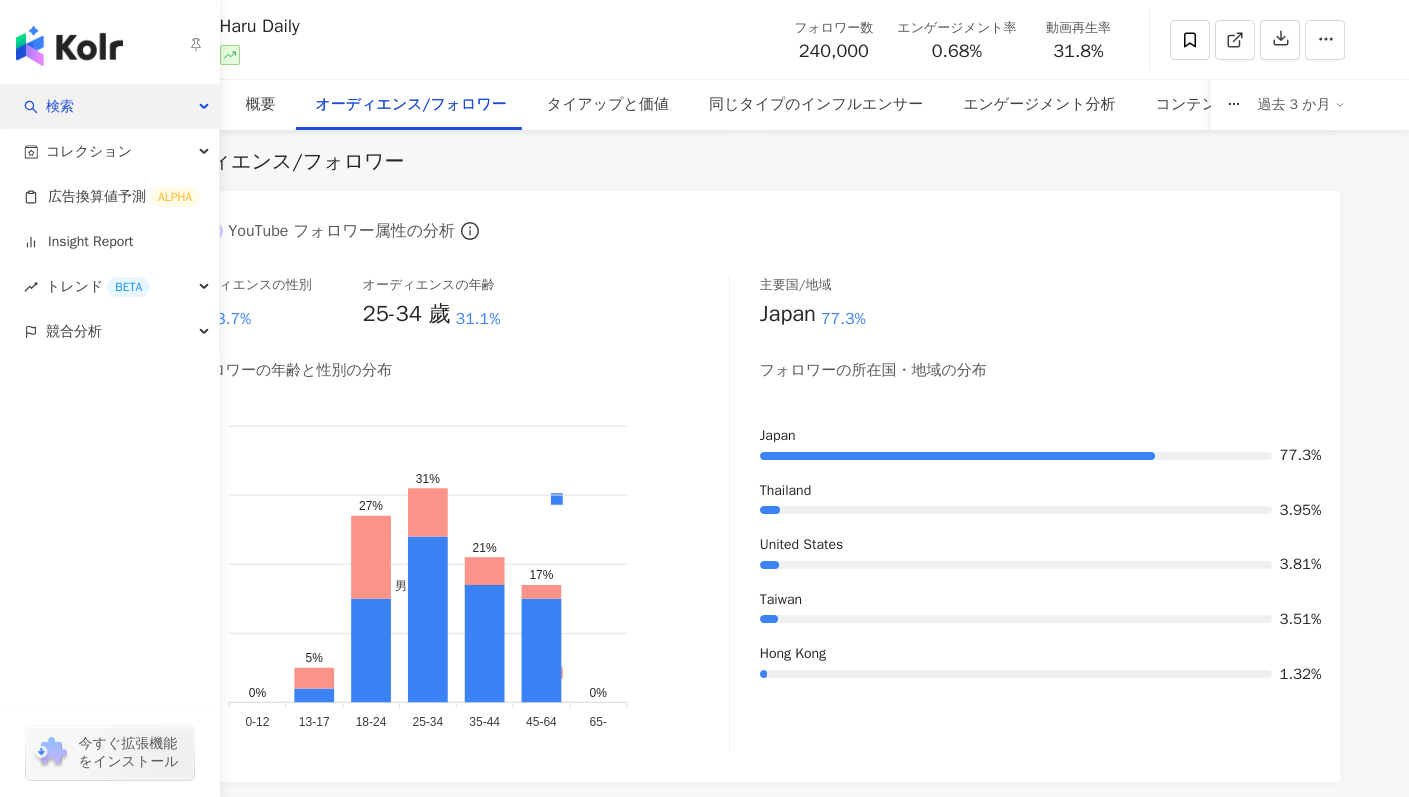 click on "検索" at bounding box center (109, 106) 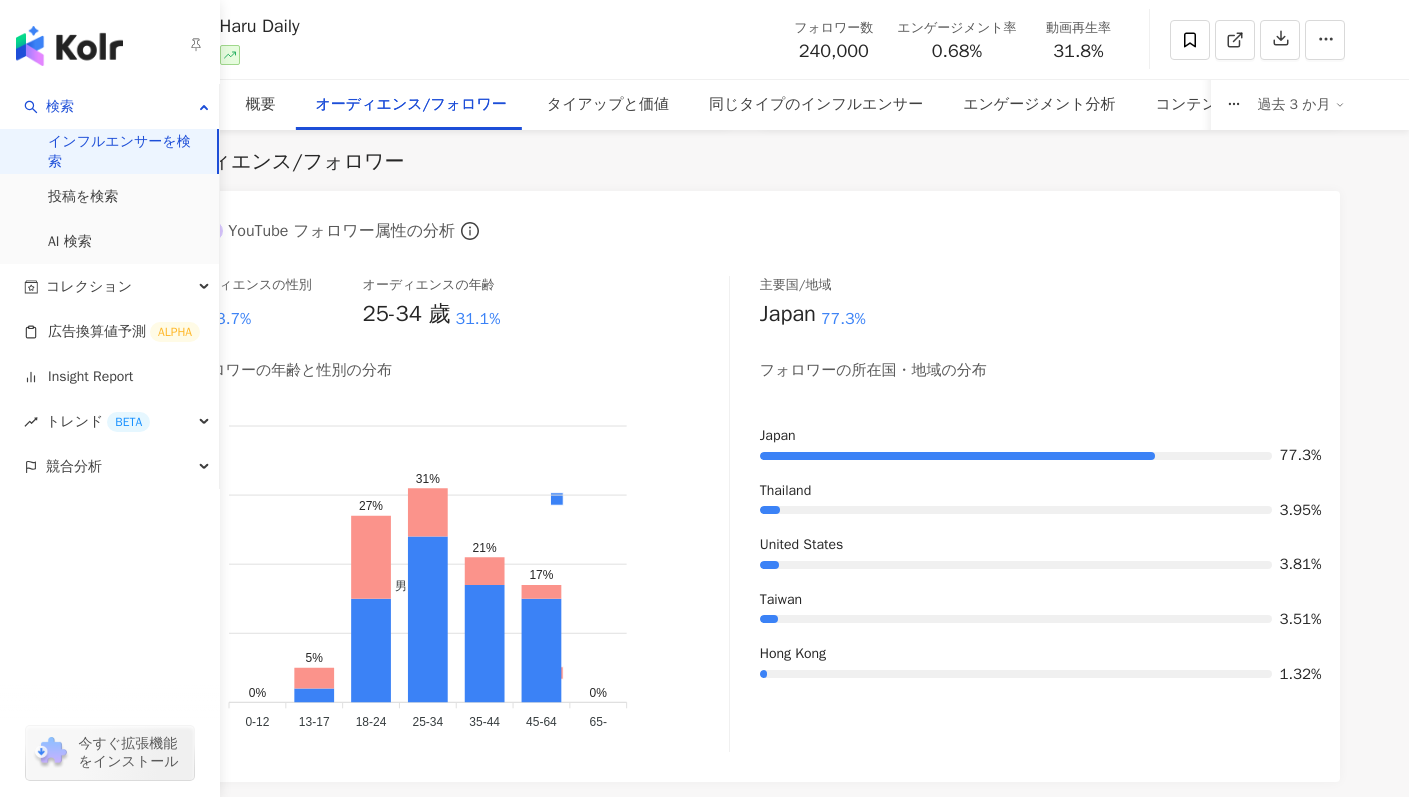 click on "インフルエンサーを検索" at bounding box center [124, 151] 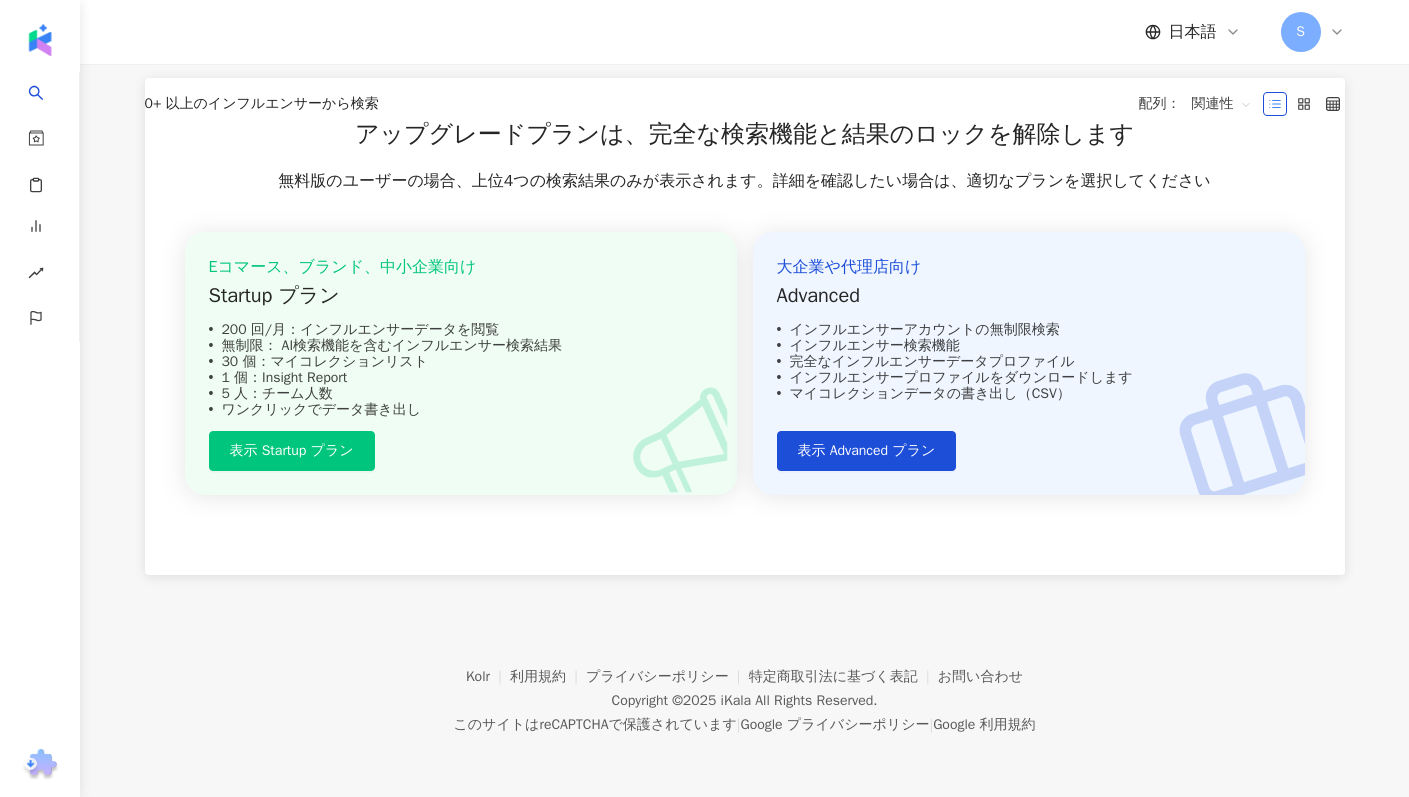 scroll, scrollTop: 0, scrollLeft: 0, axis: both 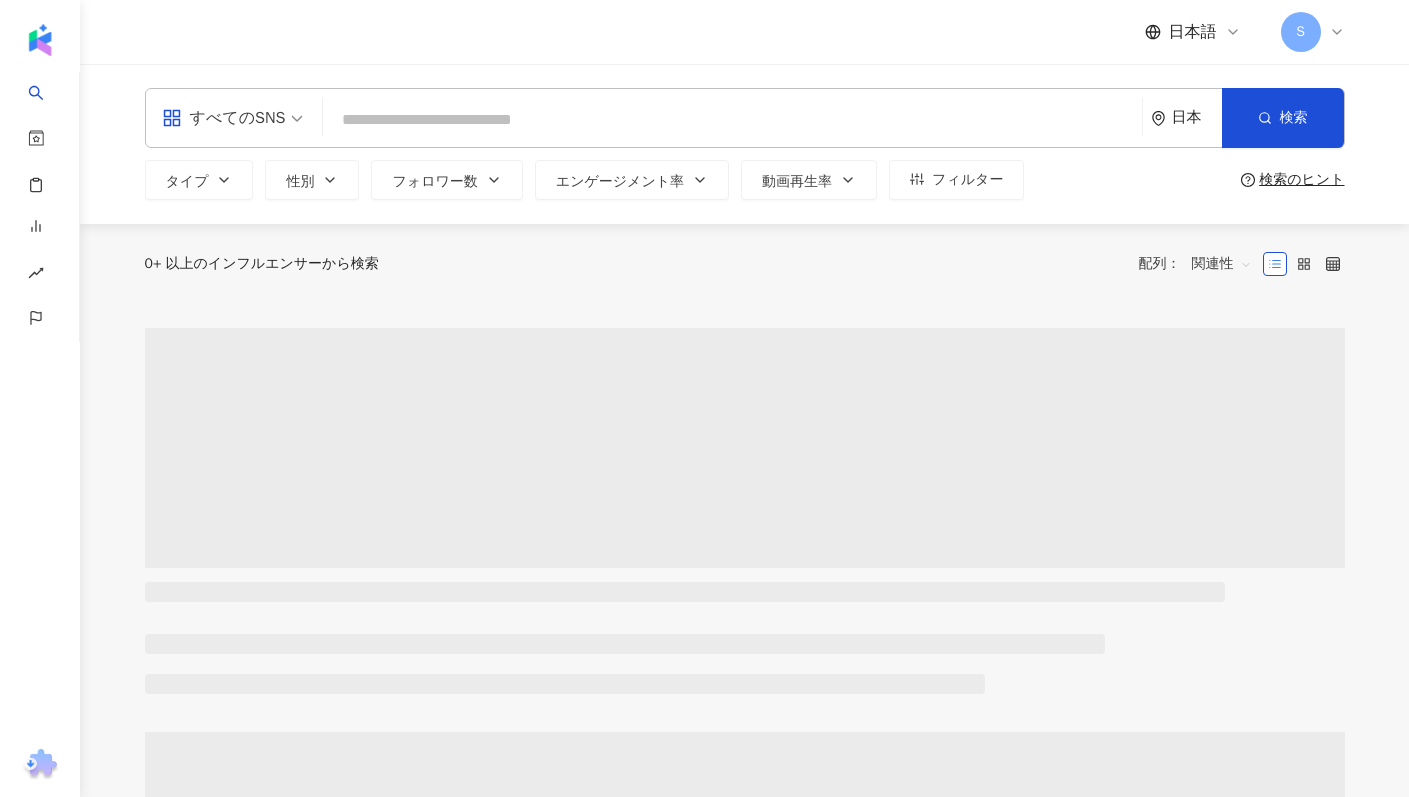 click at bounding box center [732, 120] 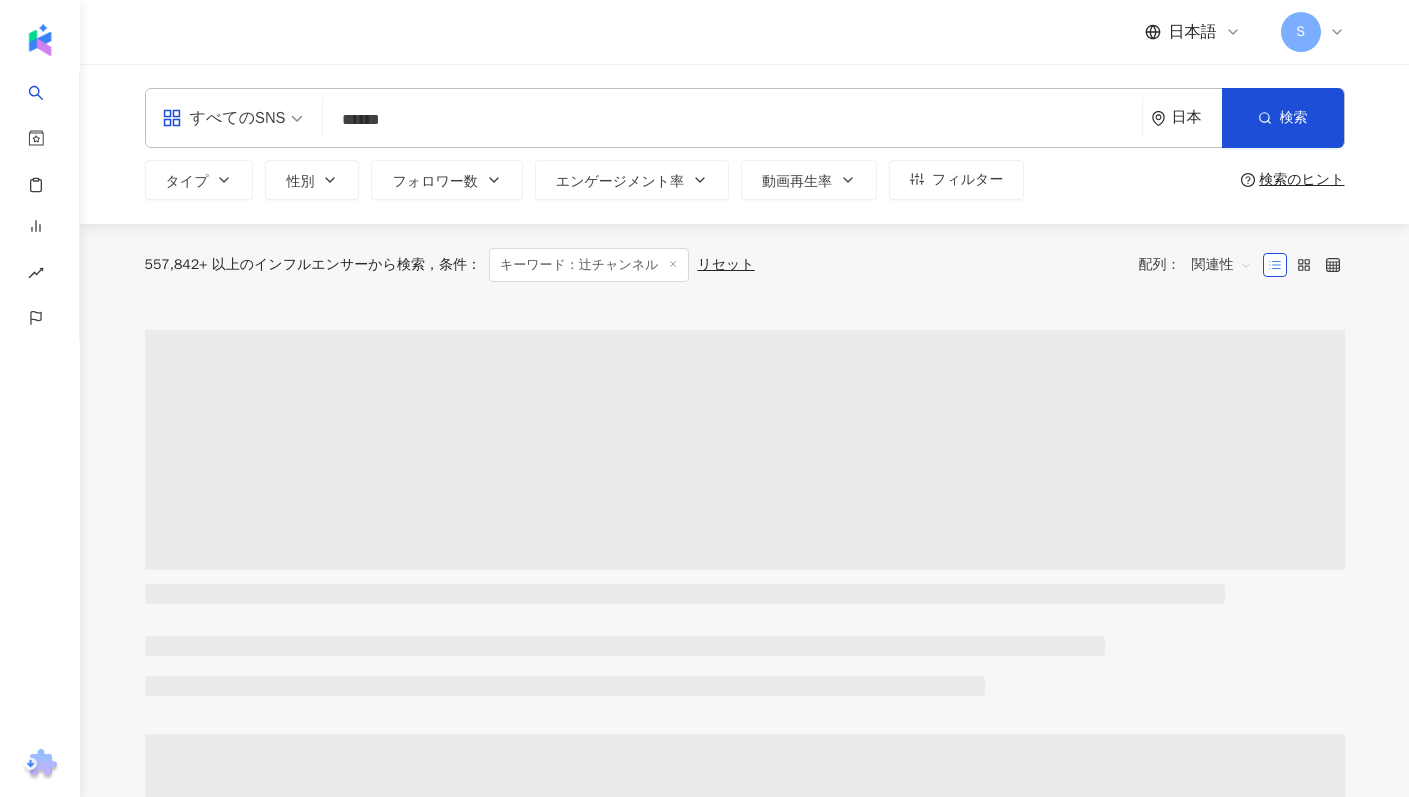 type on "******" 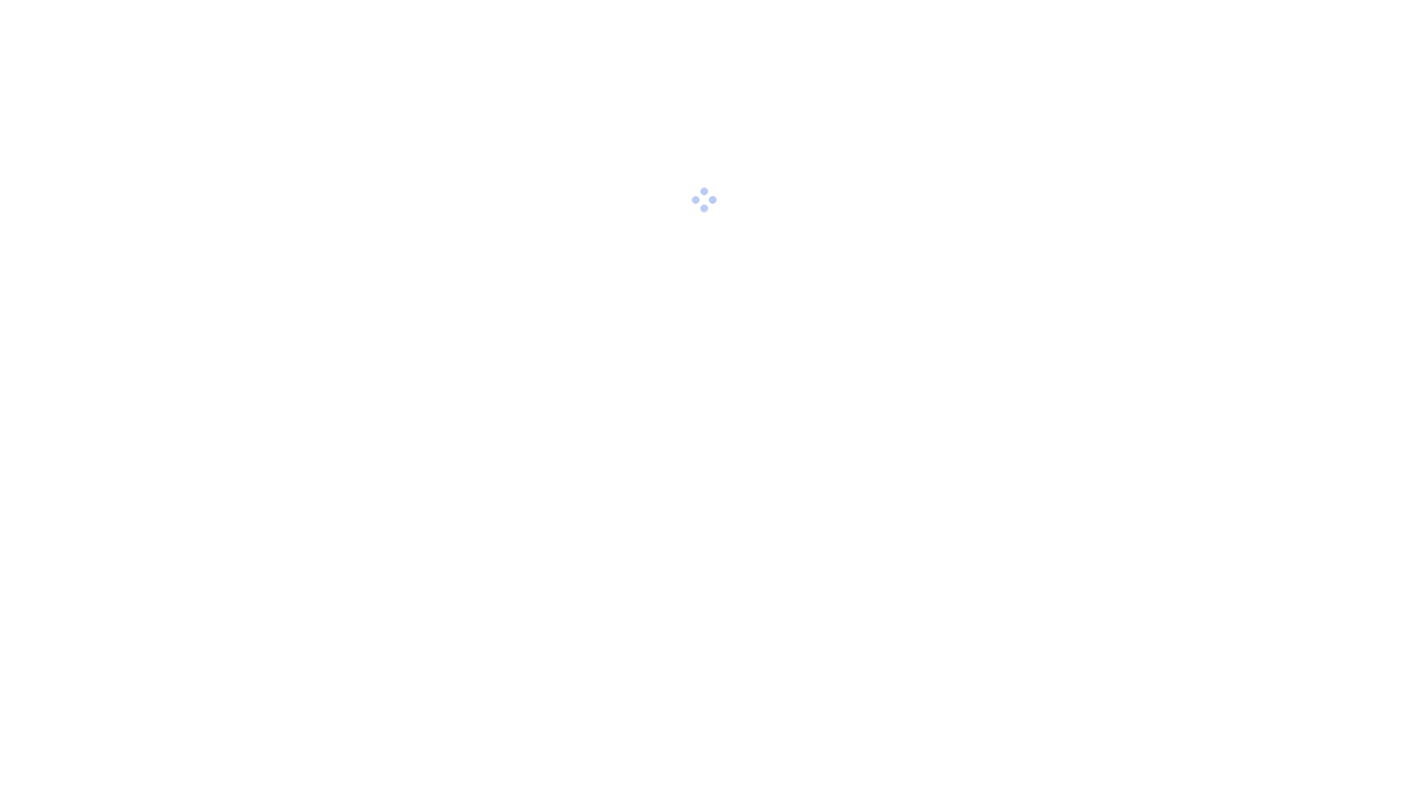 scroll, scrollTop: 0, scrollLeft: 0, axis: both 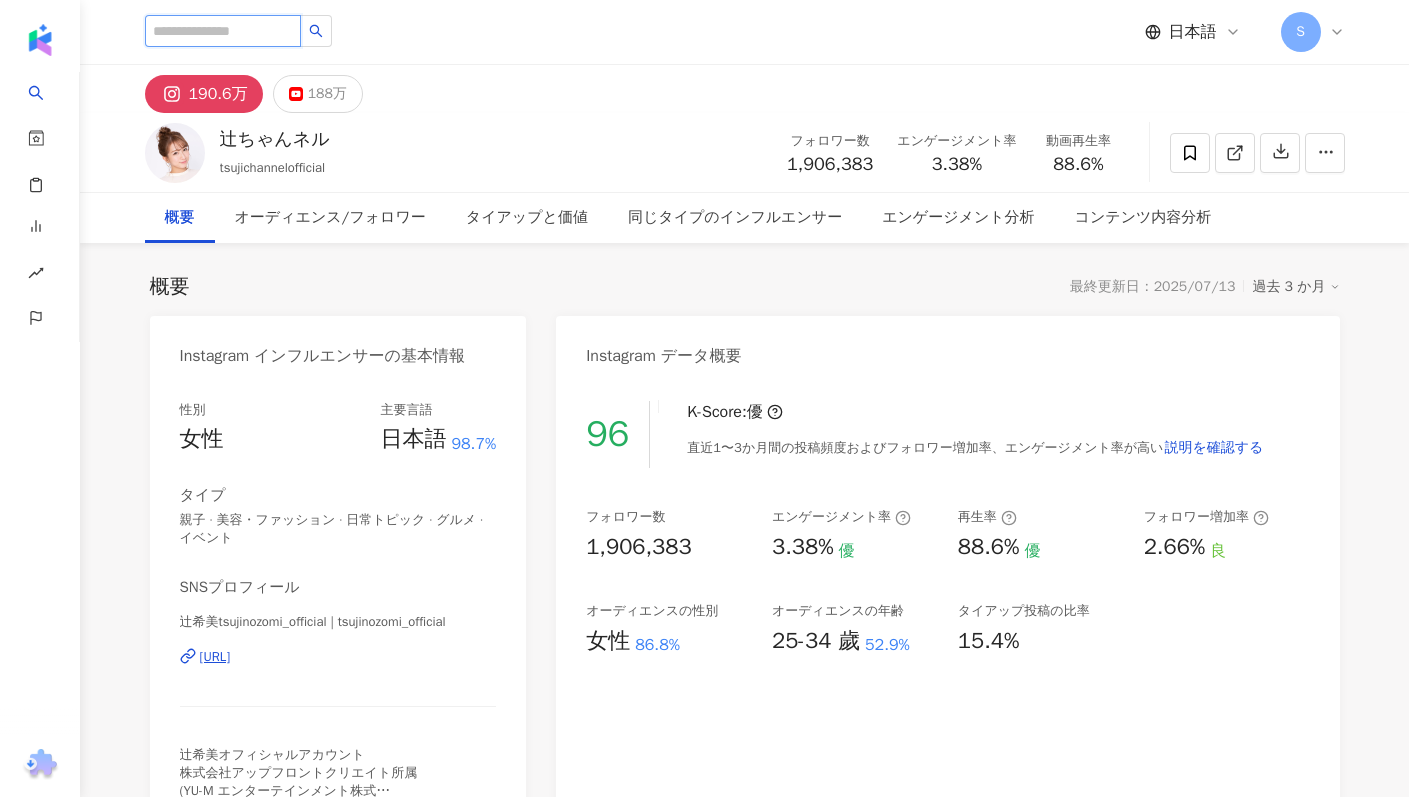 click at bounding box center [223, 31] 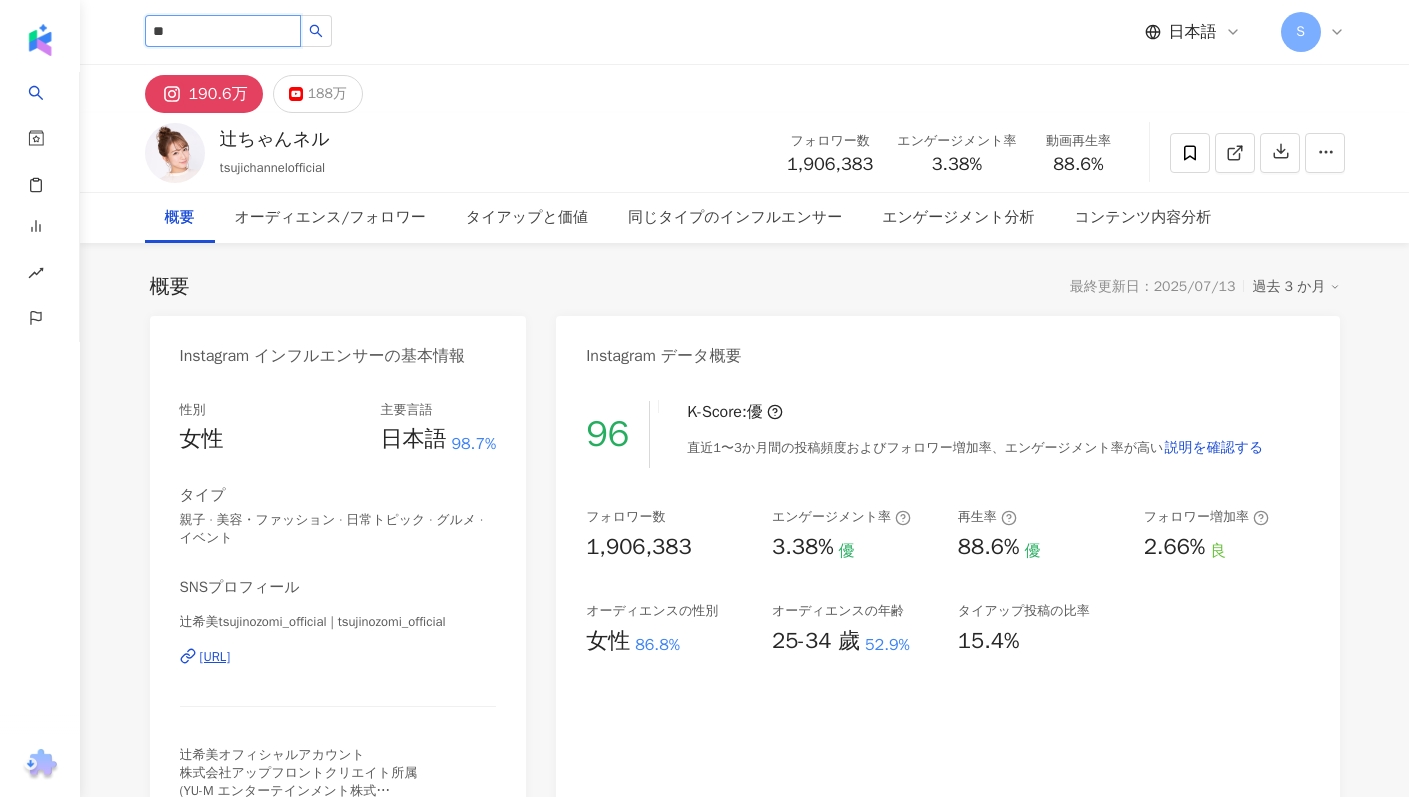 type on "*" 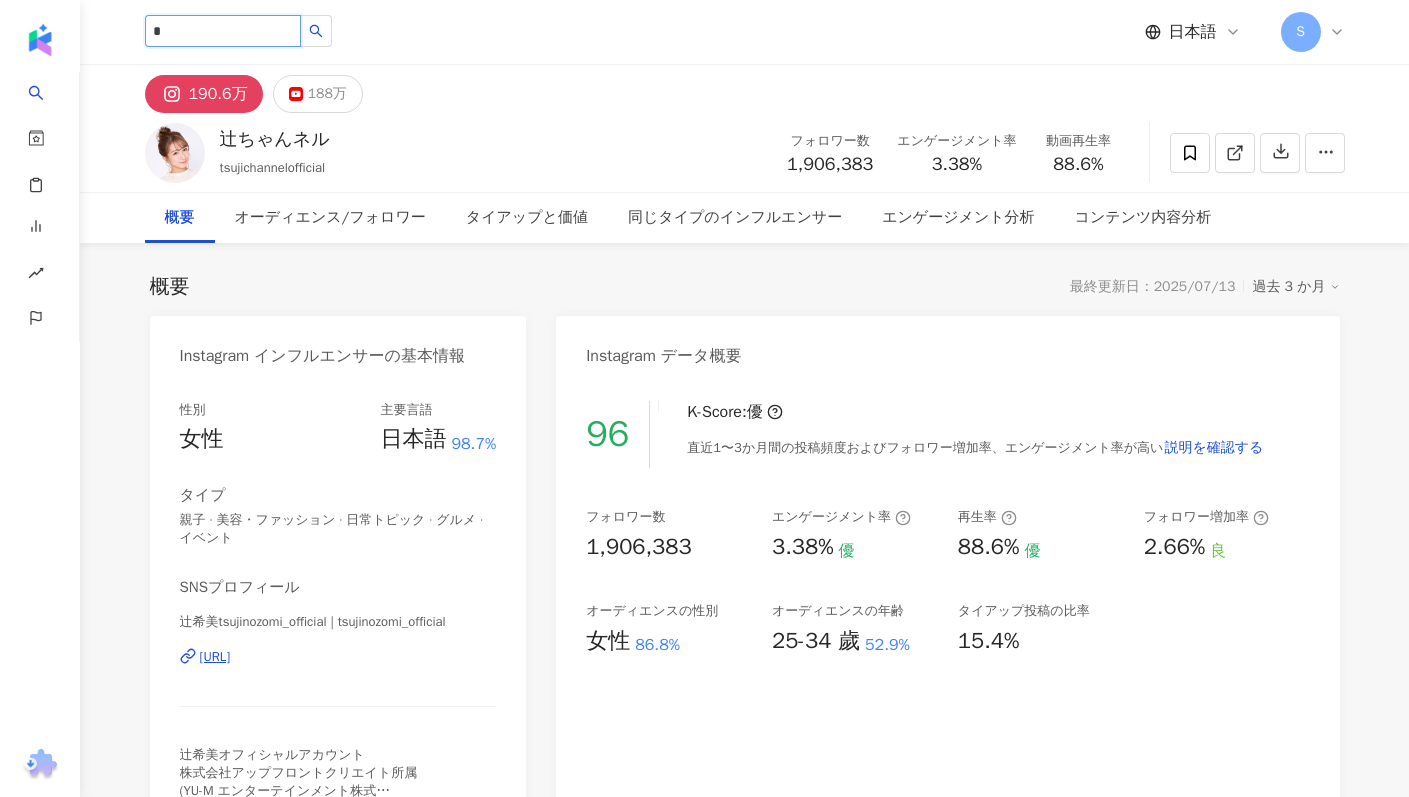 type 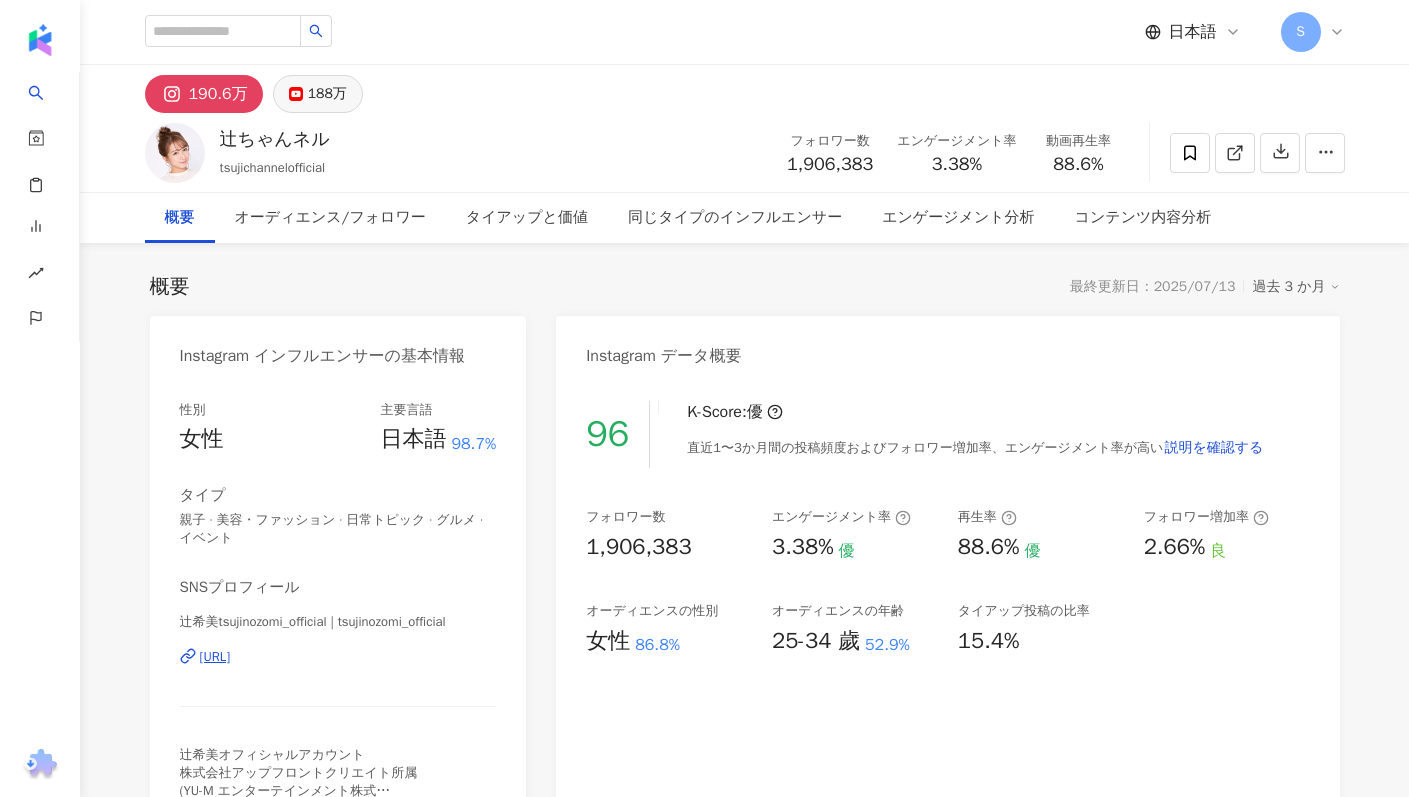 click on "188万" at bounding box center (327, 94) 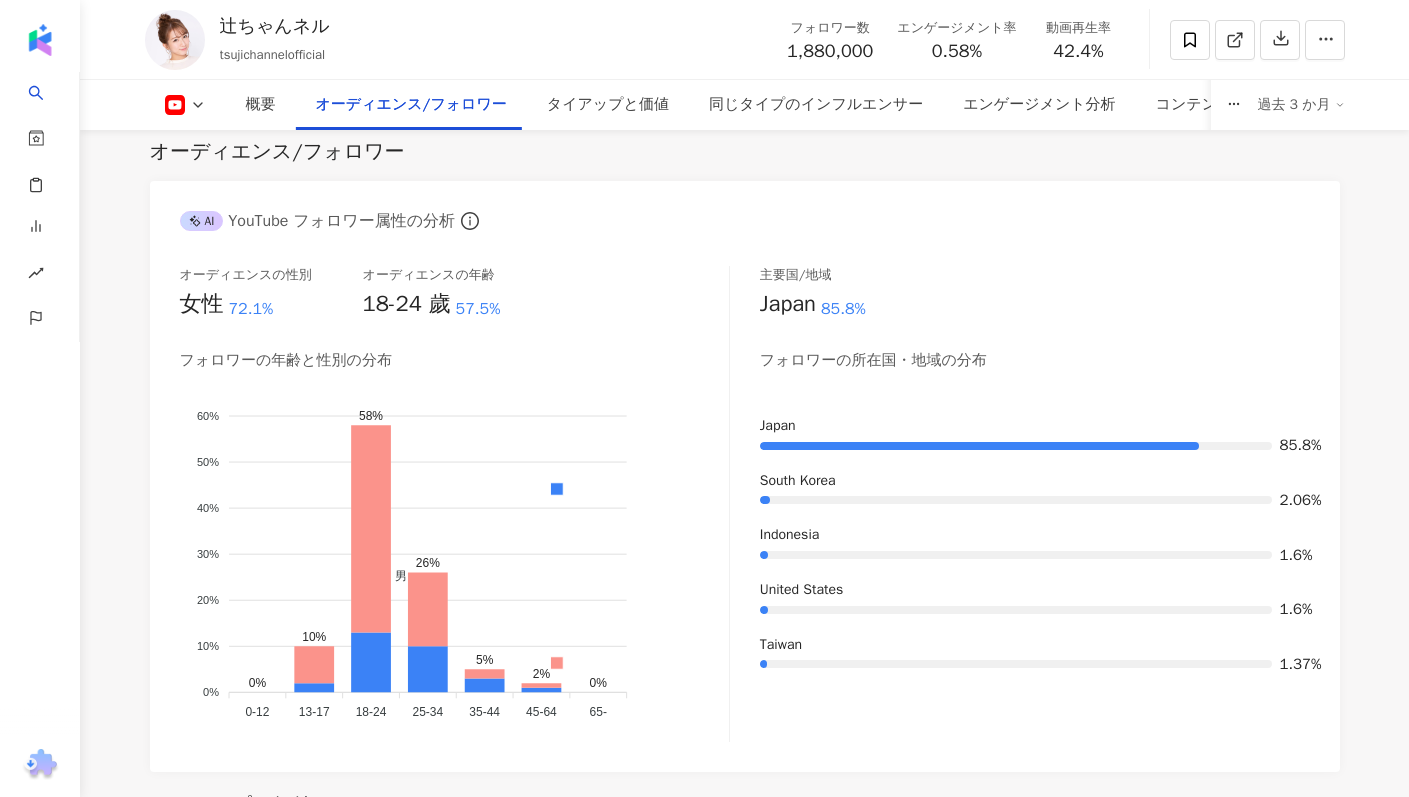 scroll, scrollTop: 1779, scrollLeft: 0, axis: vertical 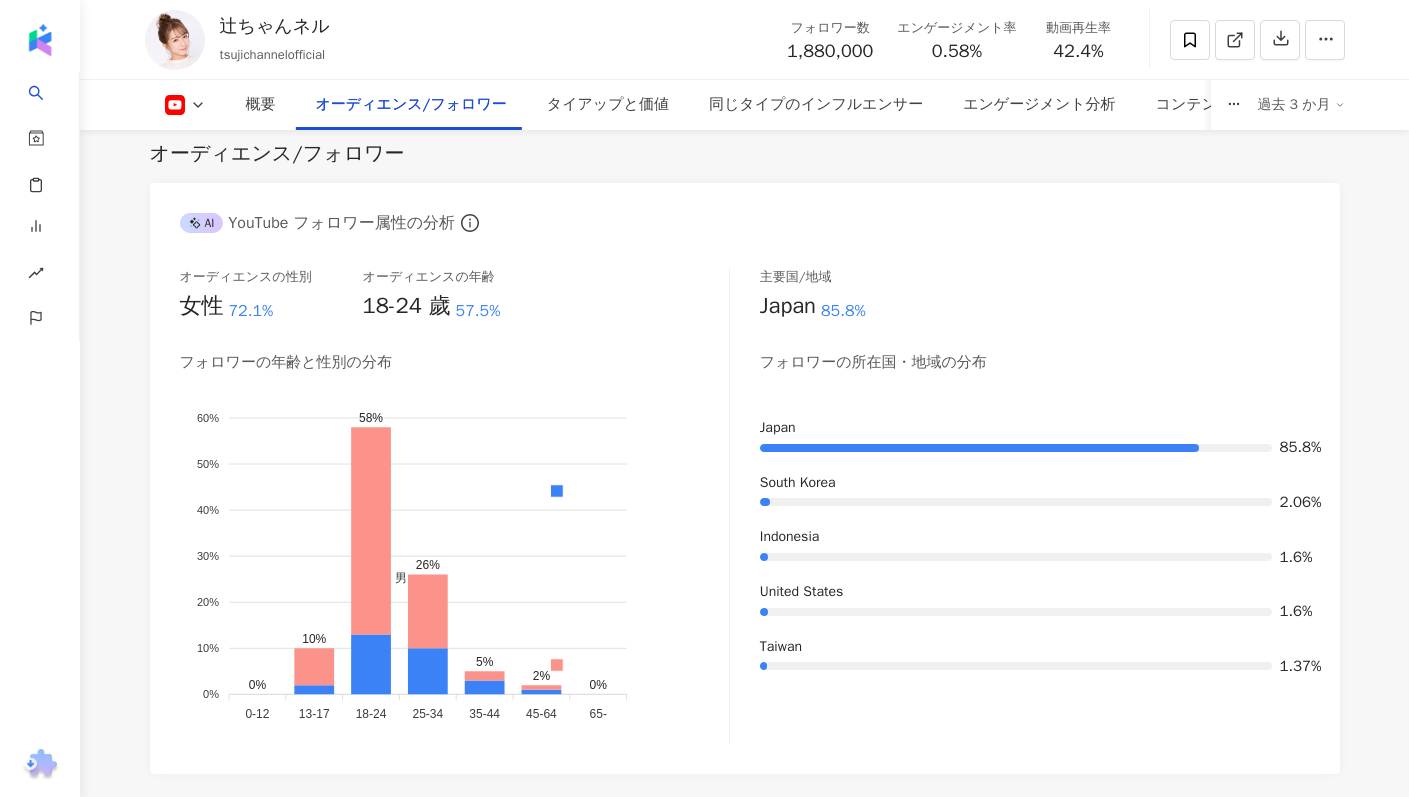 type 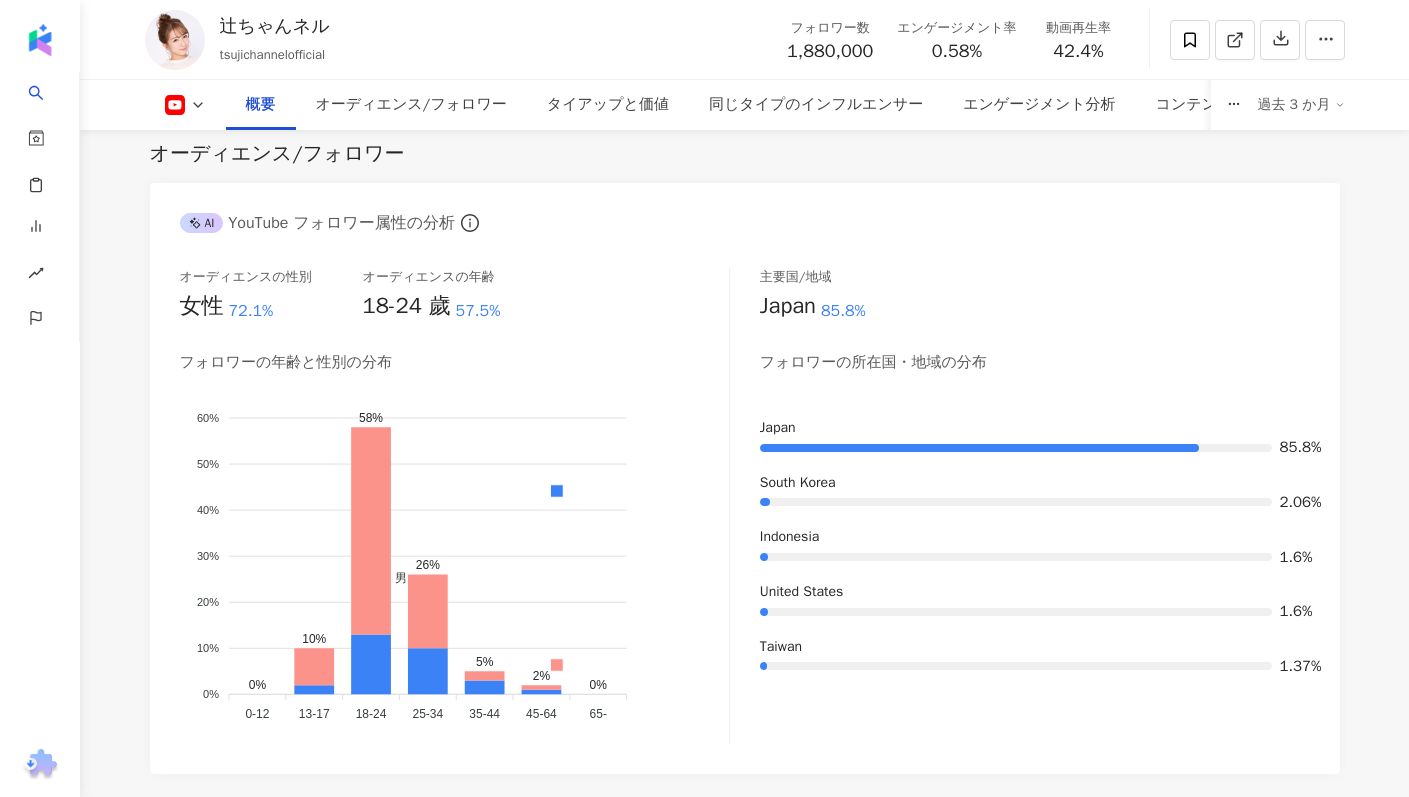 scroll, scrollTop: 0, scrollLeft: 0, axis: both 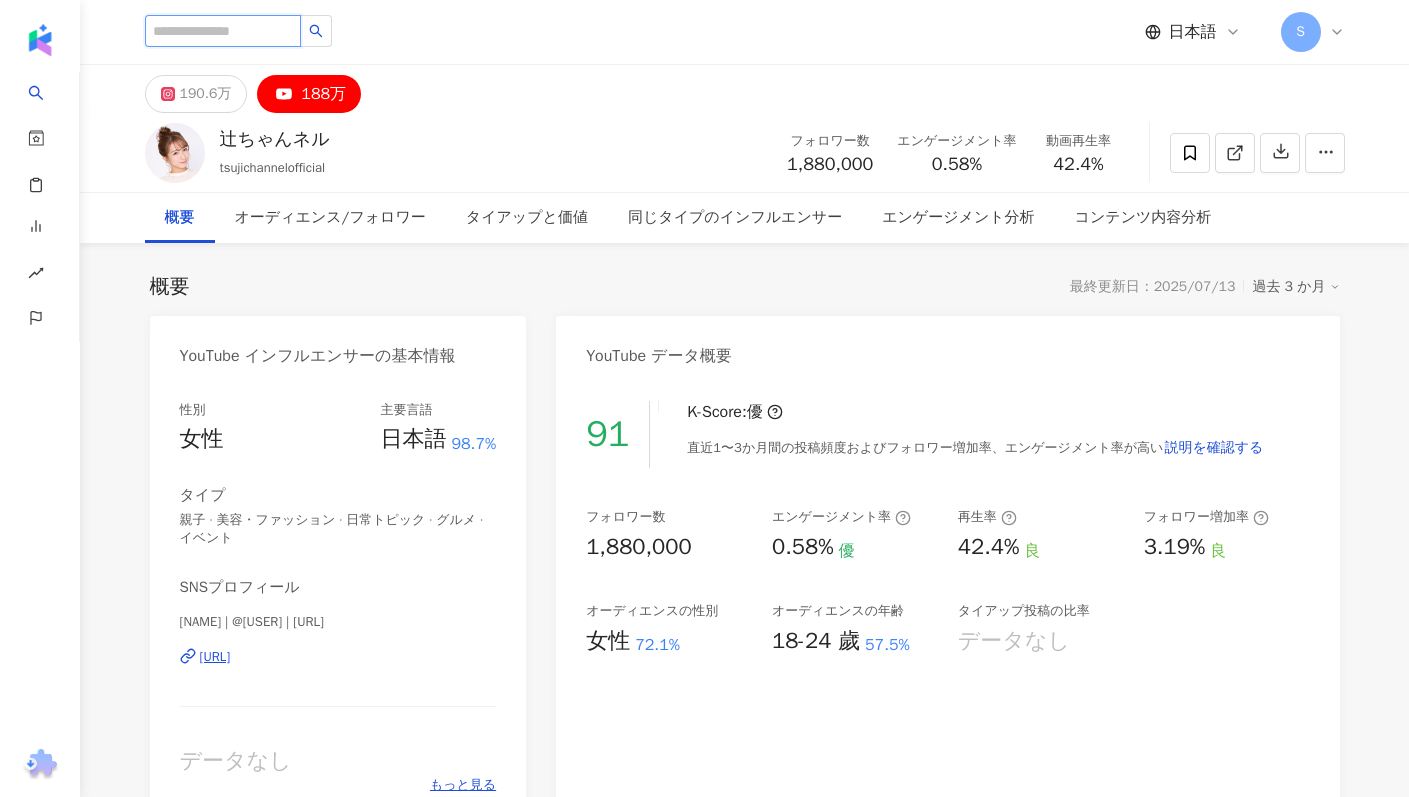 click at bounding box center [223, 31] 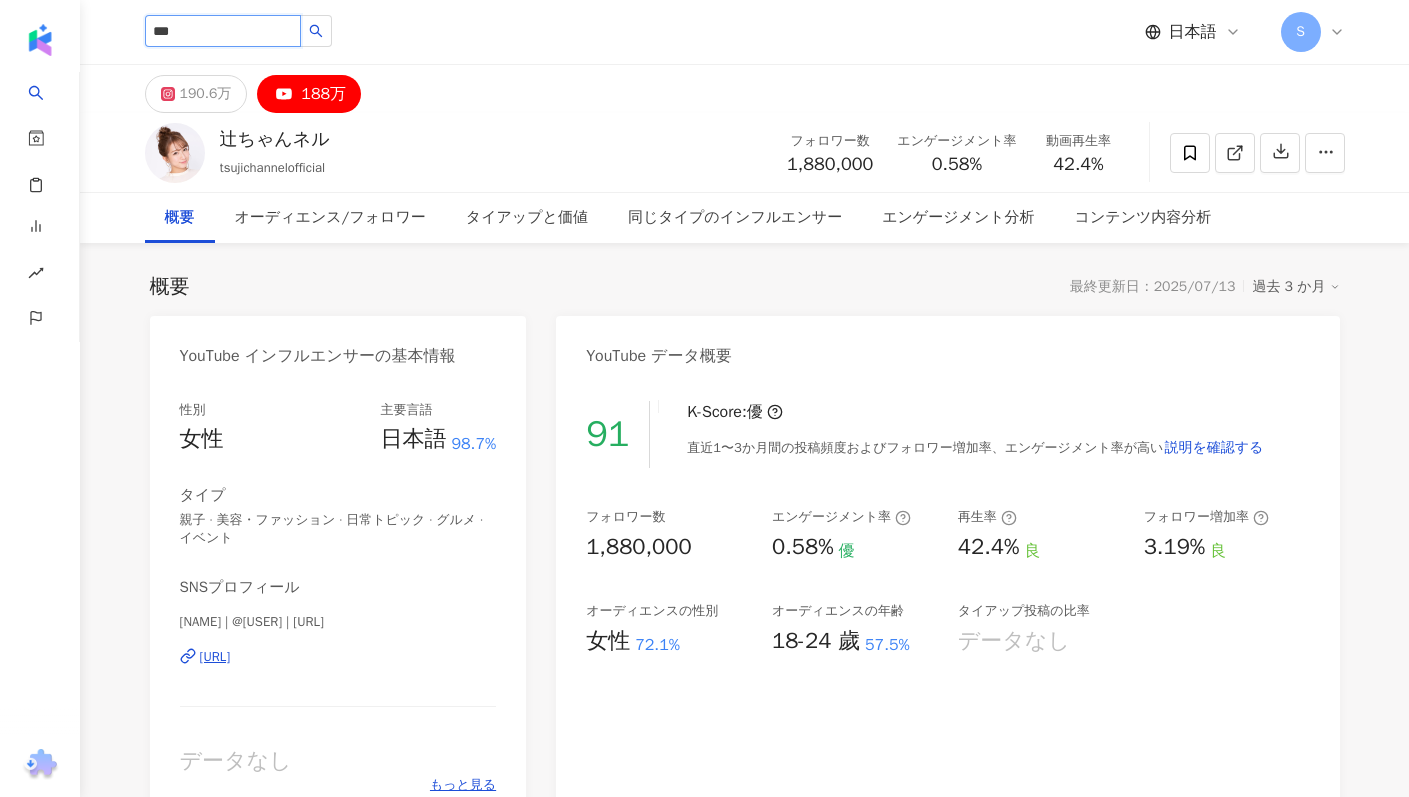 type on "***" 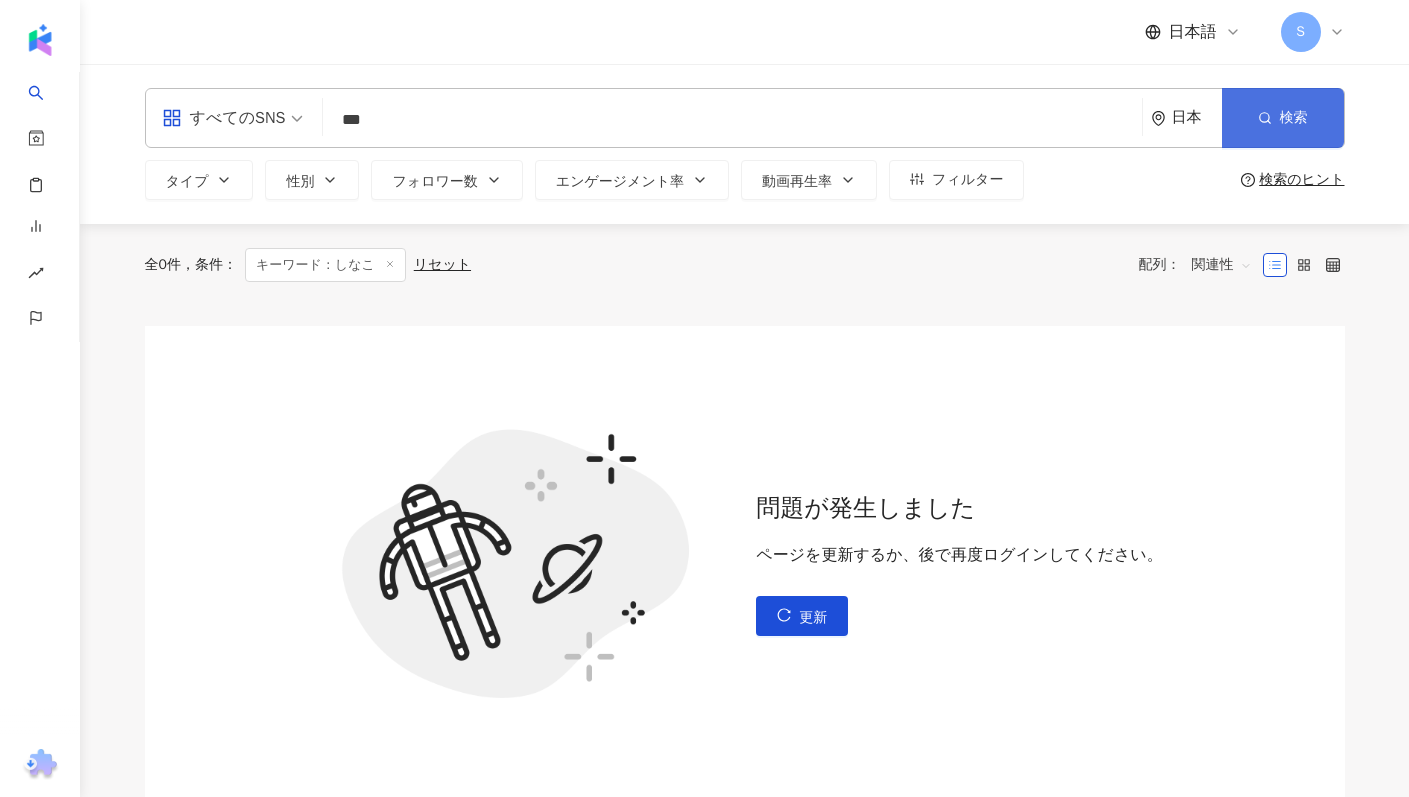 click on "検索" at bounding box center [1283, 118] 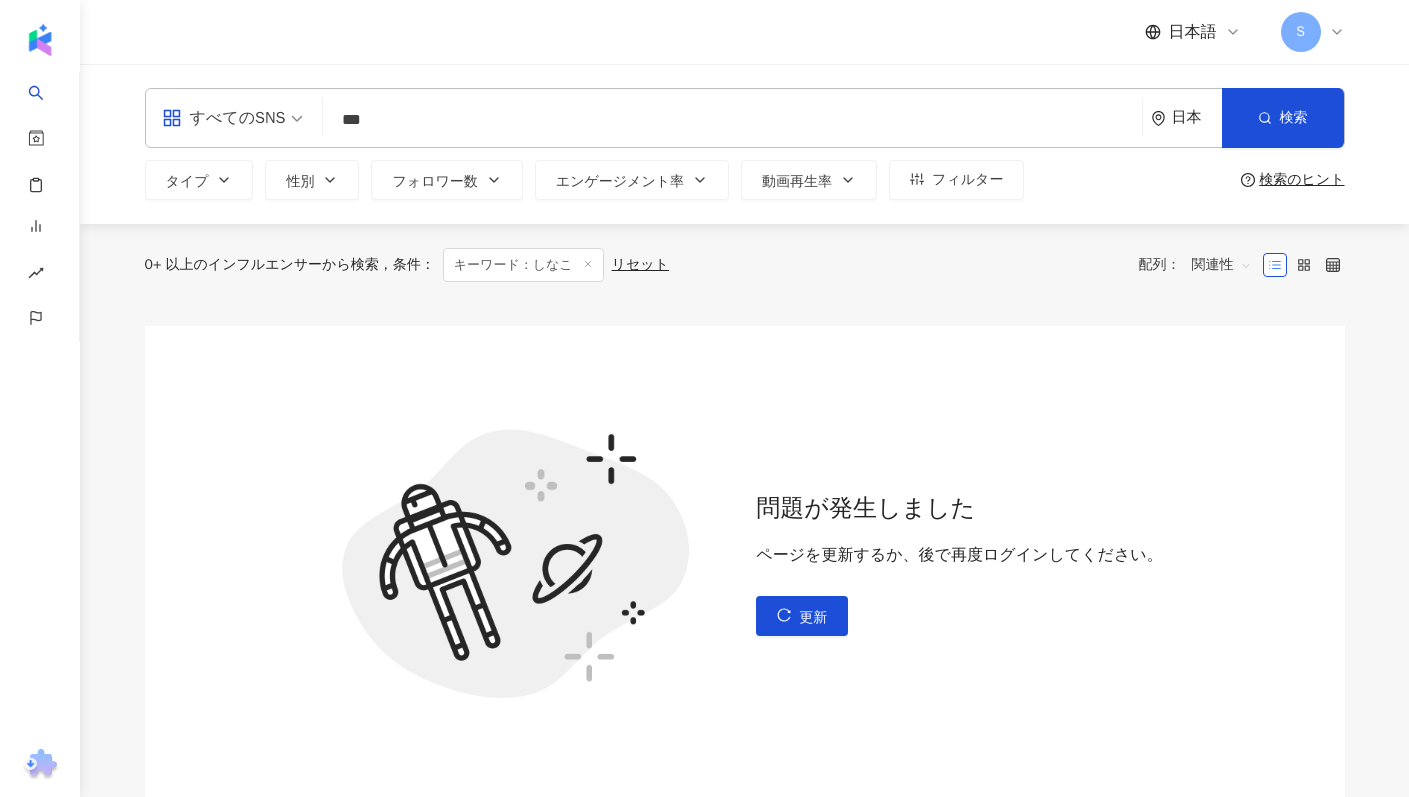 click on "問題が発生しました ページを更新するか、後で再度ログインしてください。 更新" at bounding box center (745, 564) 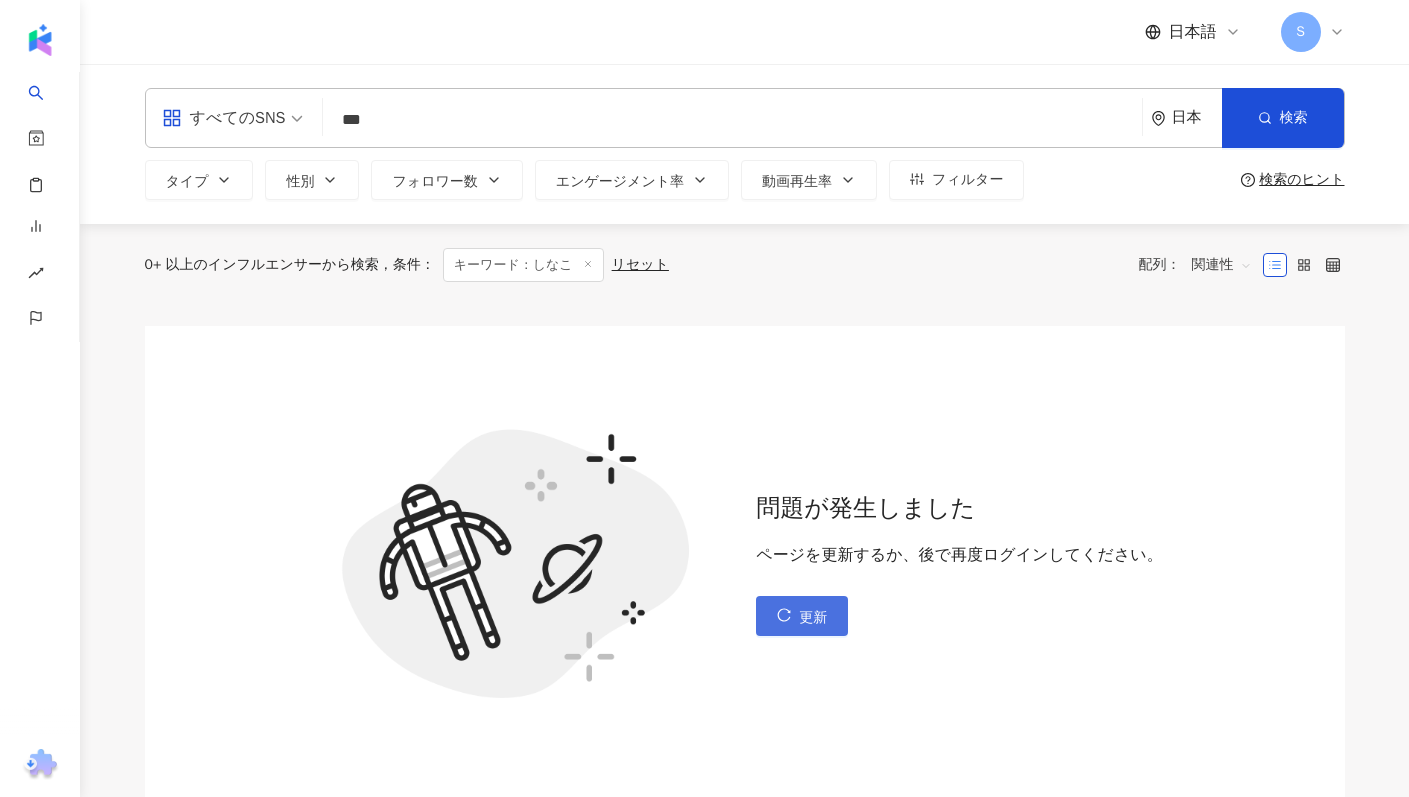 click on "更新" at bounding box center (802, 616) 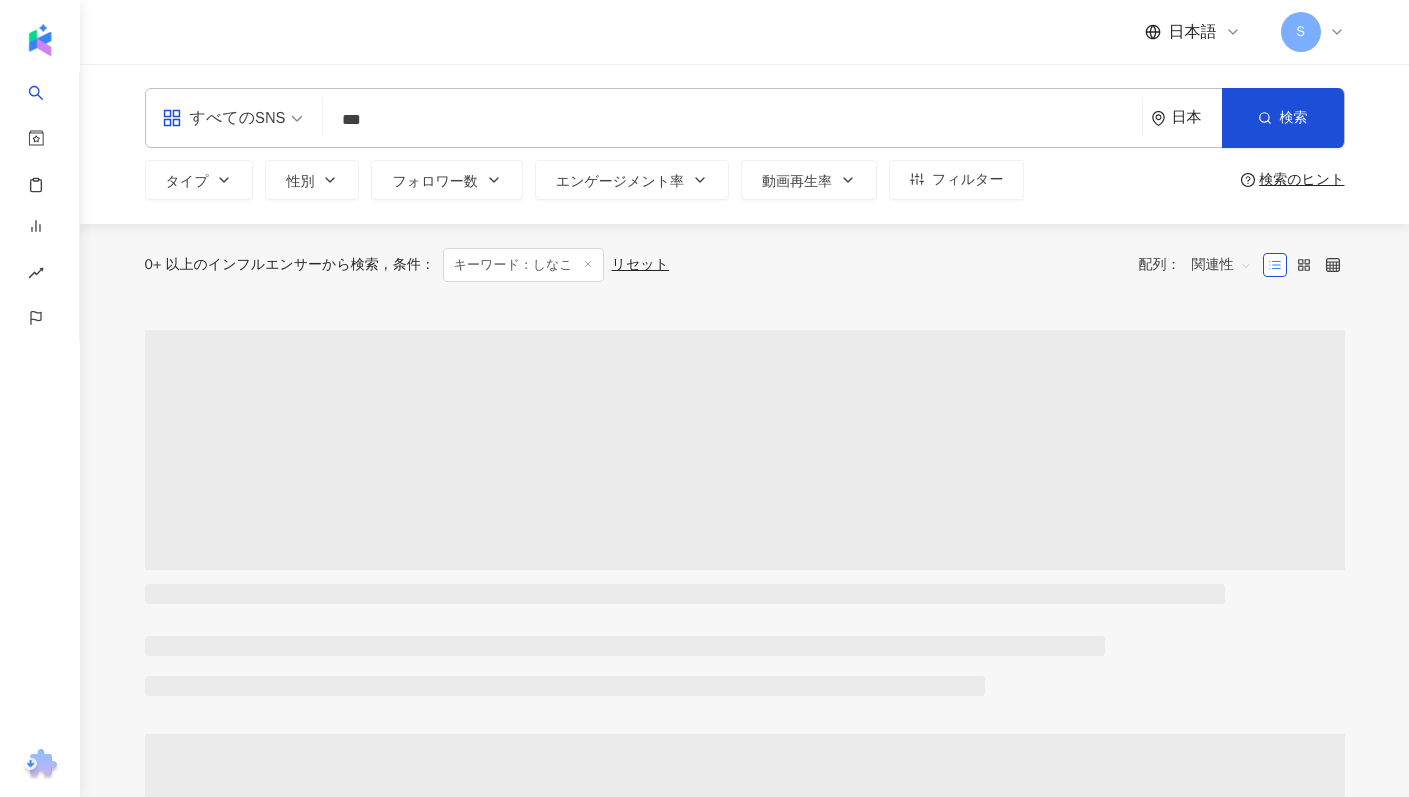 scroll, scrollTop: 0, scrollLeft: 0, axis: both 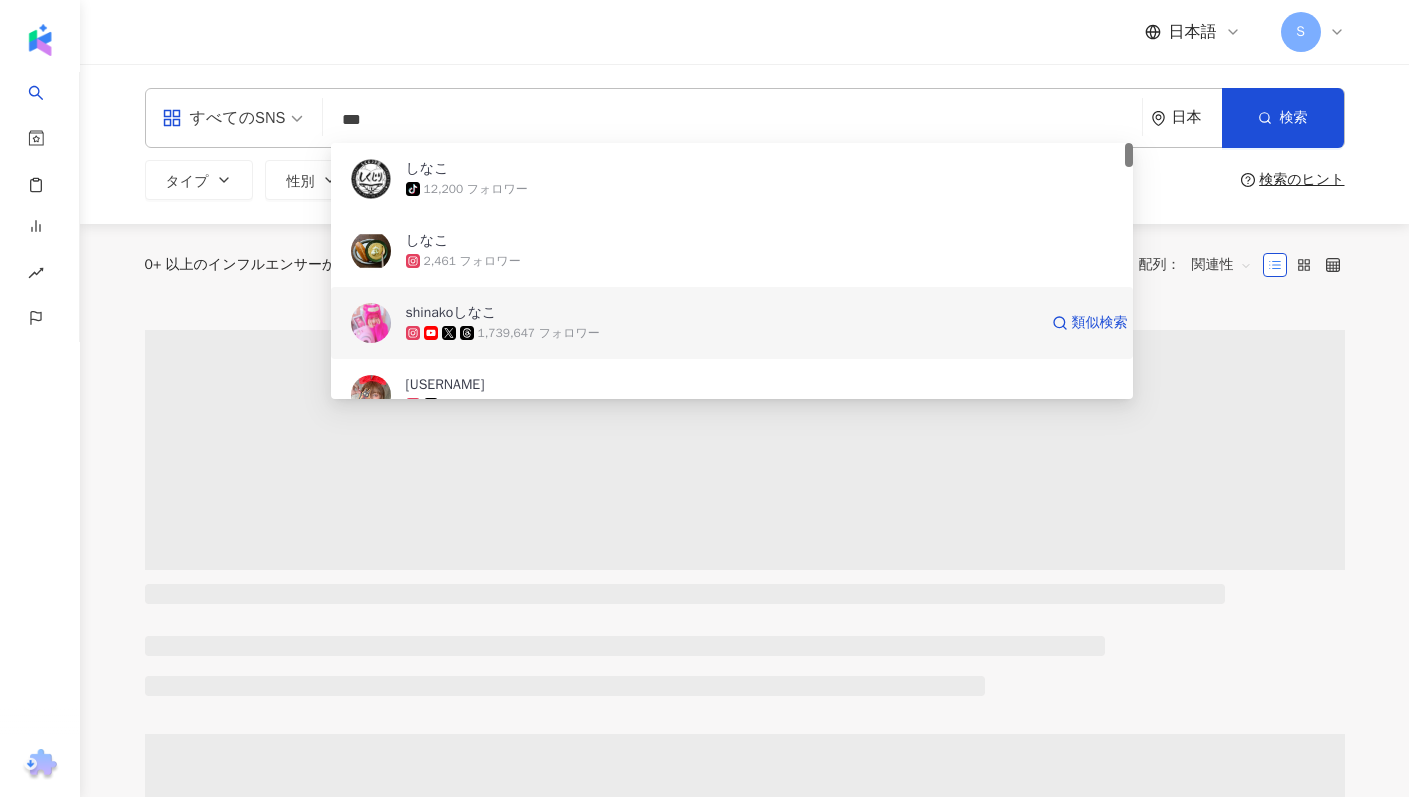 click on "1,739,647   フォロワー" at bounding box center (721, 333) 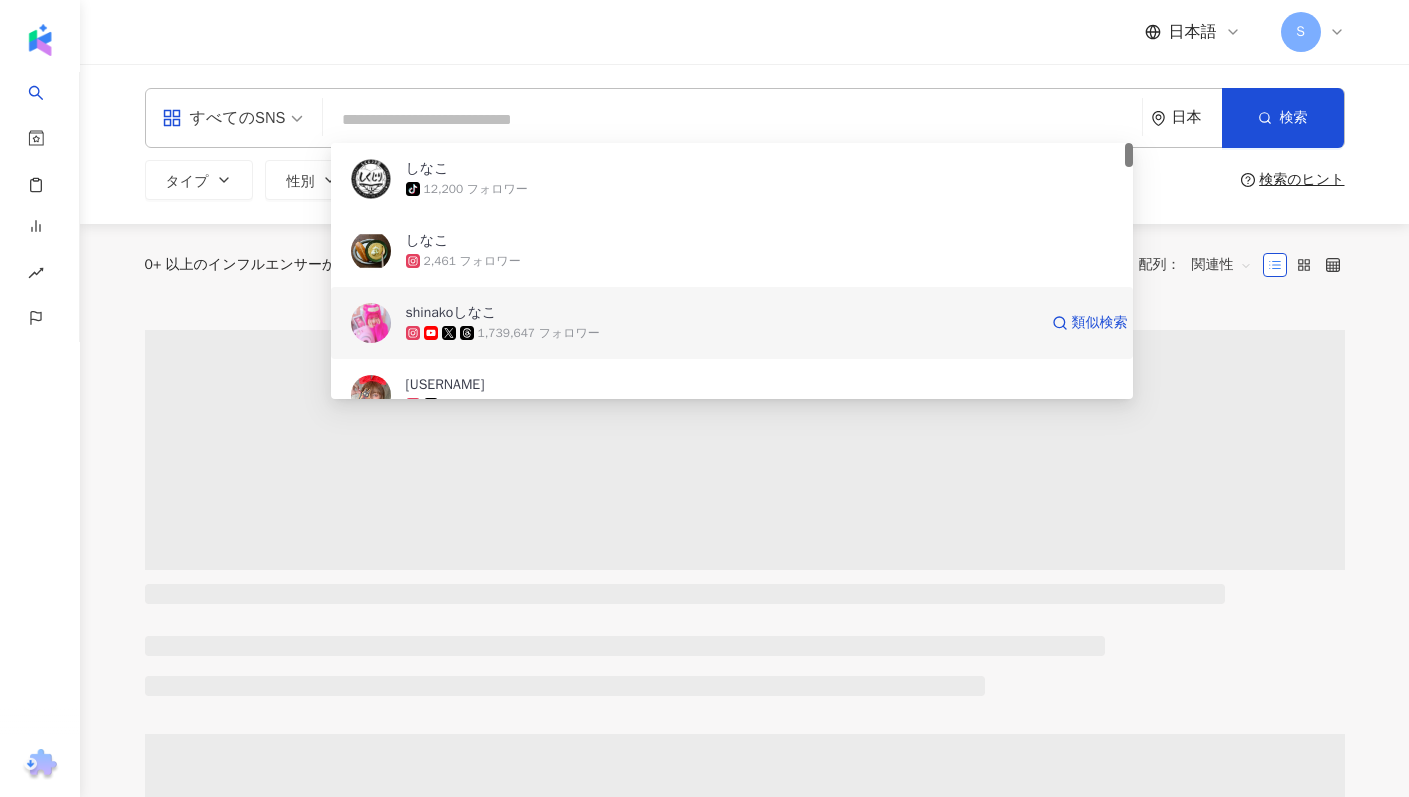 type 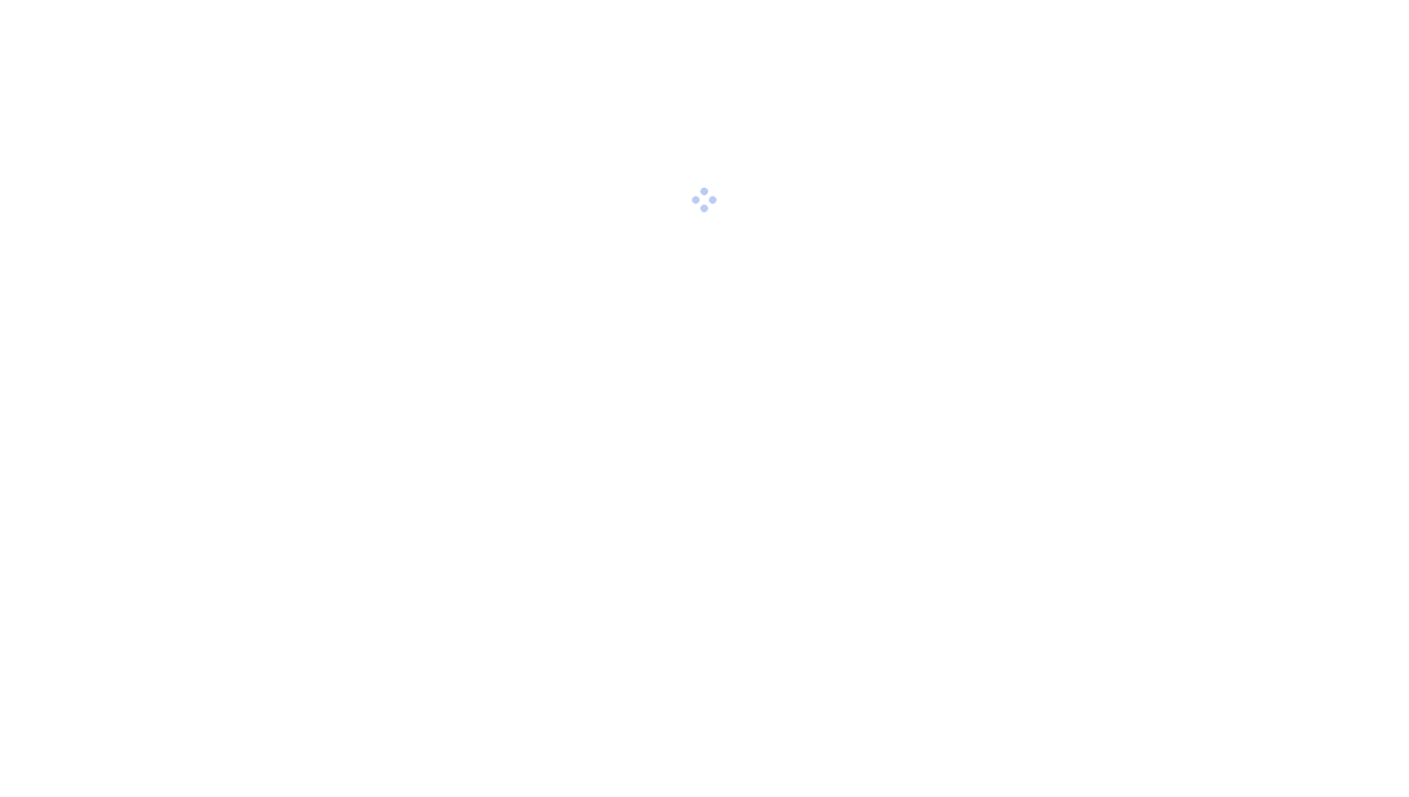 scroll, scrollTop: 0, scrollLeft: 0, axis: both 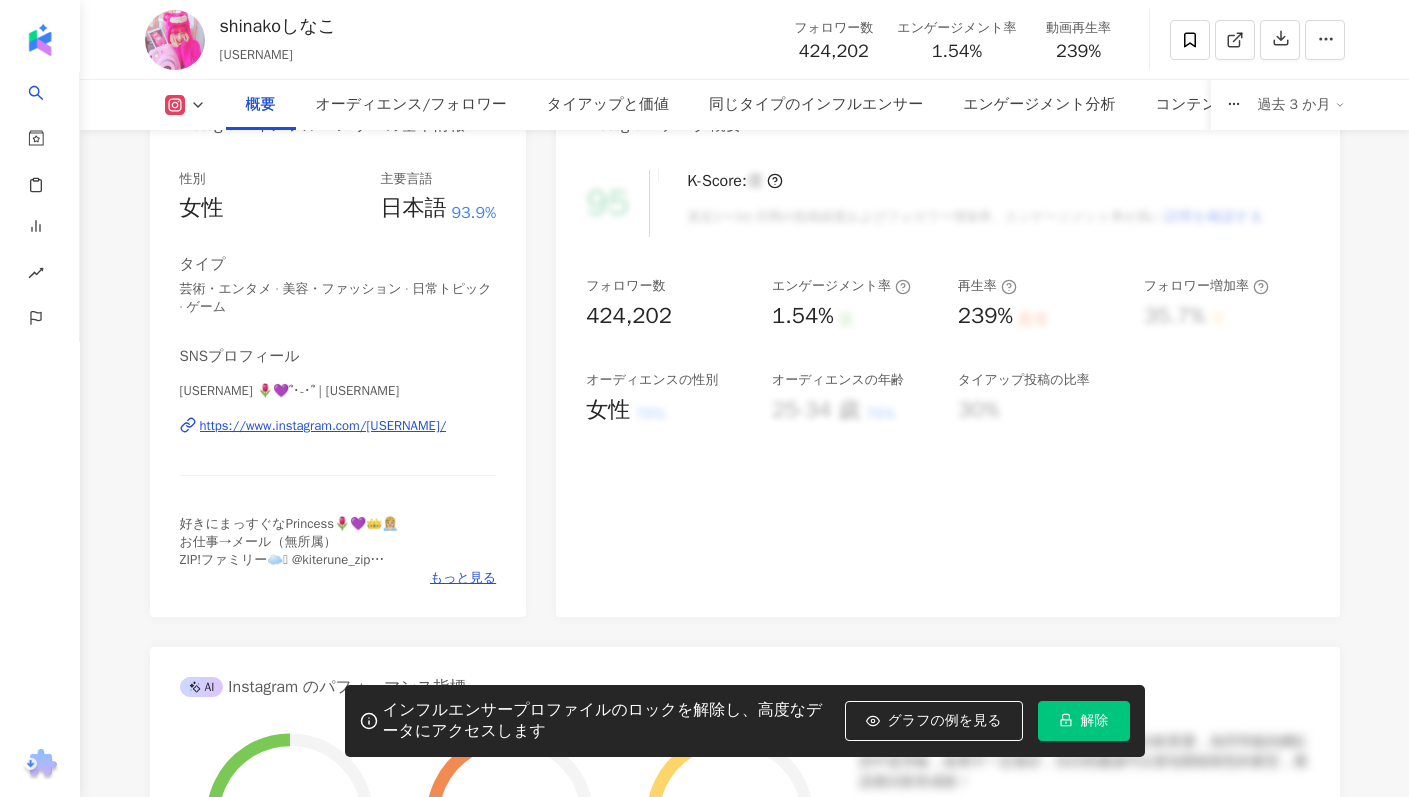 click on "解除" at bounding box center (1084, 721) 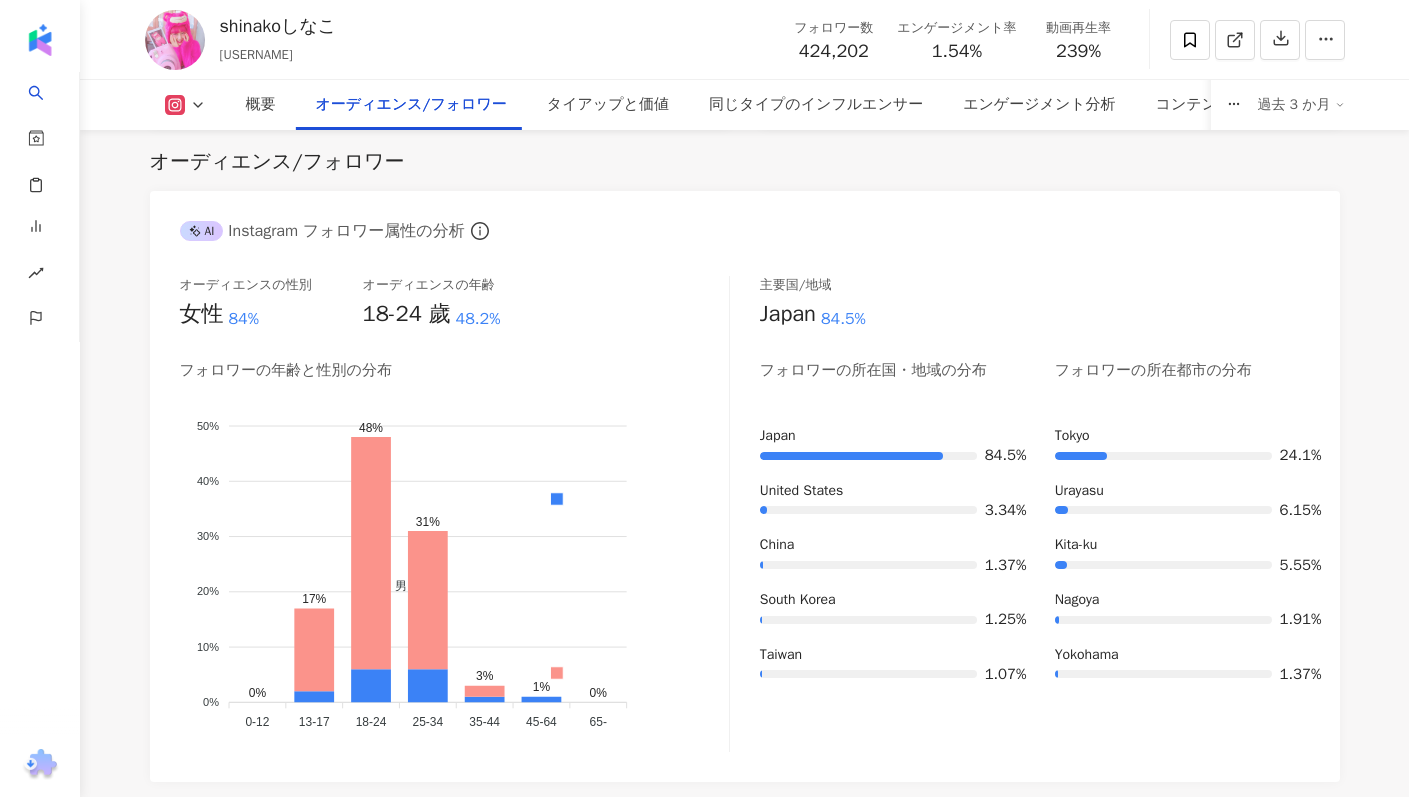 scroll, scrollTop: 1763, scrollLeft: 0, axis: vertical 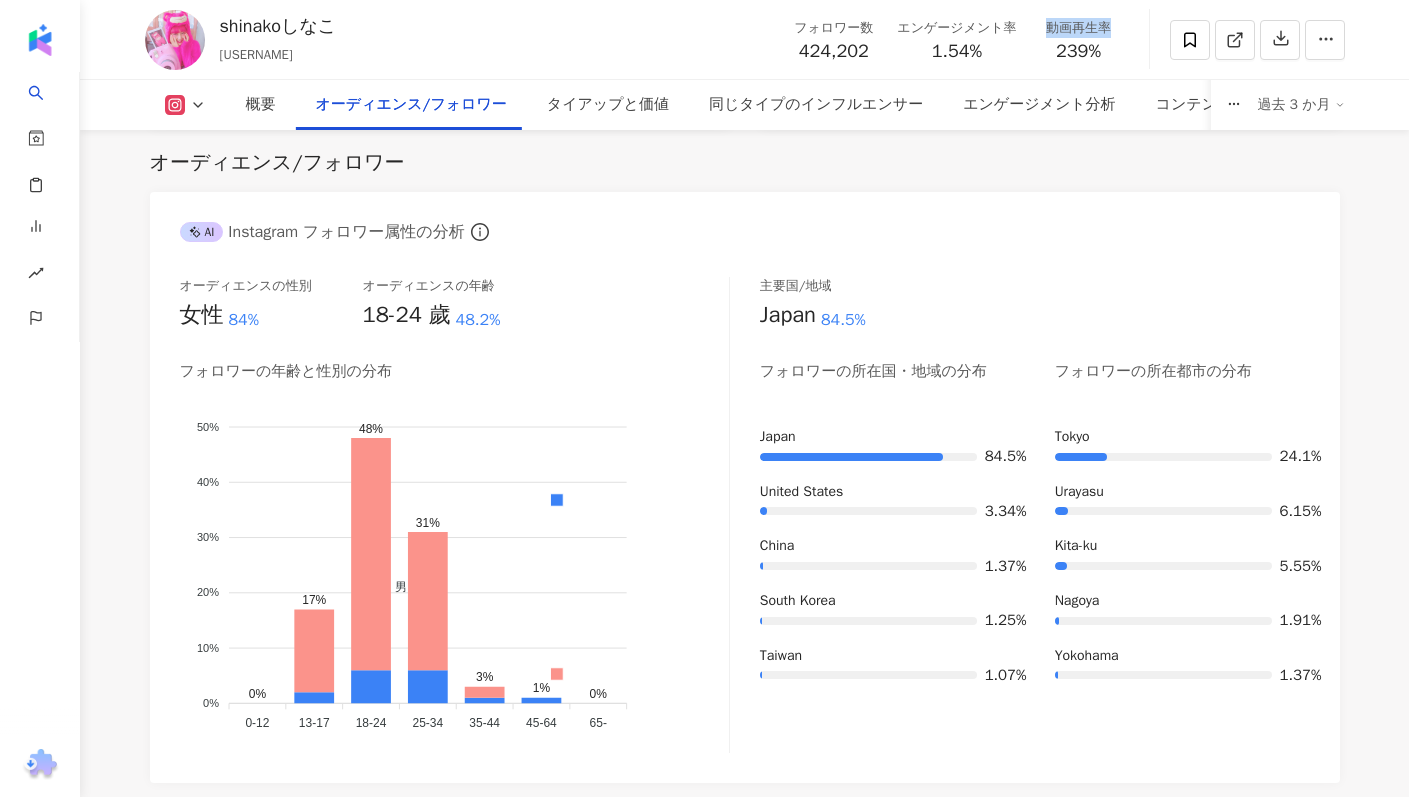 drag, startPoint x: 1114, startPoint y: 27, endPoint x: 1032, endPoint y: 29, distance: 82.02438 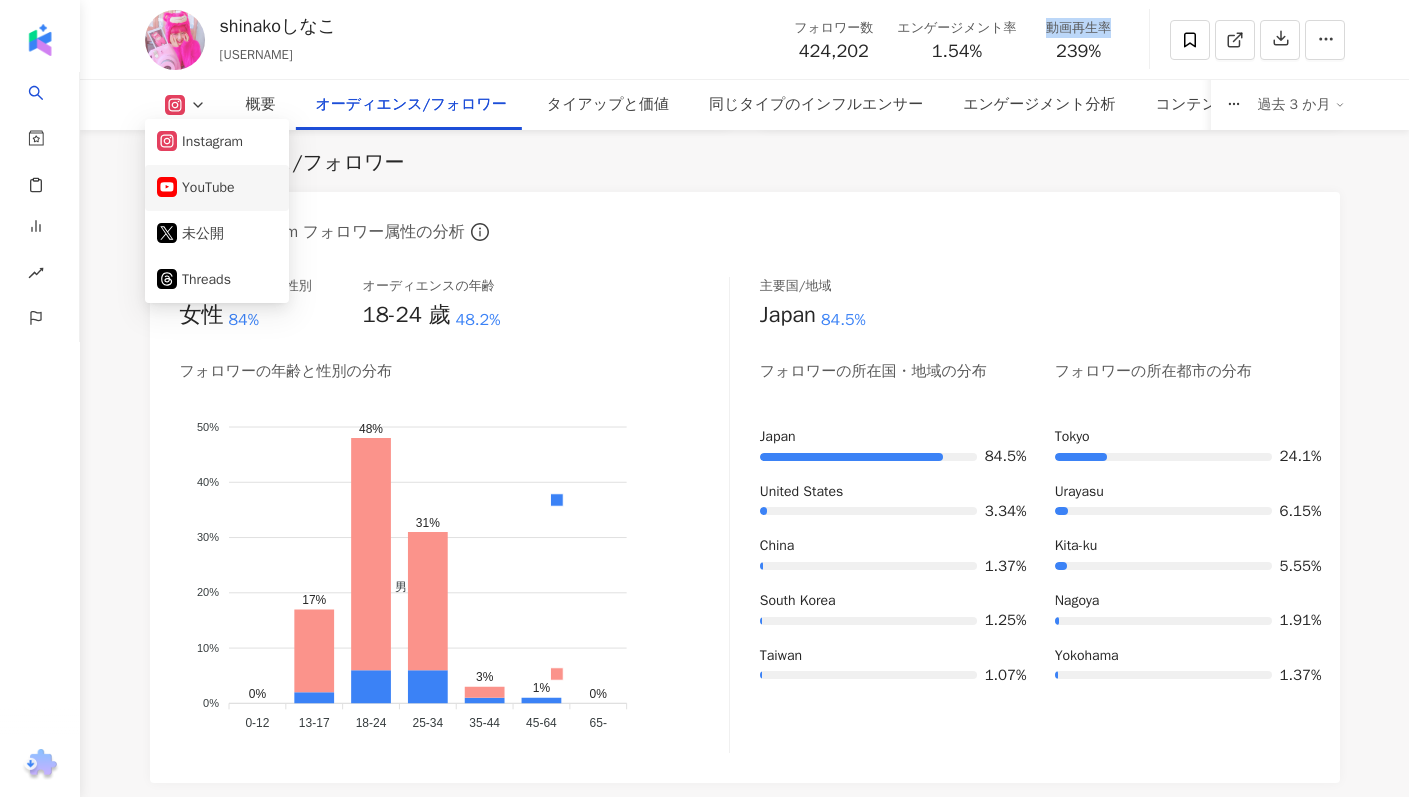 click on "YouTube" at bounding box center (217, 188) 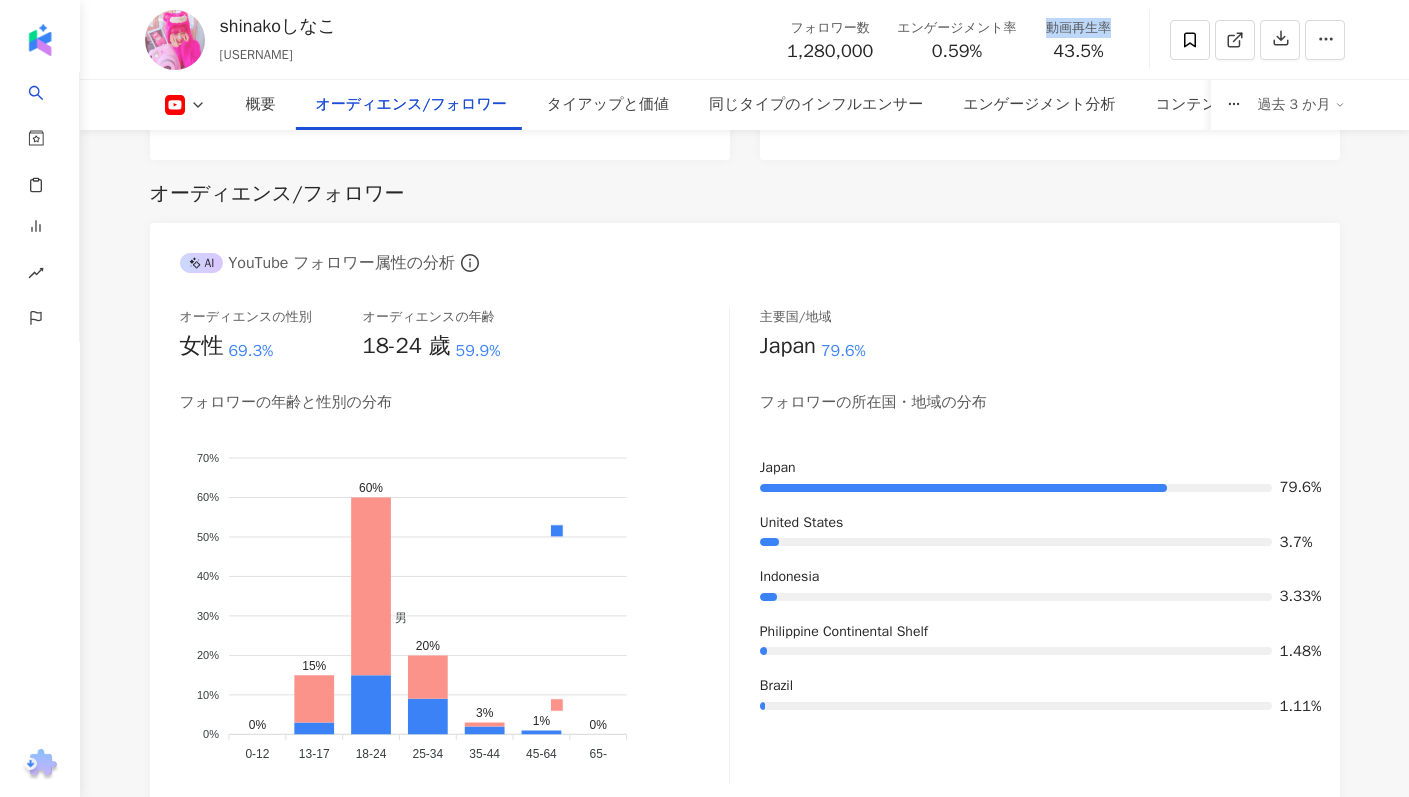 scroll, scrollTop: 1794, scrollLeft: 0, axis: vertical 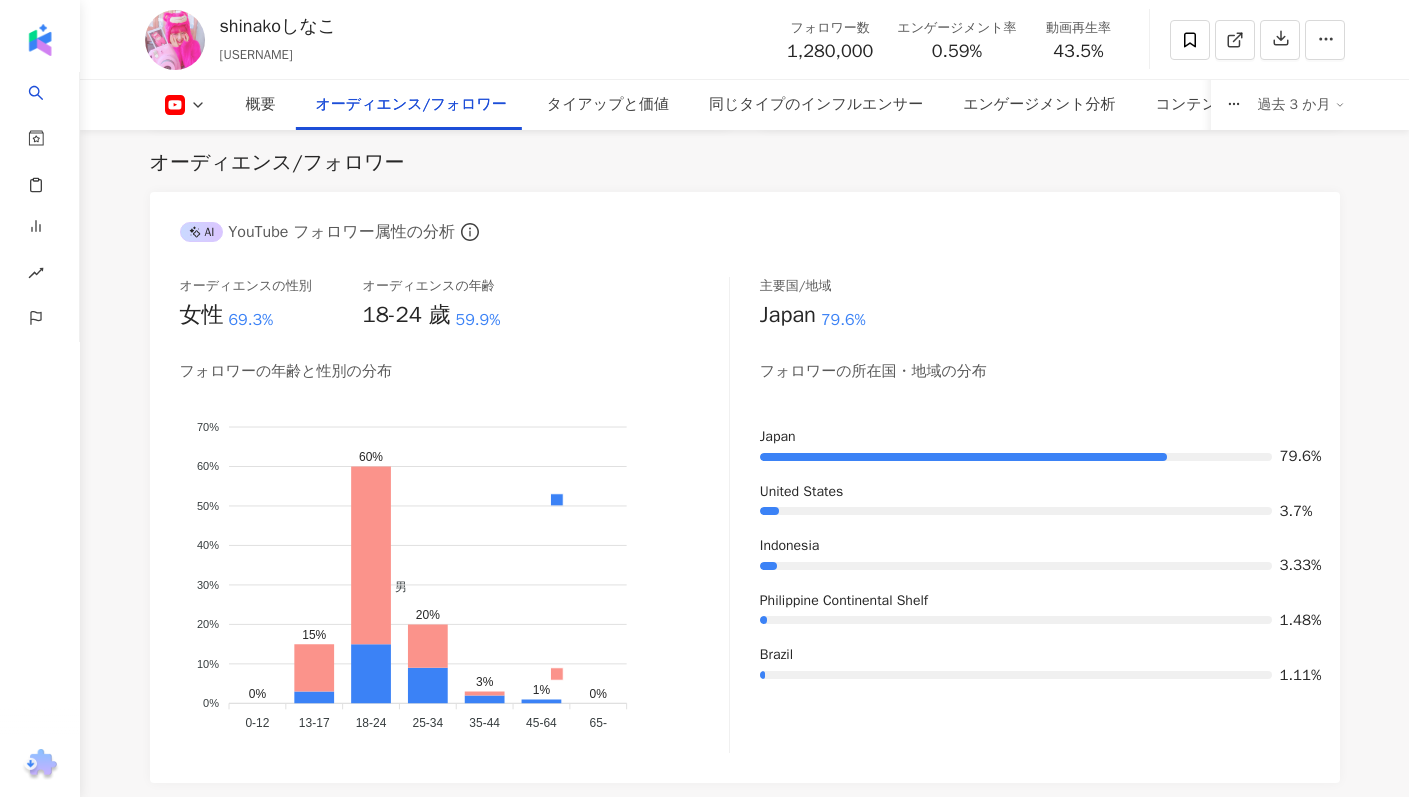 click on "概要 最終更新日：2025/07/13 過去 3 か月 YouTube インフルエンサーの基本情報 性別   女性 主要言語   日本語 93.9% タイプ 芸術・エンタメ · 美容・ファッション · 日常トピック · ゲーム SNSプロフィール しなこ Shinako / ASMR | @shinakoasmr475 | UCSPkmZyeHlDNE-6YMSg5Fbg https://www.youtube.com/channel/UCSPkmZyeHlDNE-6YMSg5Fbg もっと見る YouTube データ概要 91 K-Score :   優 直近1〜3か月間の投稿頻度およびフォロワー増加率、エンゲージメント率が高い 説明を確認する フォロワー数   1,280,000 エンゲージメント率   0.59% 優 再生率   43.5% 良 フォロワー増加率   2.34% 良 オーディエンスの性別   女性 69.3% オーディエンスの年齢   18-24 歲 59.9% タイアップ投稿の比率   データなし AI YouTube のパフォーマンス指標 エンゲージメント率 0.59% 優 同規模のインフルエンサーのエンゲージメント率 の平均値は 良" at bounding box center (745, 1899) 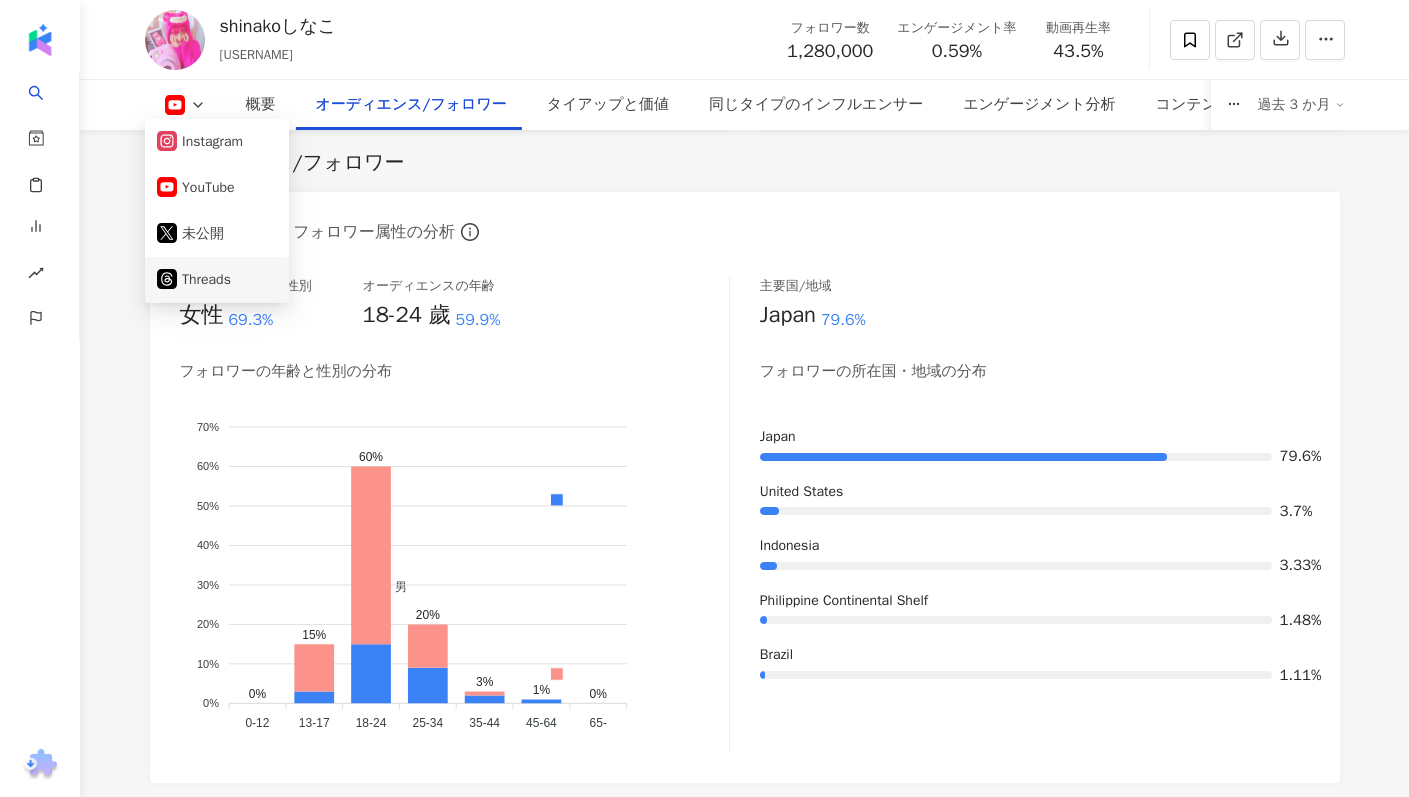 click on "Threads" at bounding box center [217, 280] 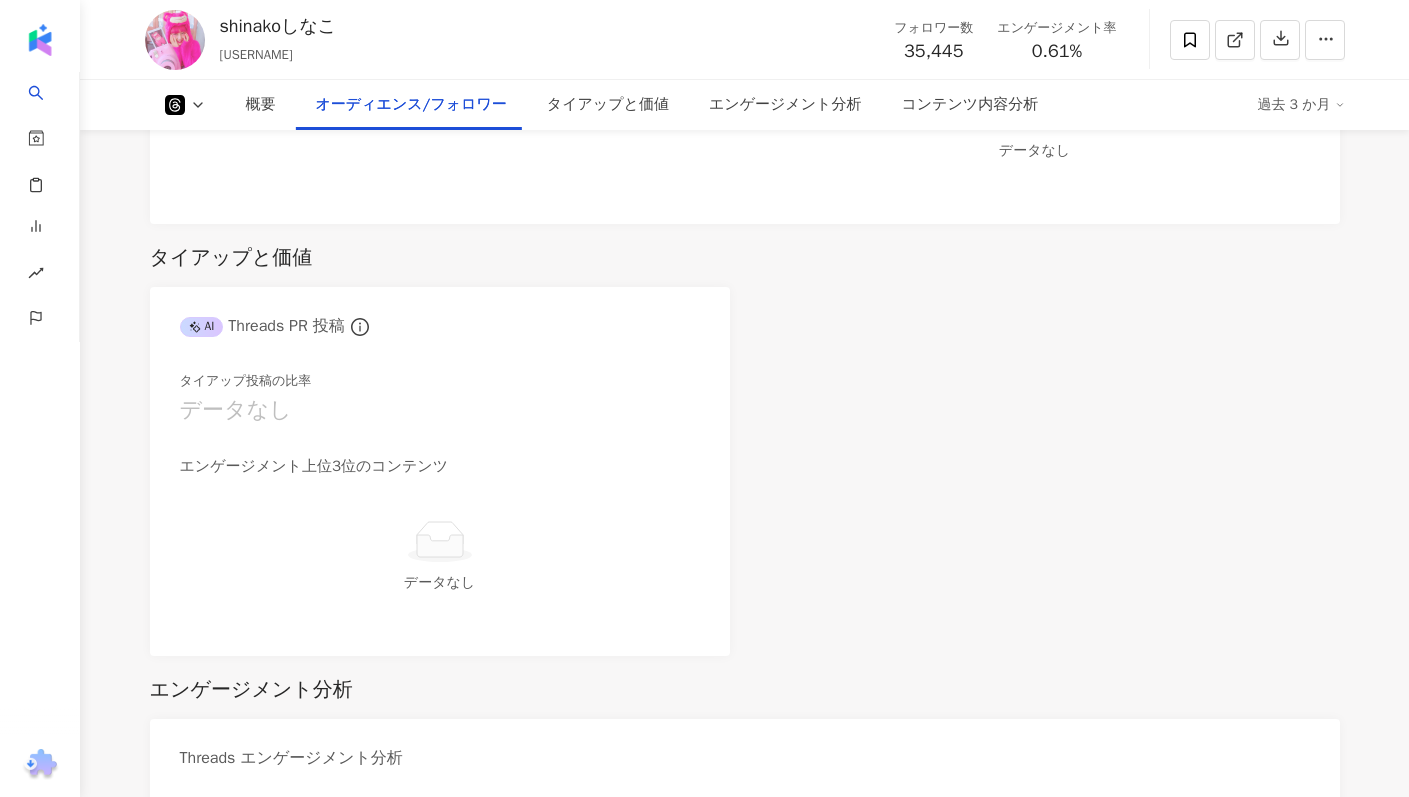 scroll, scrollTop: 1549, scrollLeft: 0, axis: vertical 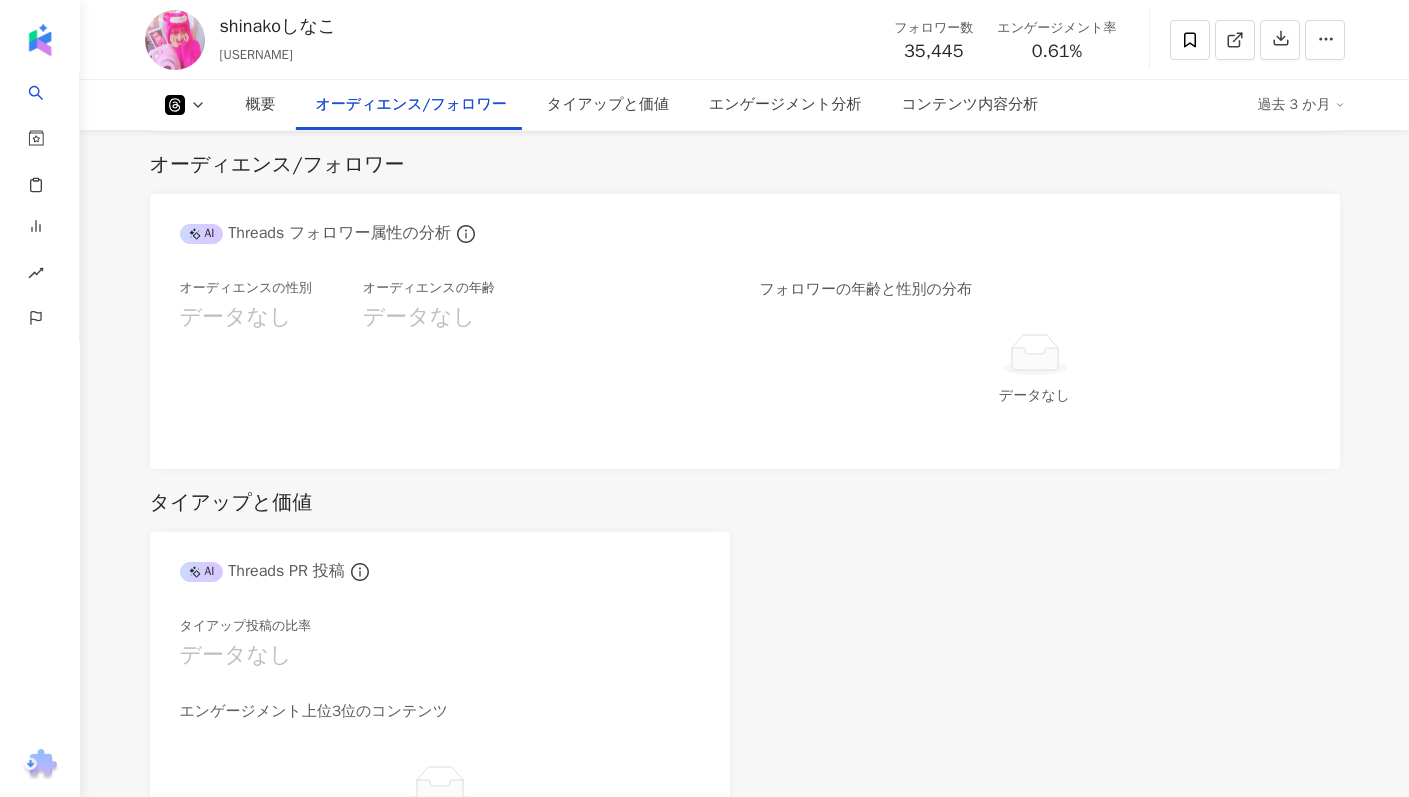 click 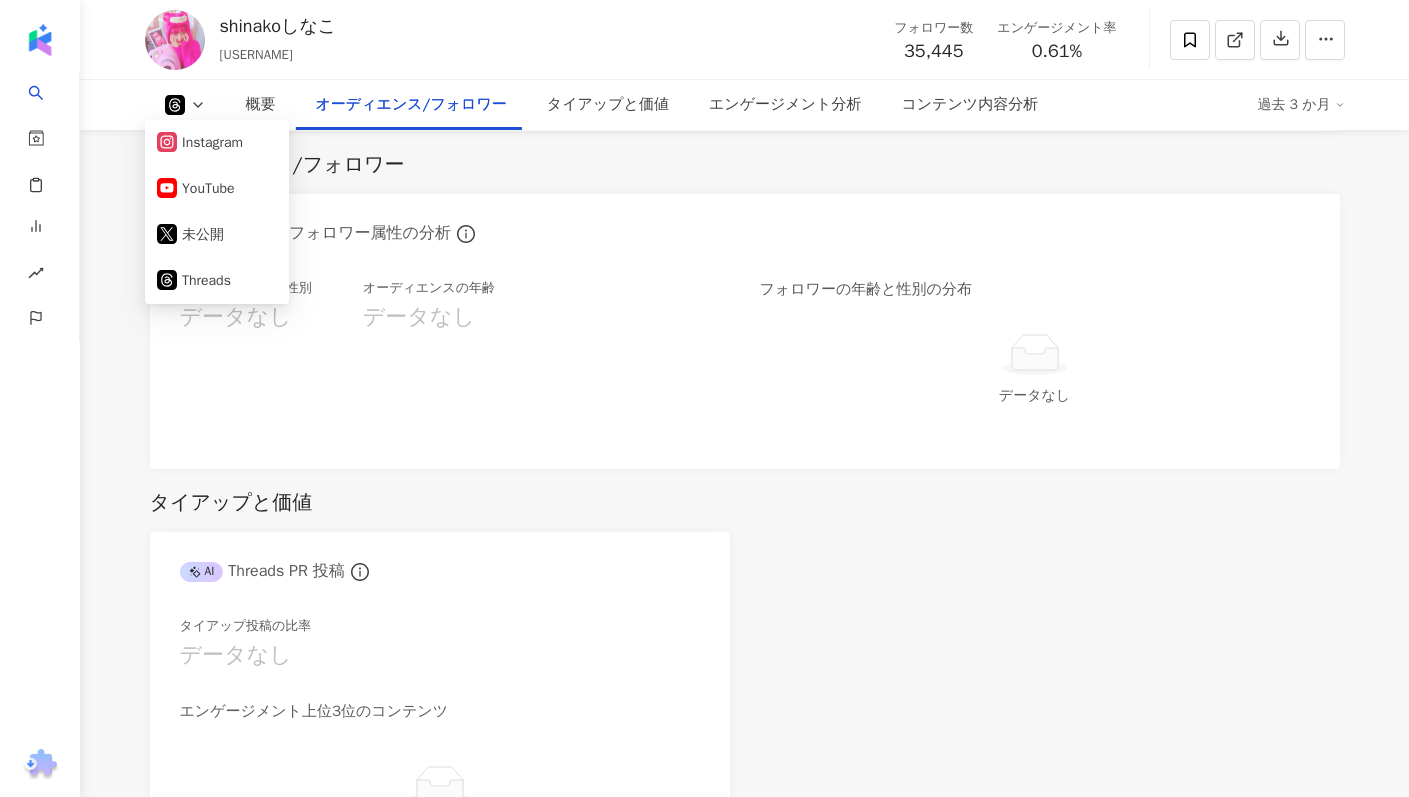 click on "shinakoしなこ ssshinako フォロワー数 35,445 エンゲージメント率 0.61%" at bounding box center (745, 39) 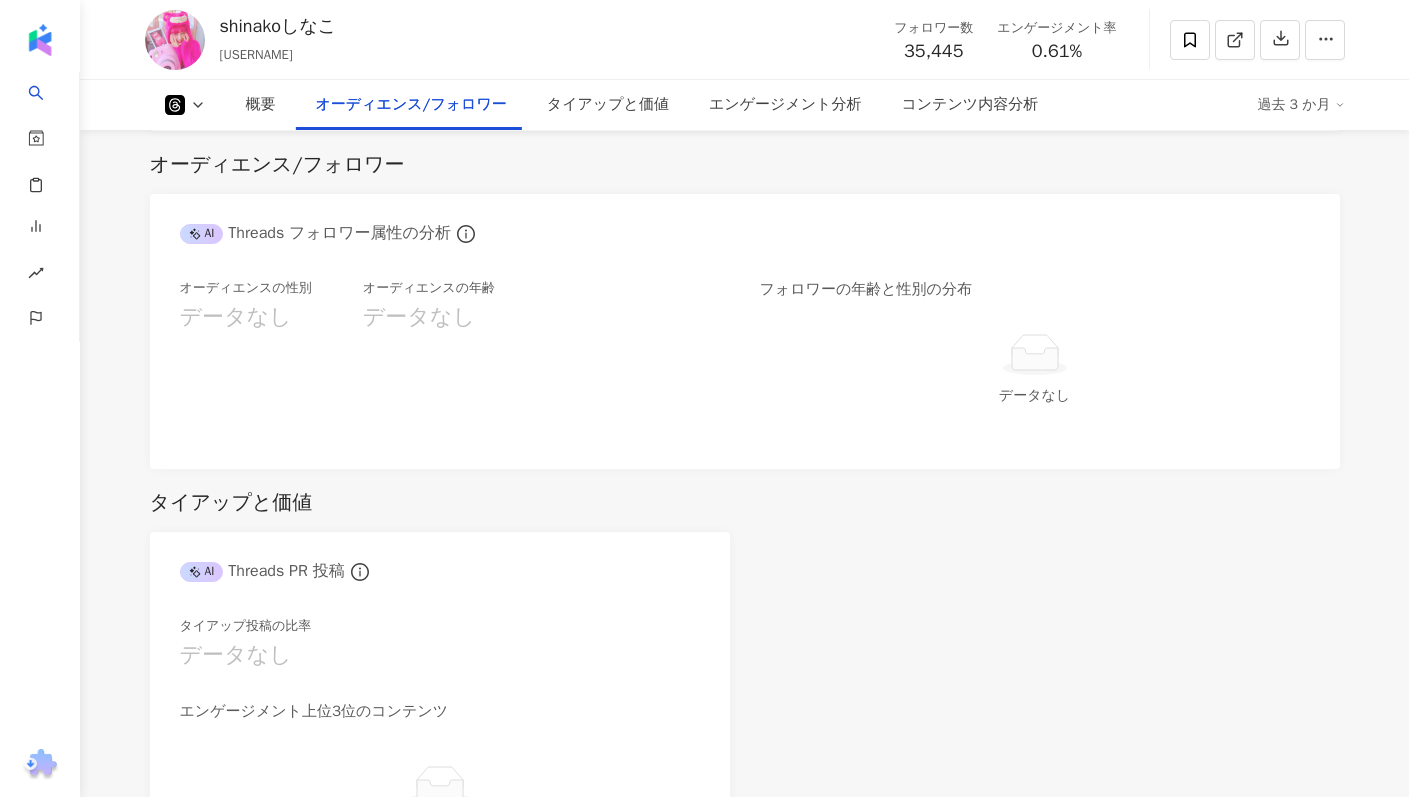 click on "shinakoしなこ" at bounding box center (278, 26) 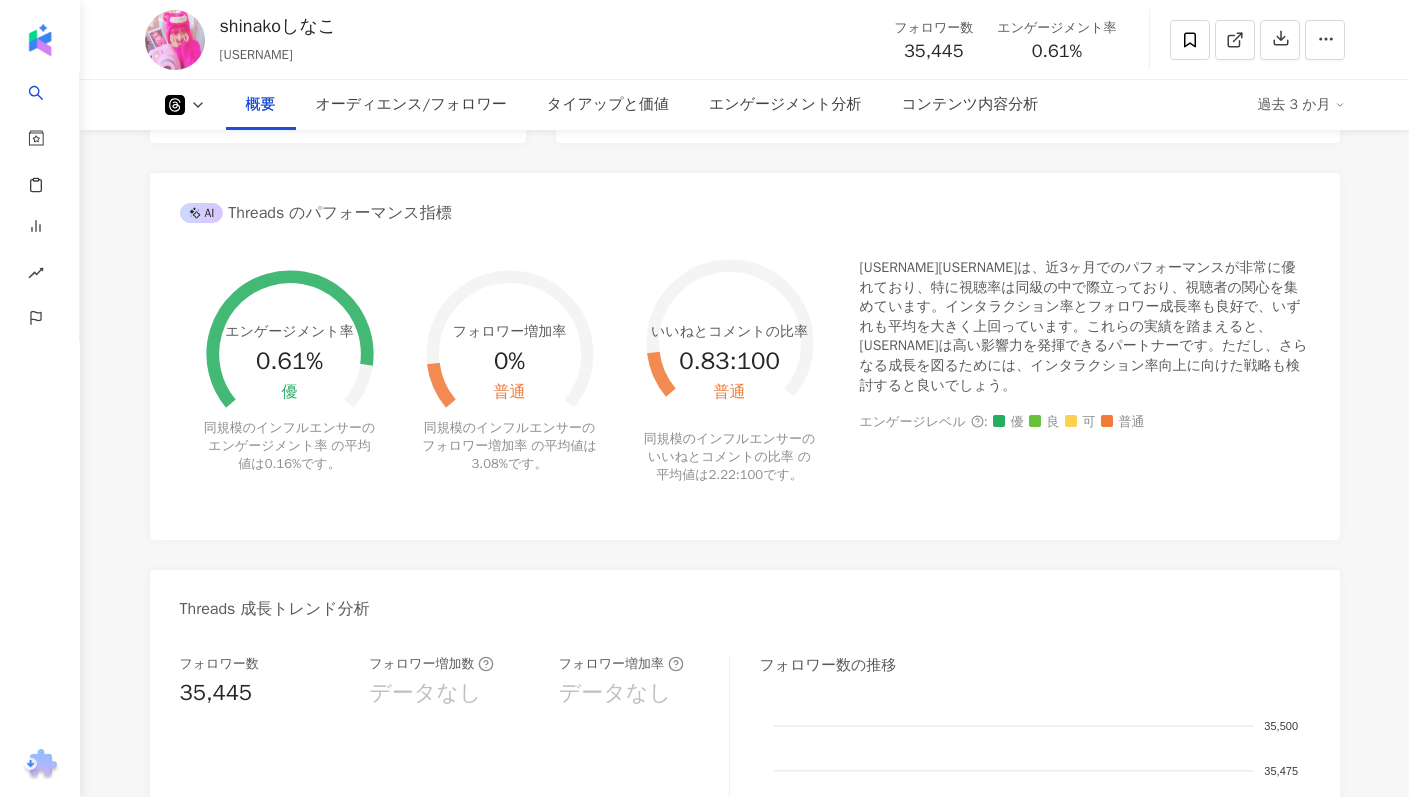 scroll, scrollTop: 0, scrollLeft: 0, axis: both 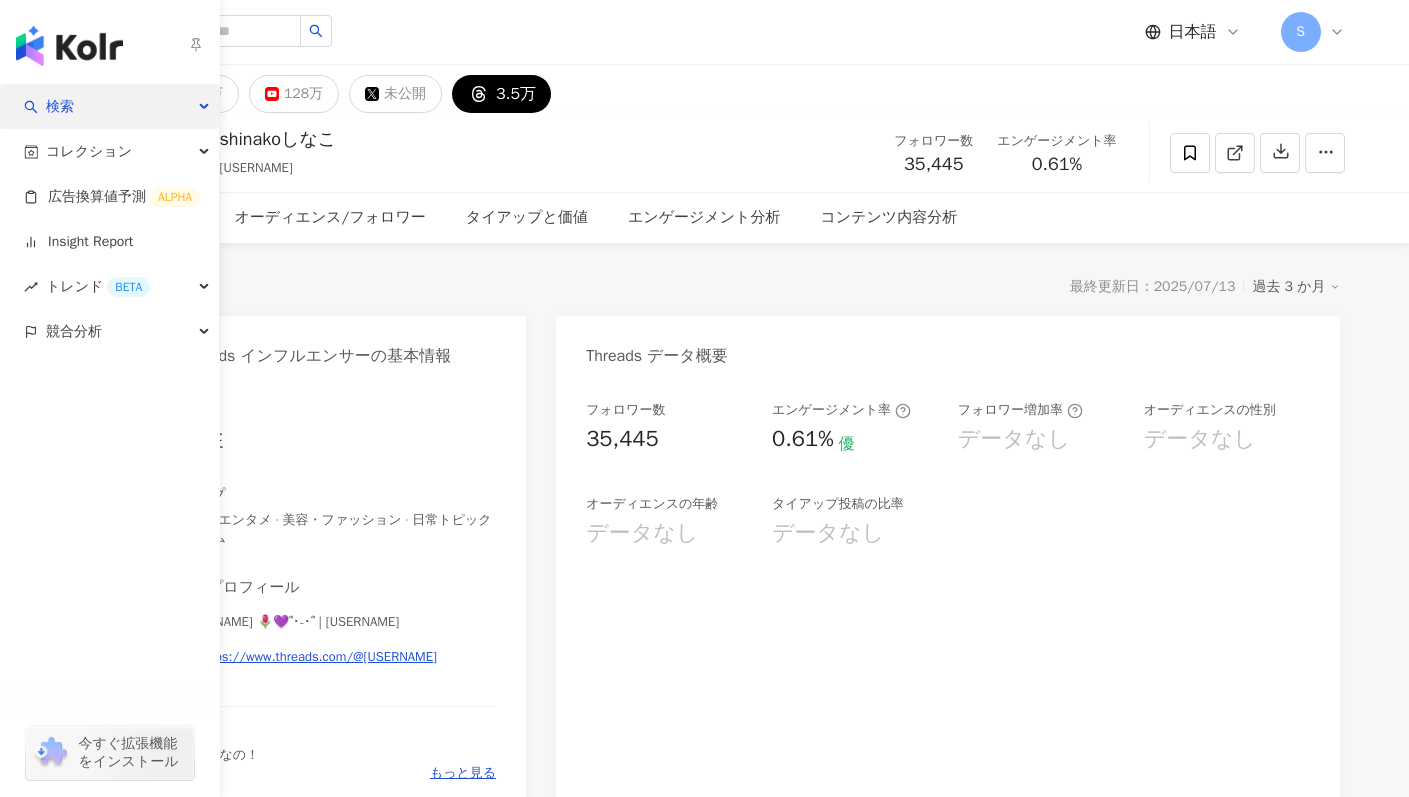 click on "検索" at bounding box center (109, 106) 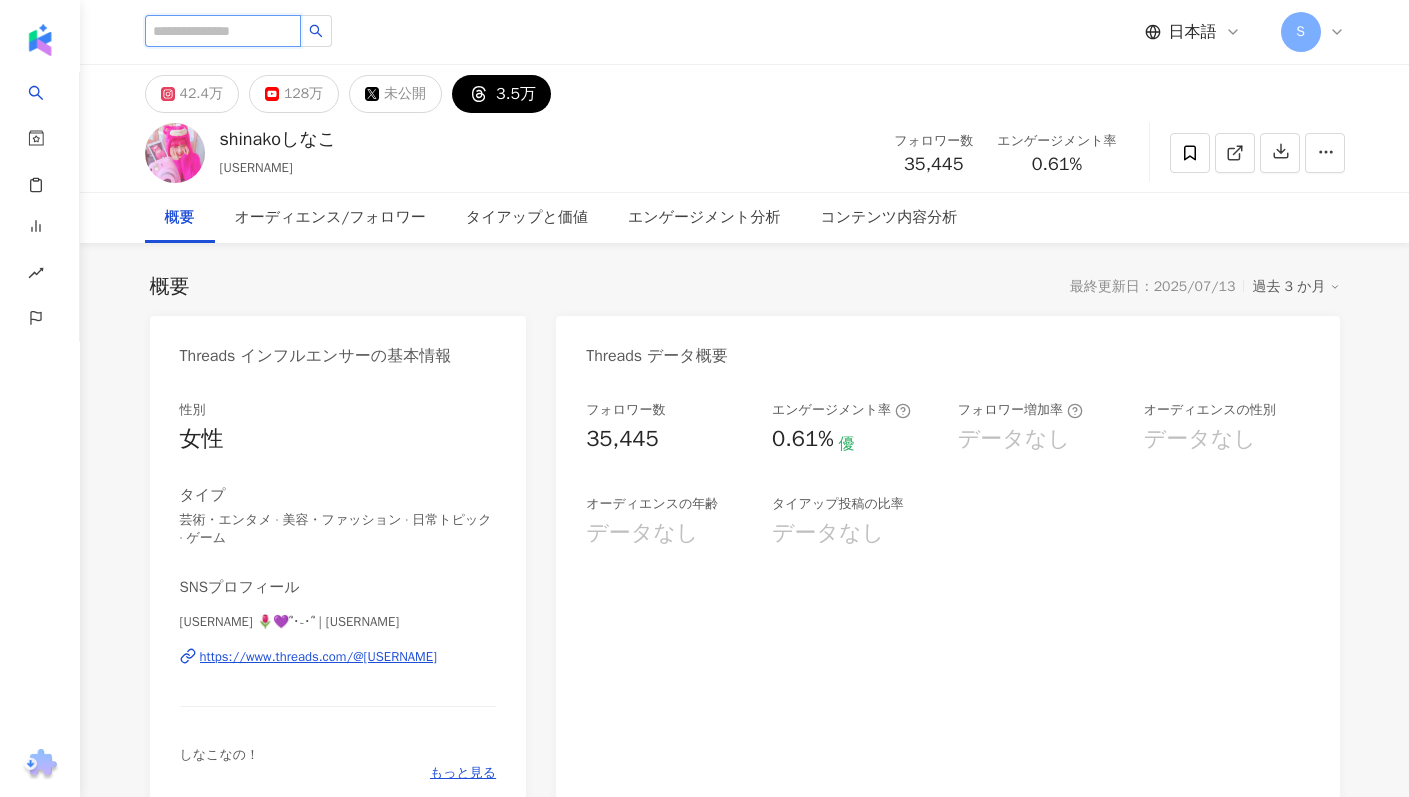click at bounding box center [223, 31] 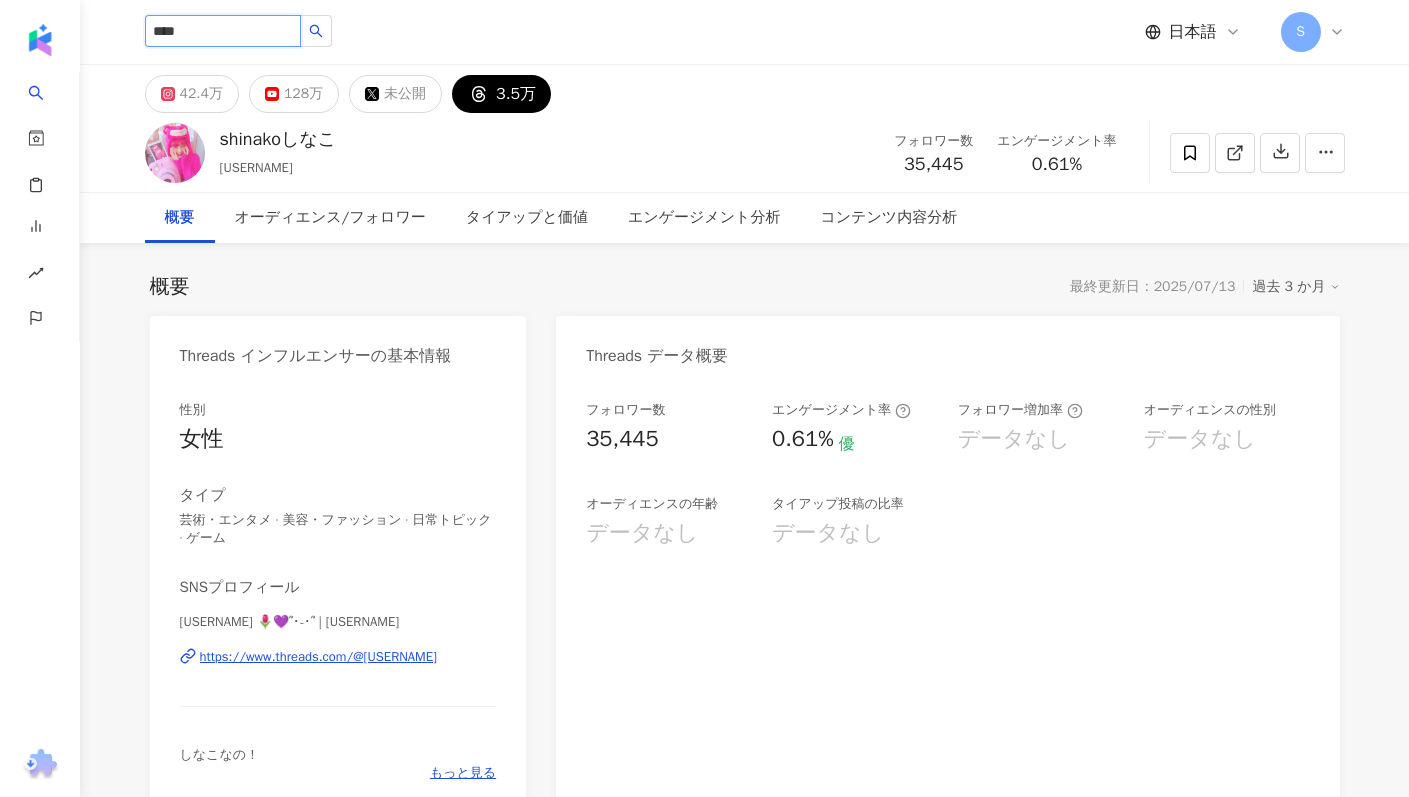 type on "****" 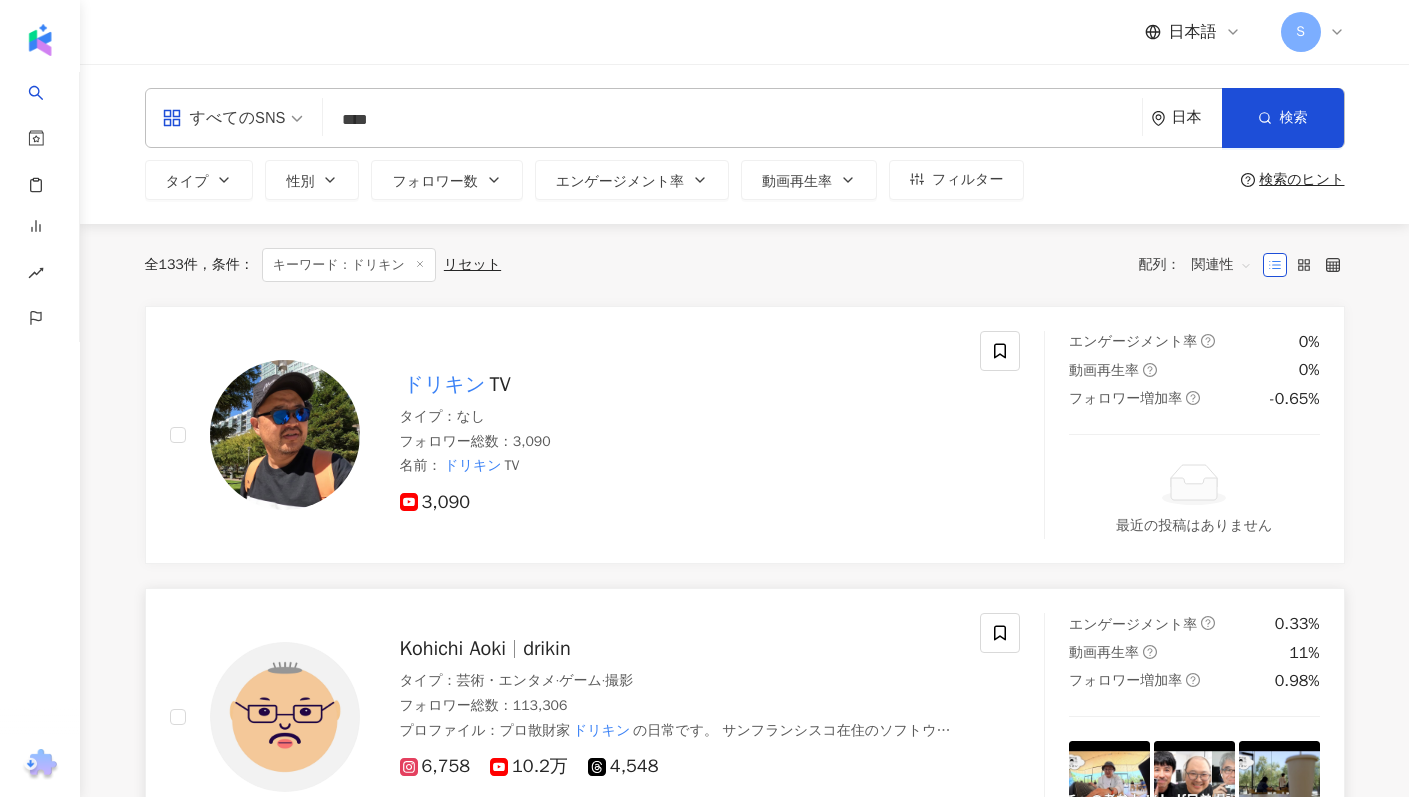 click on "drikin" at bounding box center [547, 648] 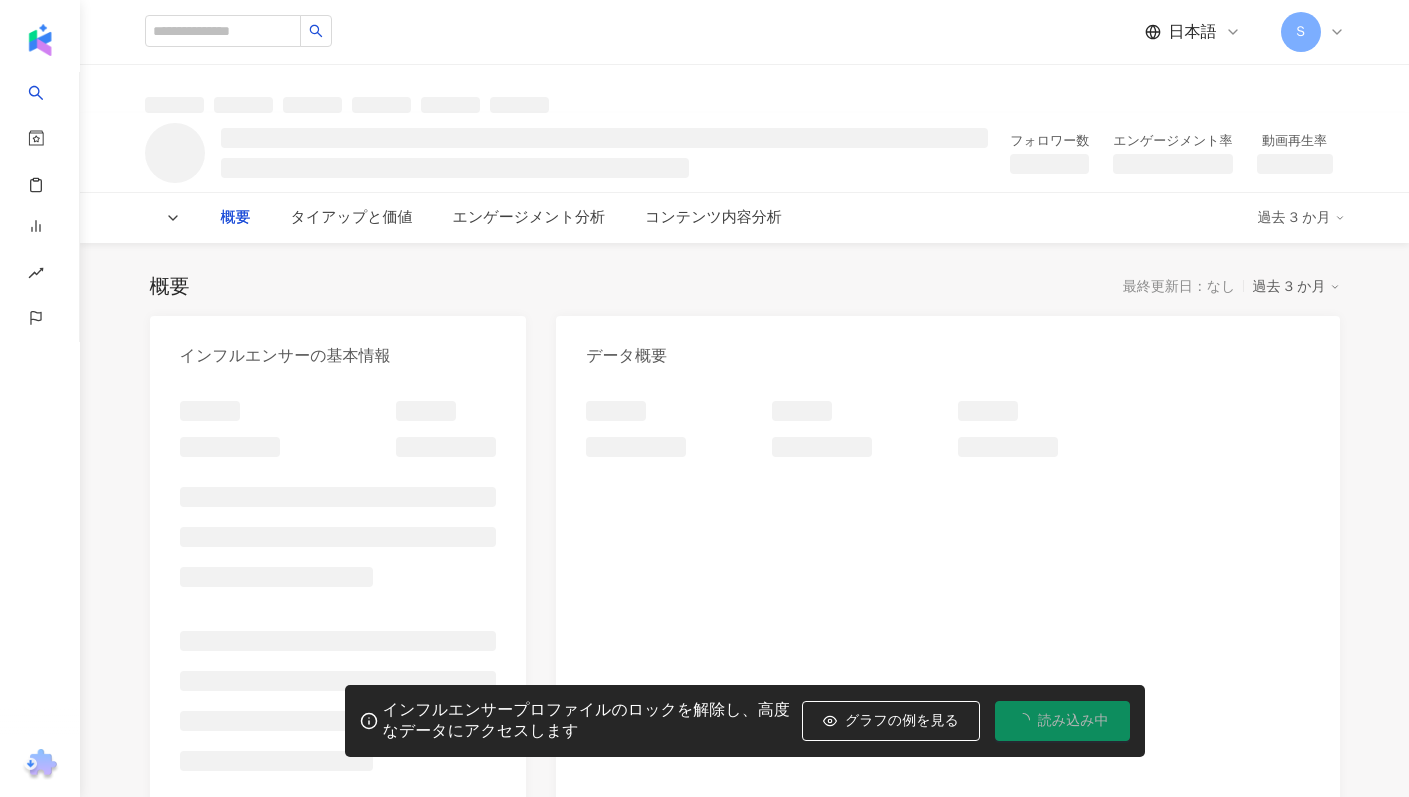 scroll, scrollTop: 0, scrollLeft: 0, axis: both 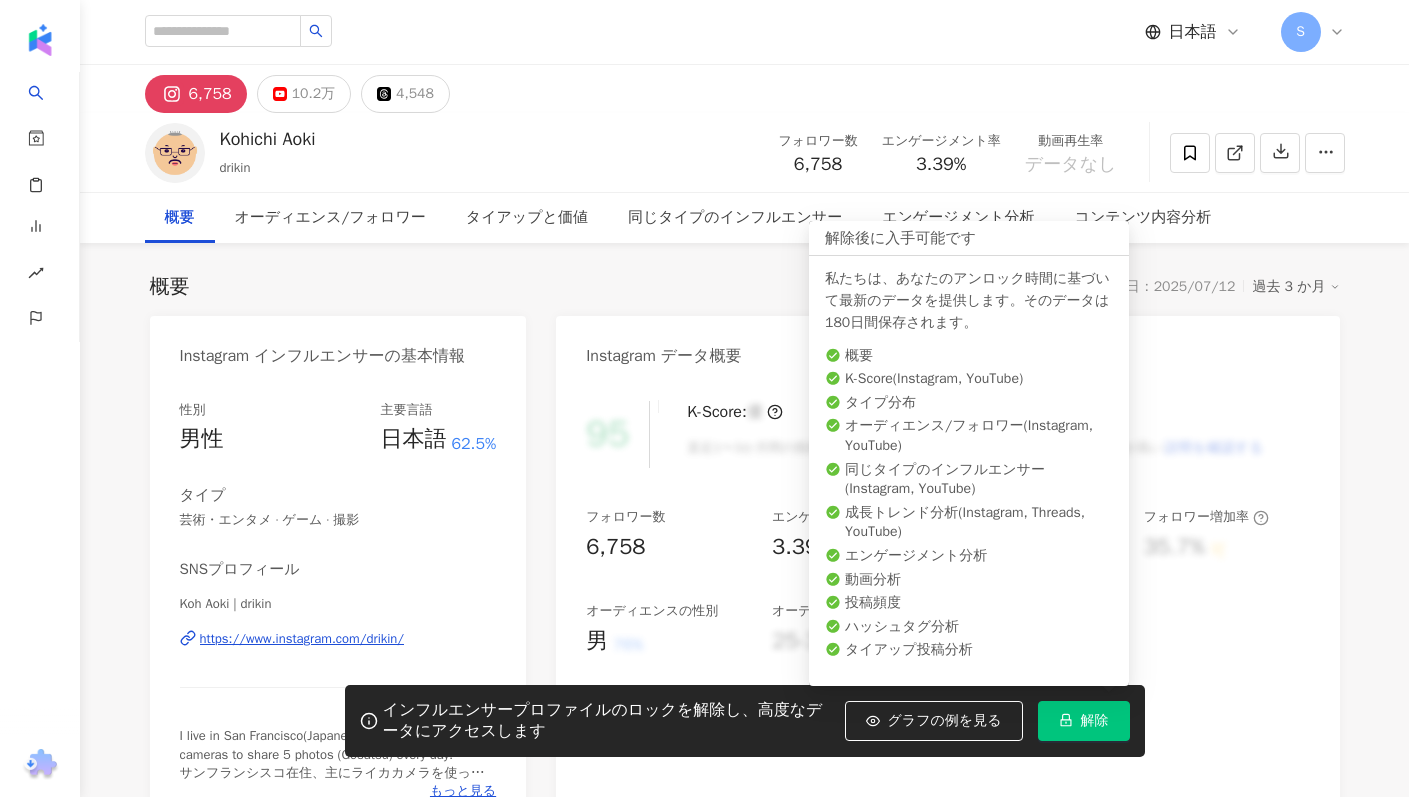 click on "解除" at bounding box center [1095, 721] 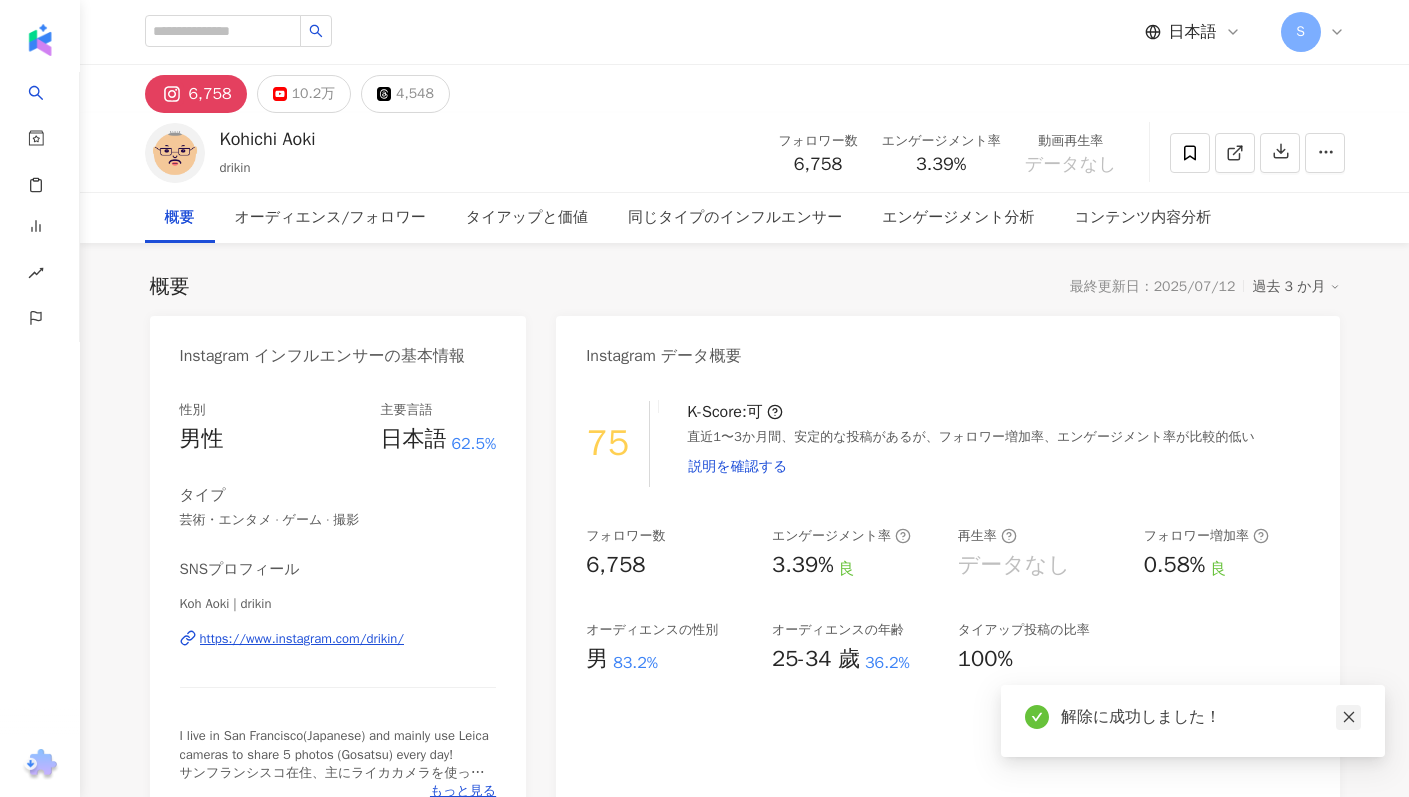 click 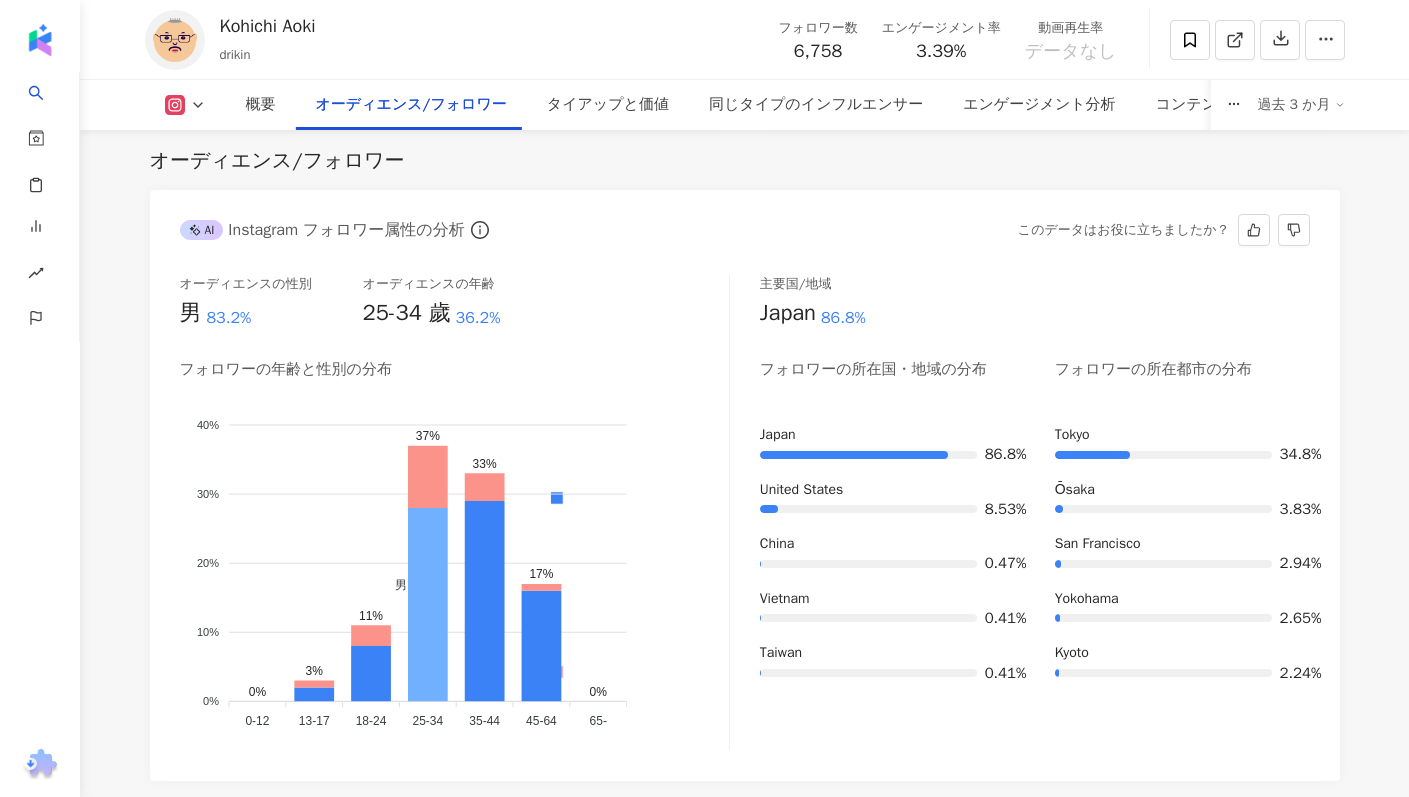 scroll, scrollTop: 1738, scrollLeft: 0, axis: vertical 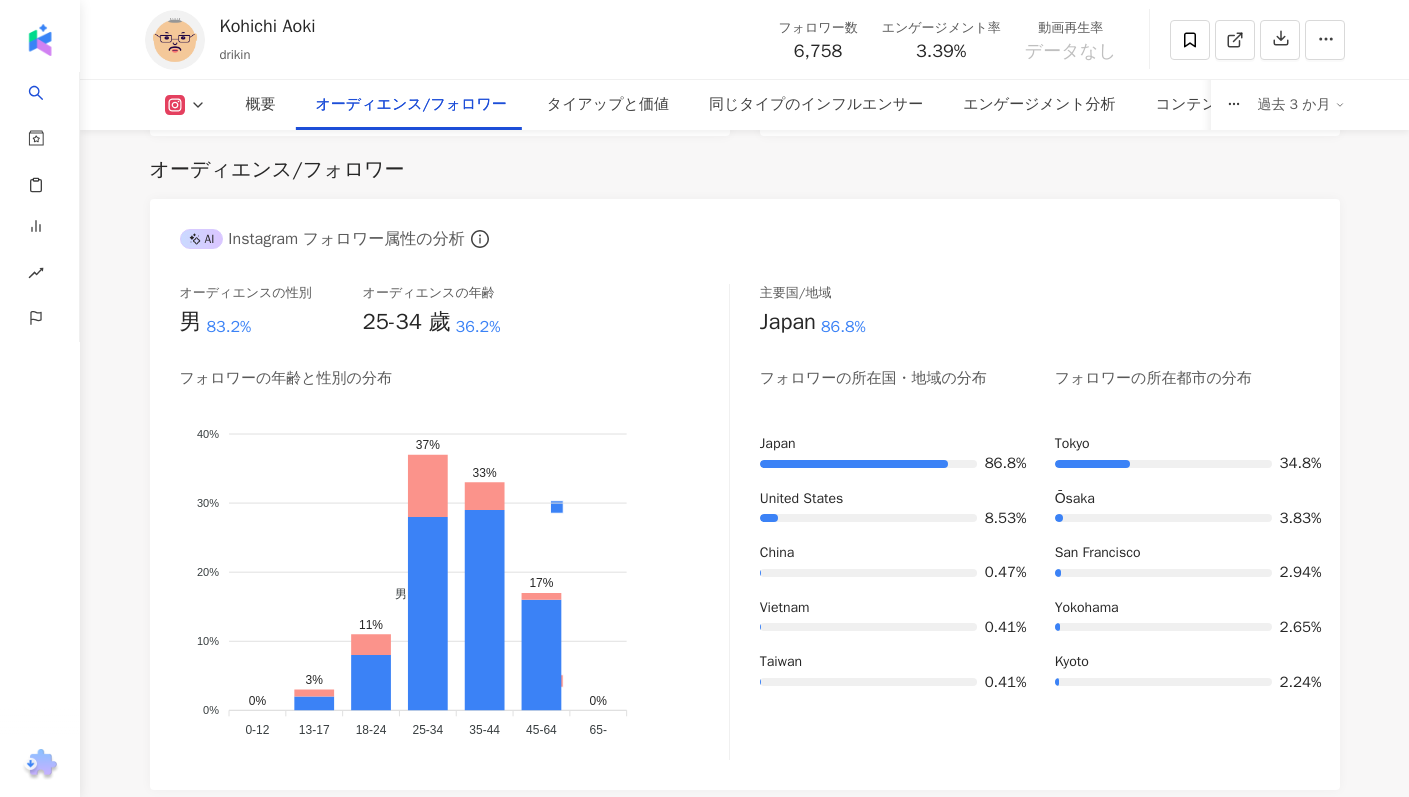 click at bounding box center [185, 105] 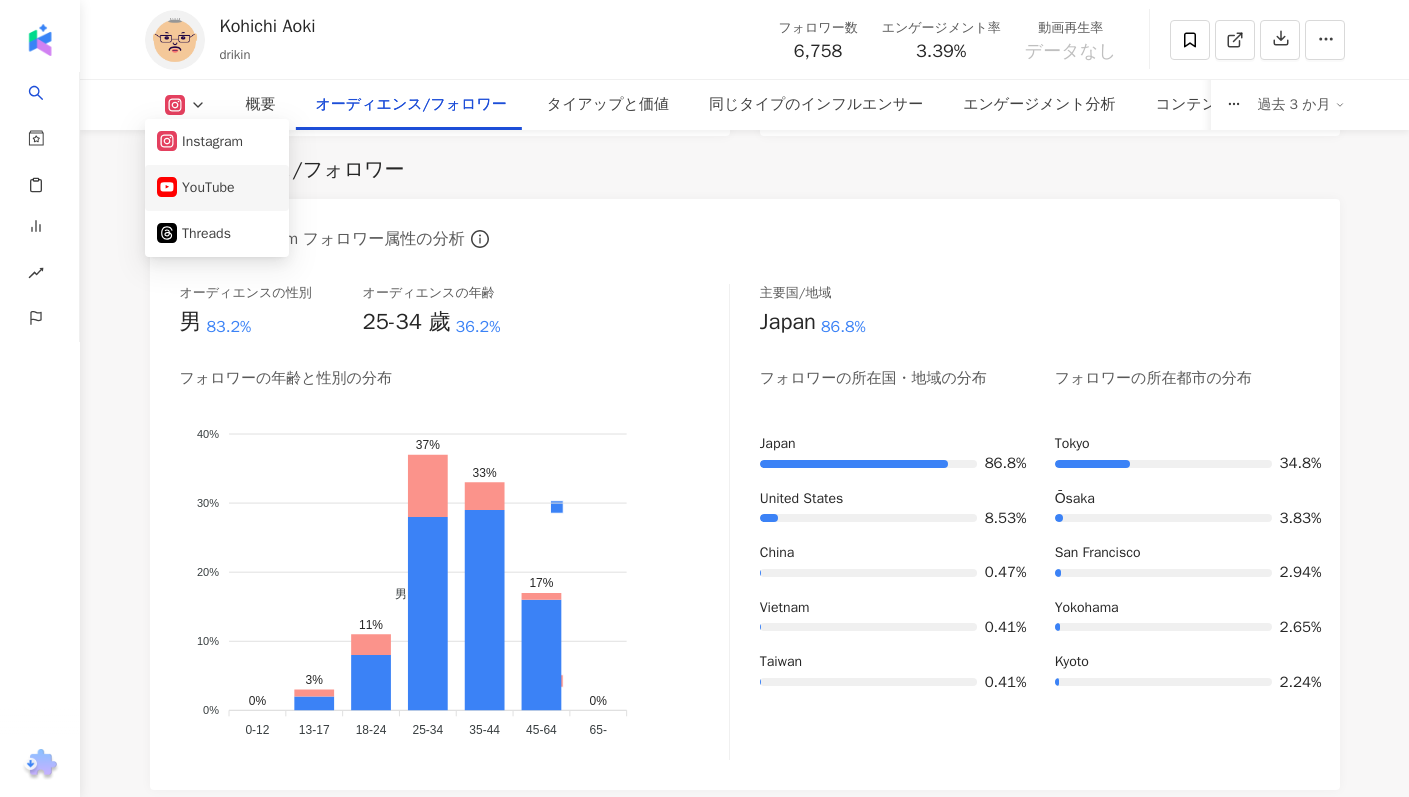 click on "YouTube" at bounding box center (217, 188) 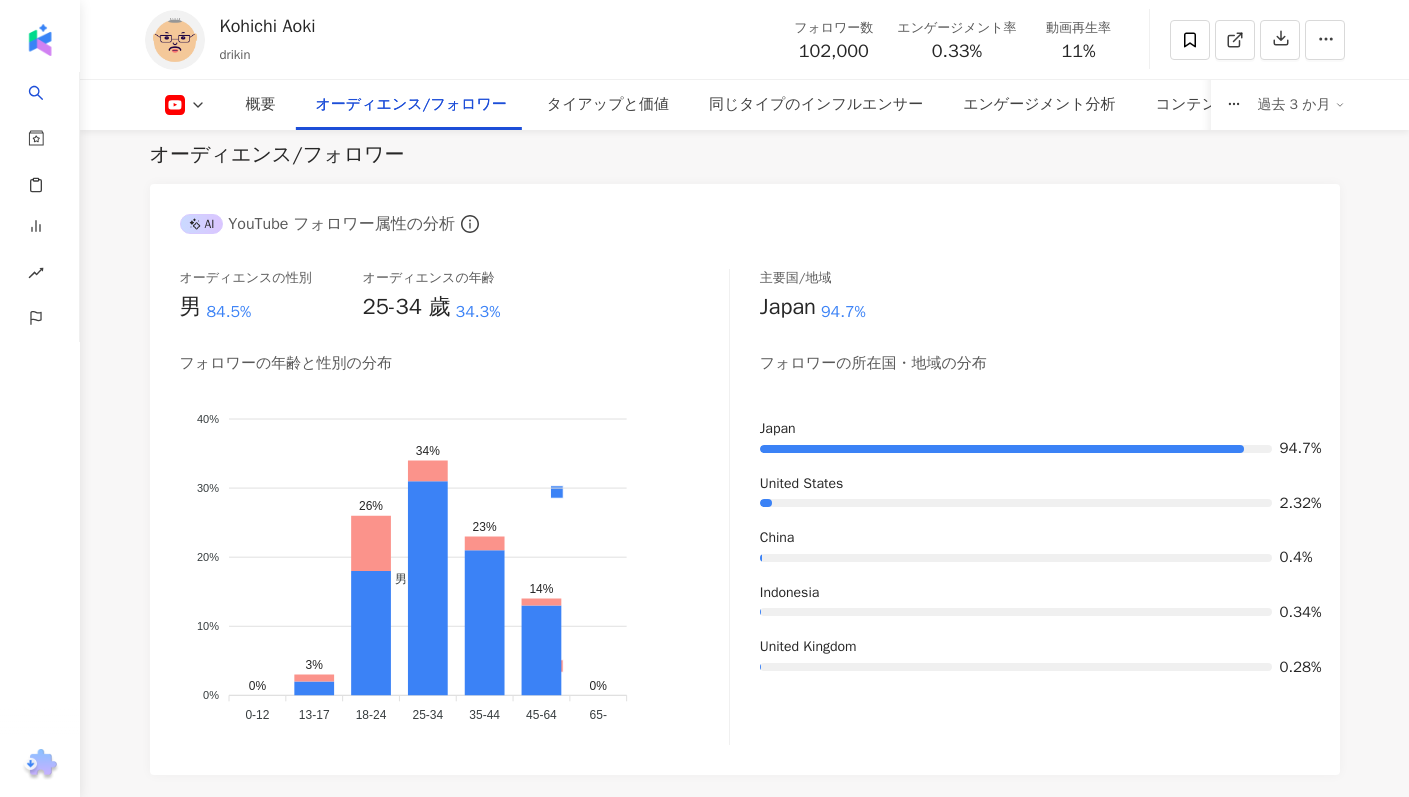 scroll, scrollTop: 1748, scrollLeft: 0, axis: vertical 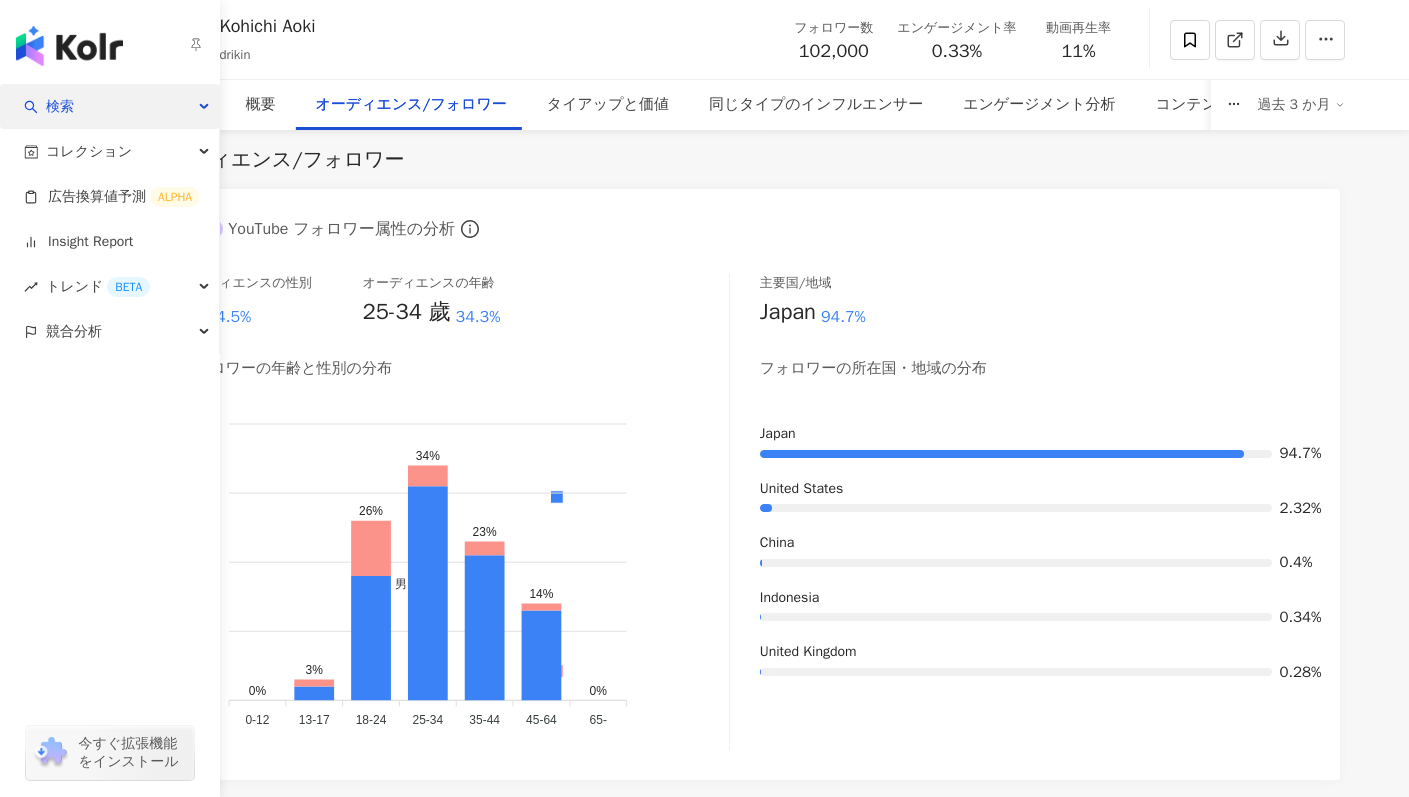 click on "検索" at bounding box center (109, 106) 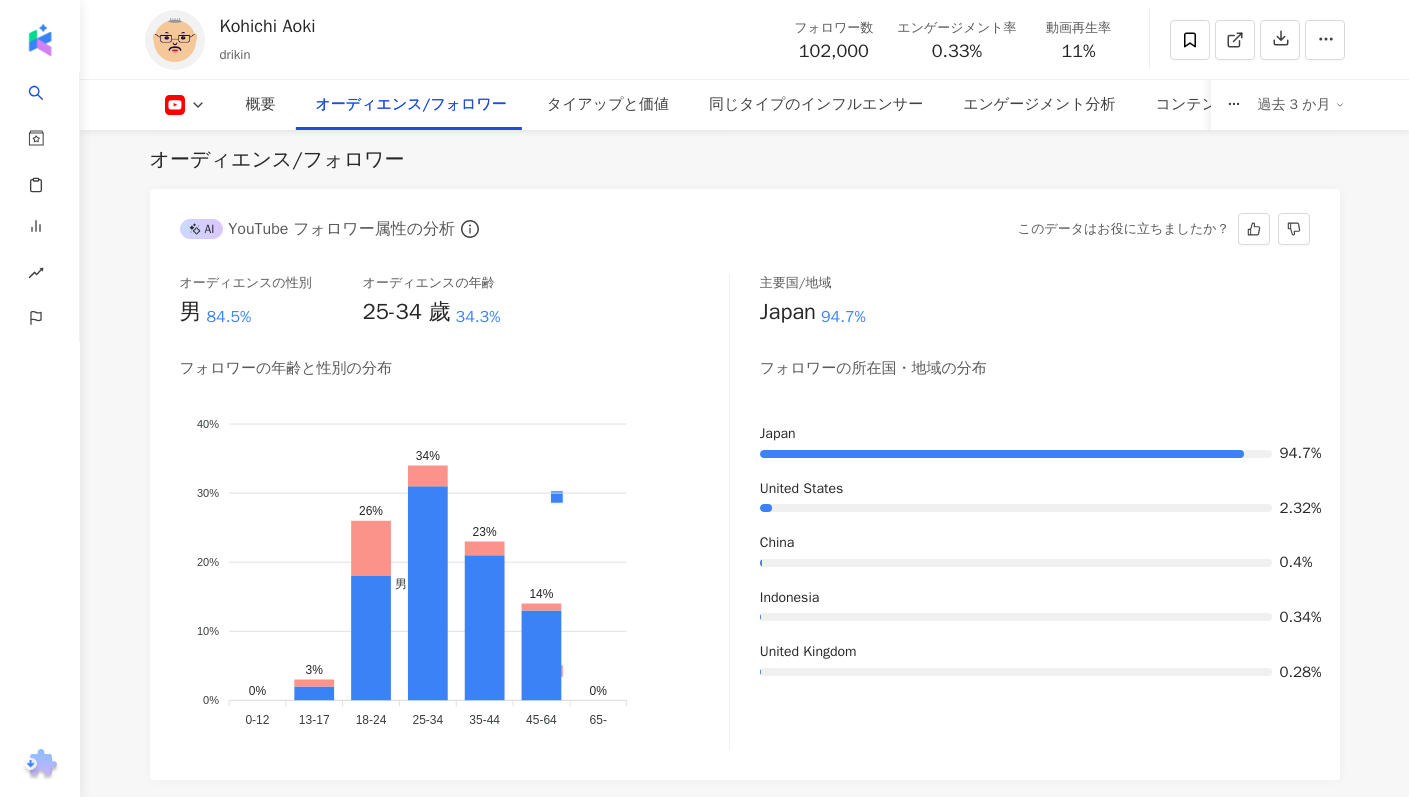 scroll, scrollTop: 1738, scrollLeft: 0, axis: vertical 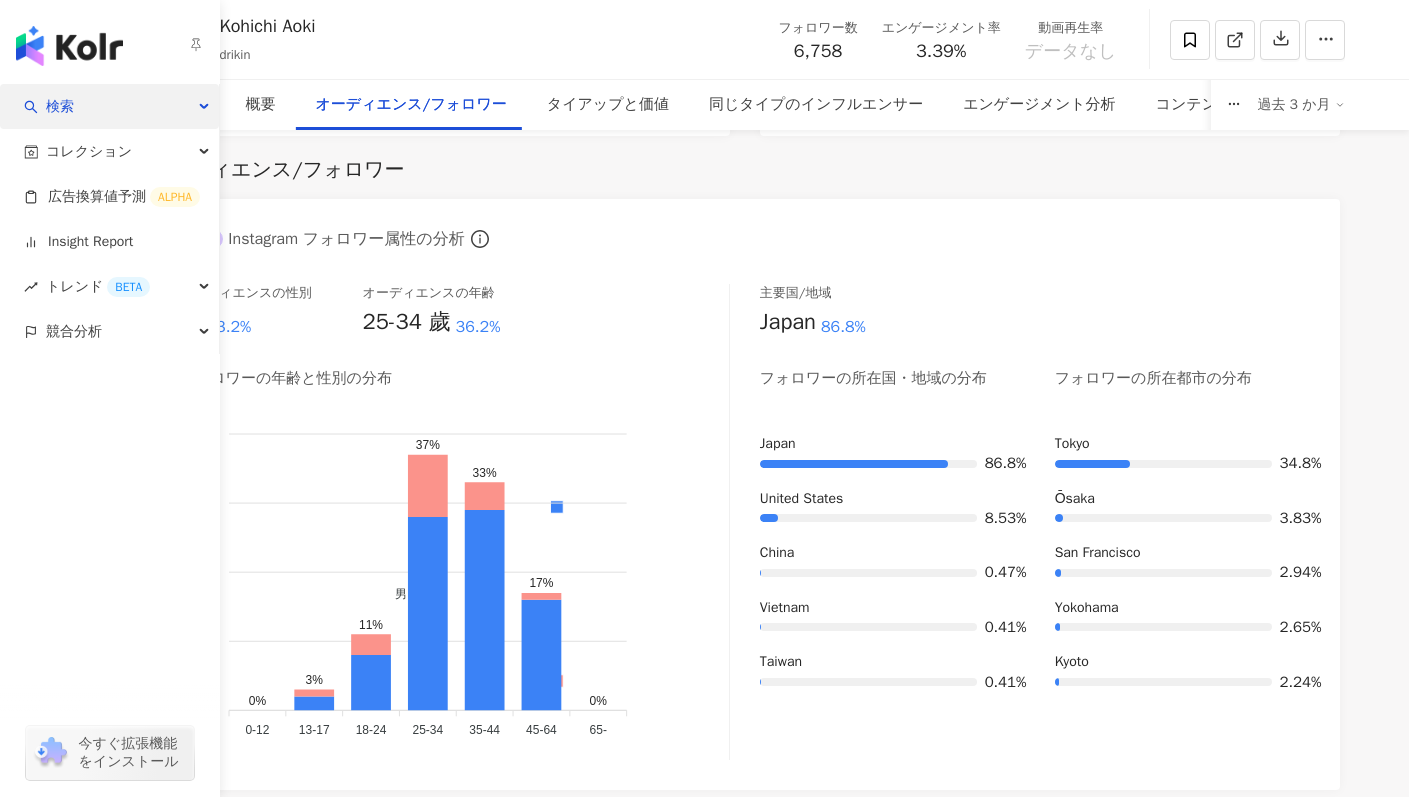 click on "検索" at bounding box center (109, 106) 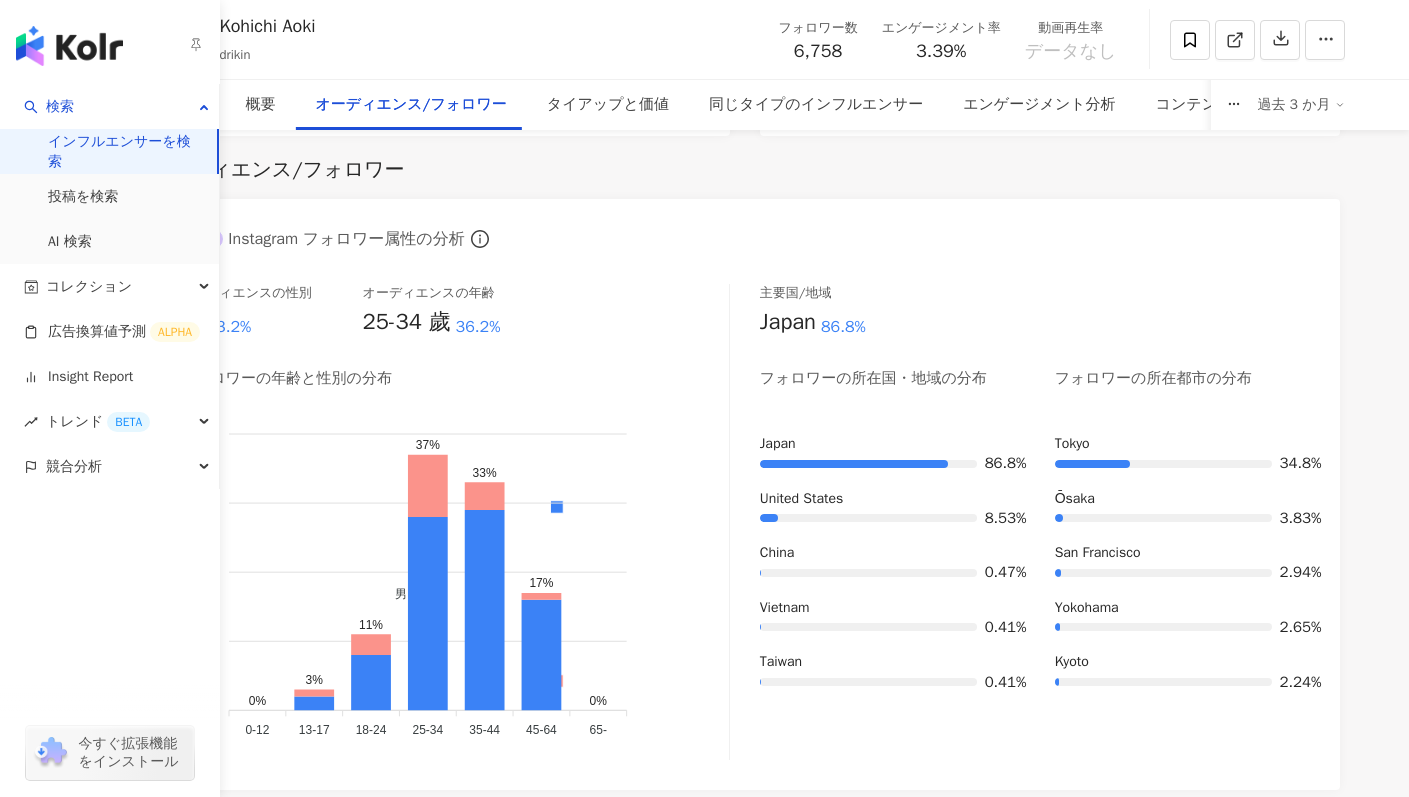 click on "インフルエンサーを検索" at bounding box center [124, 151] 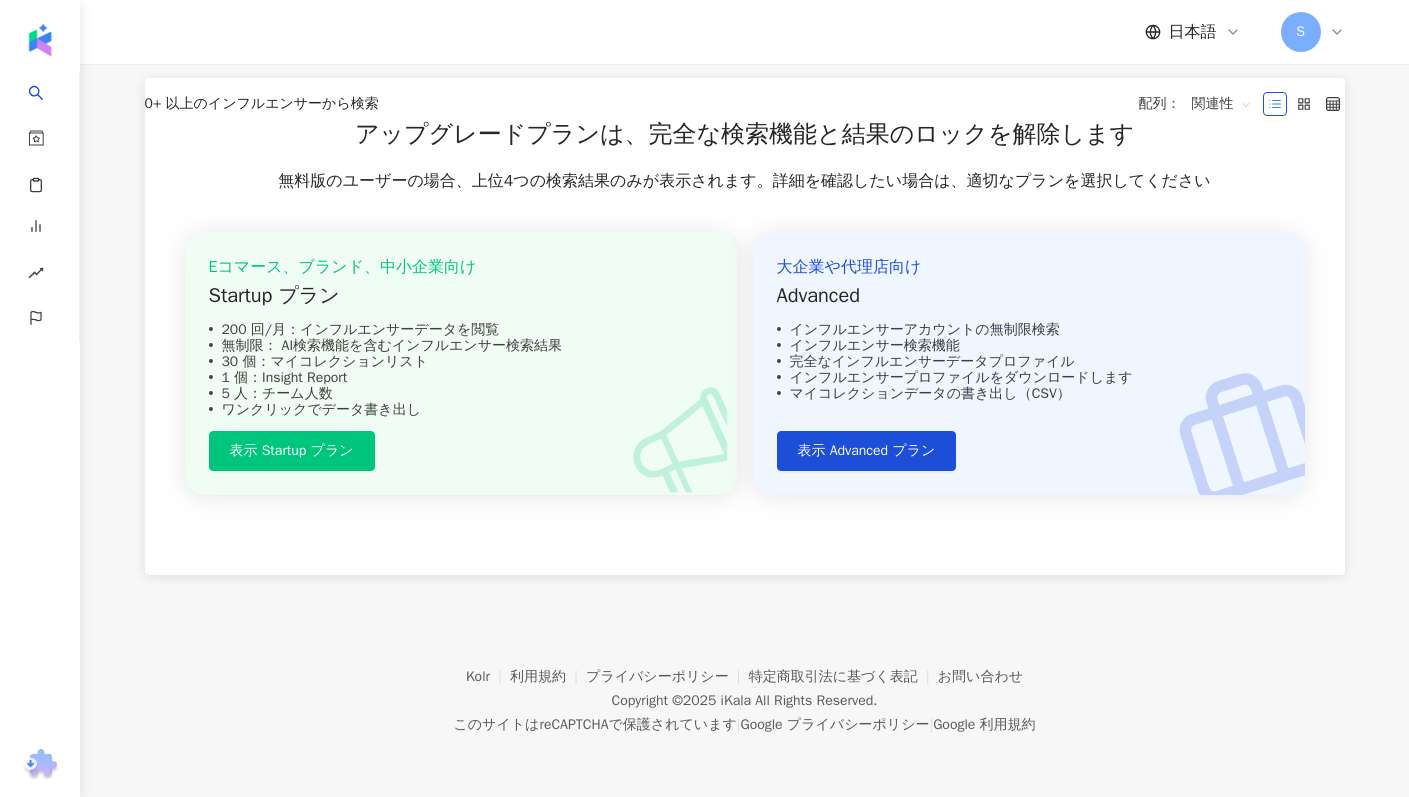 scroll, scrollTop: 0, scrollLeft: 0, axis: both 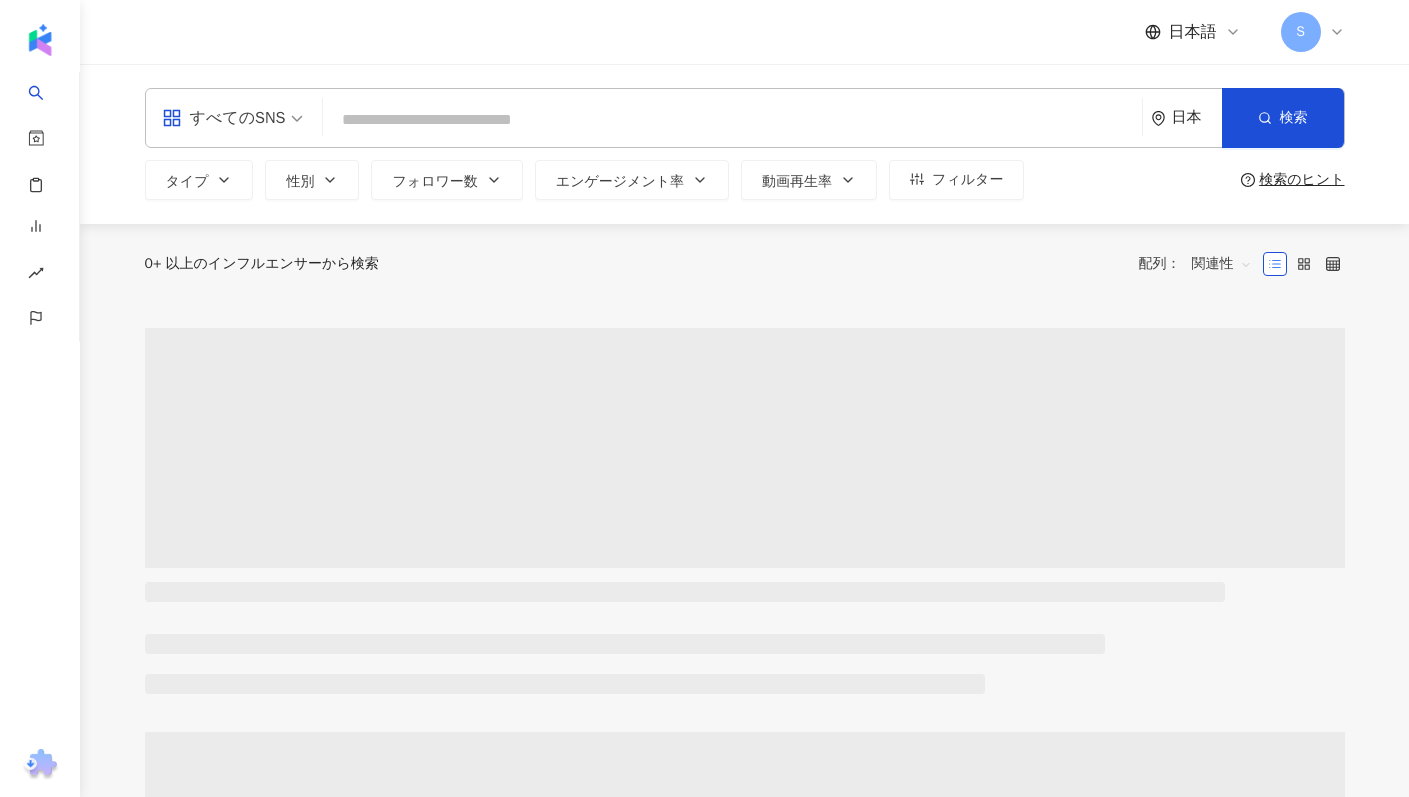 click at bounding box center [732, 120] 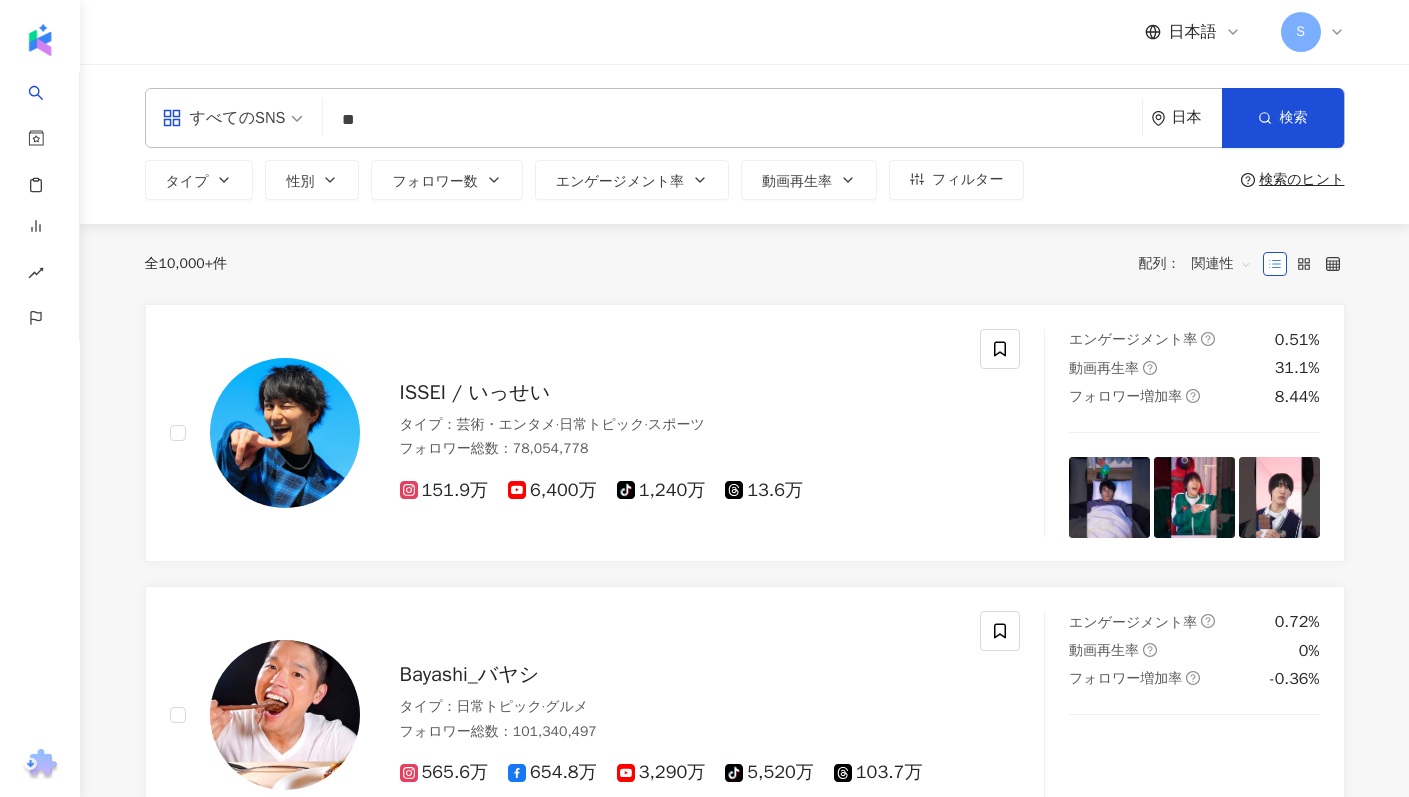 type on "*" 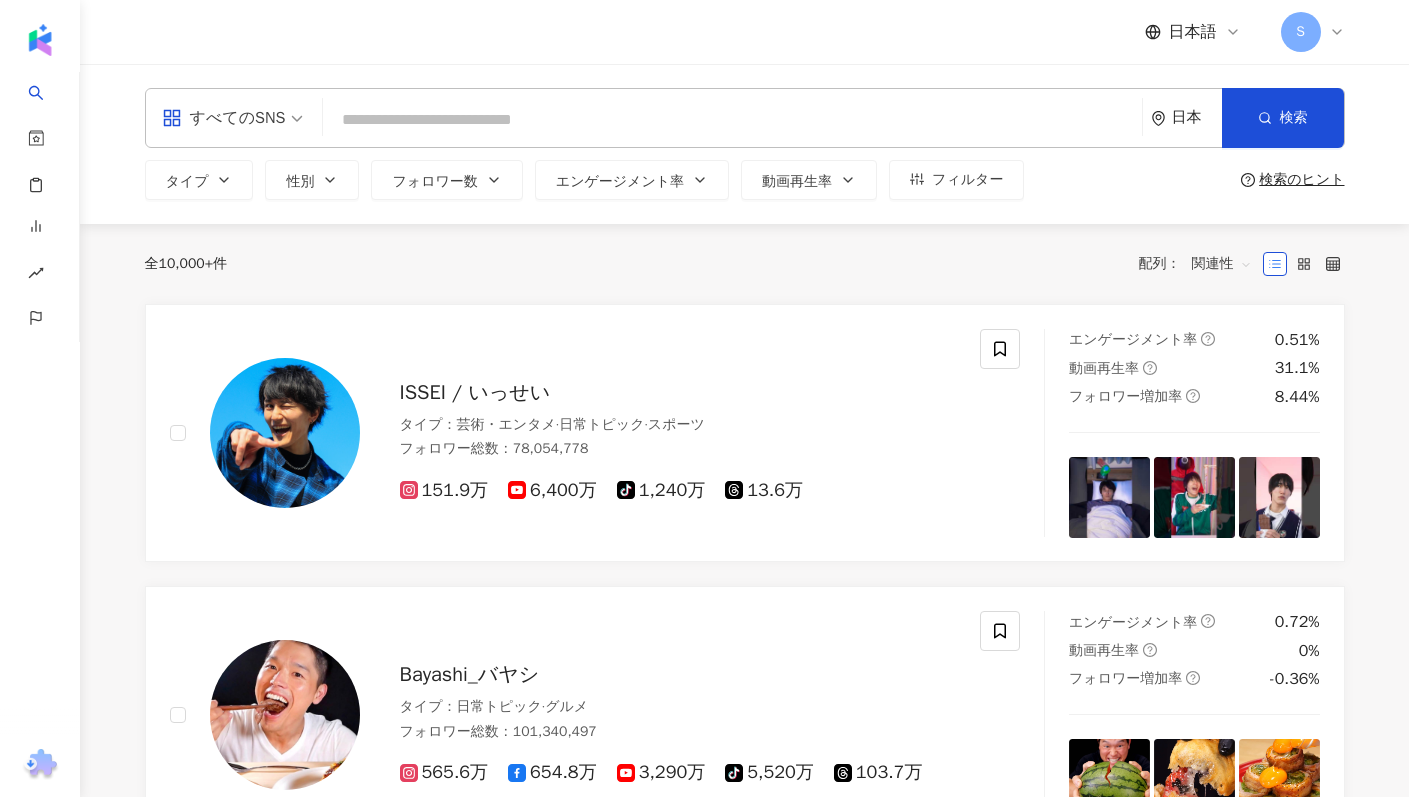 click at bounding box center (732, 120) 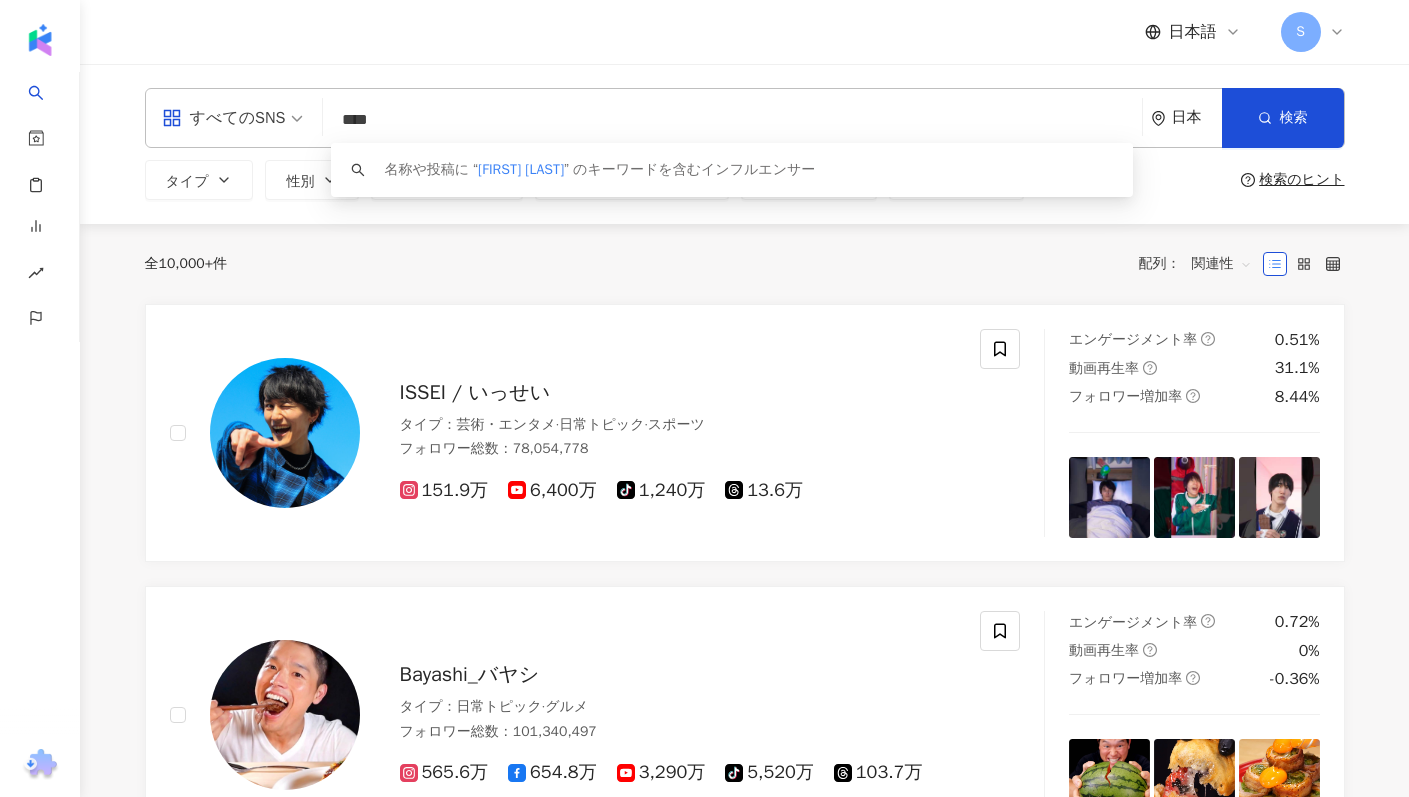 type on "****" 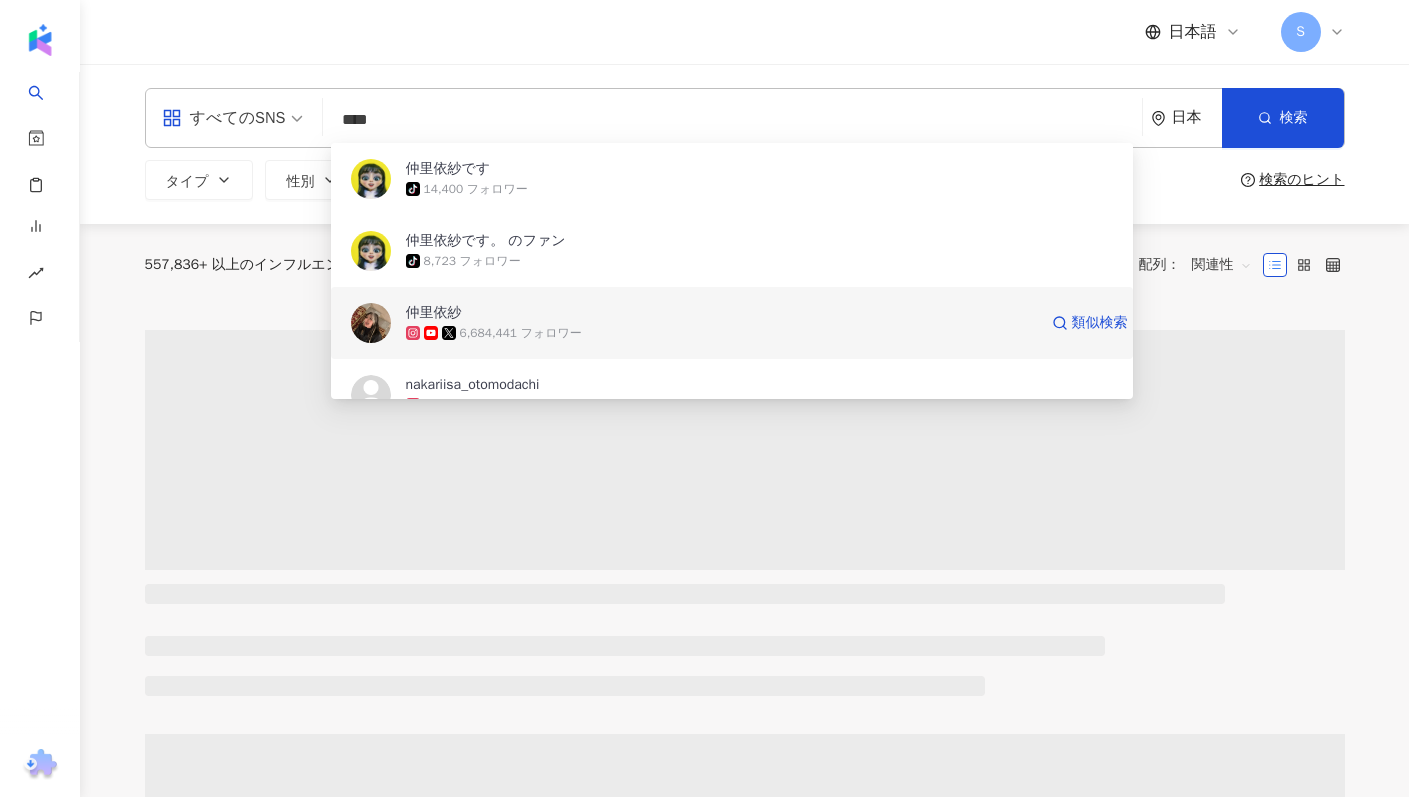 click on "6,684,441   フォロワー" at bounding box center (721, 333) 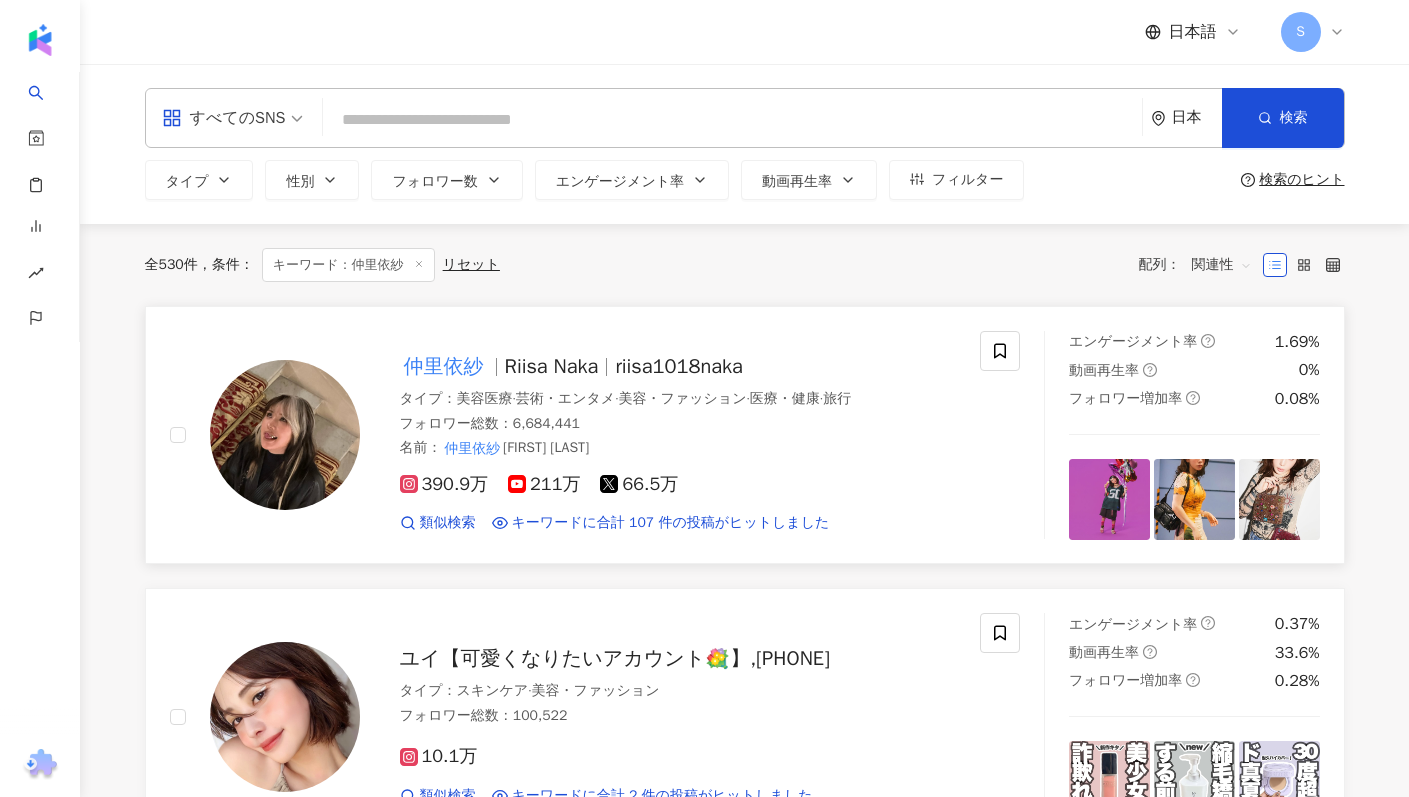 scroll, scrollTop: 10, scrollLeft: 0, axis: vertical 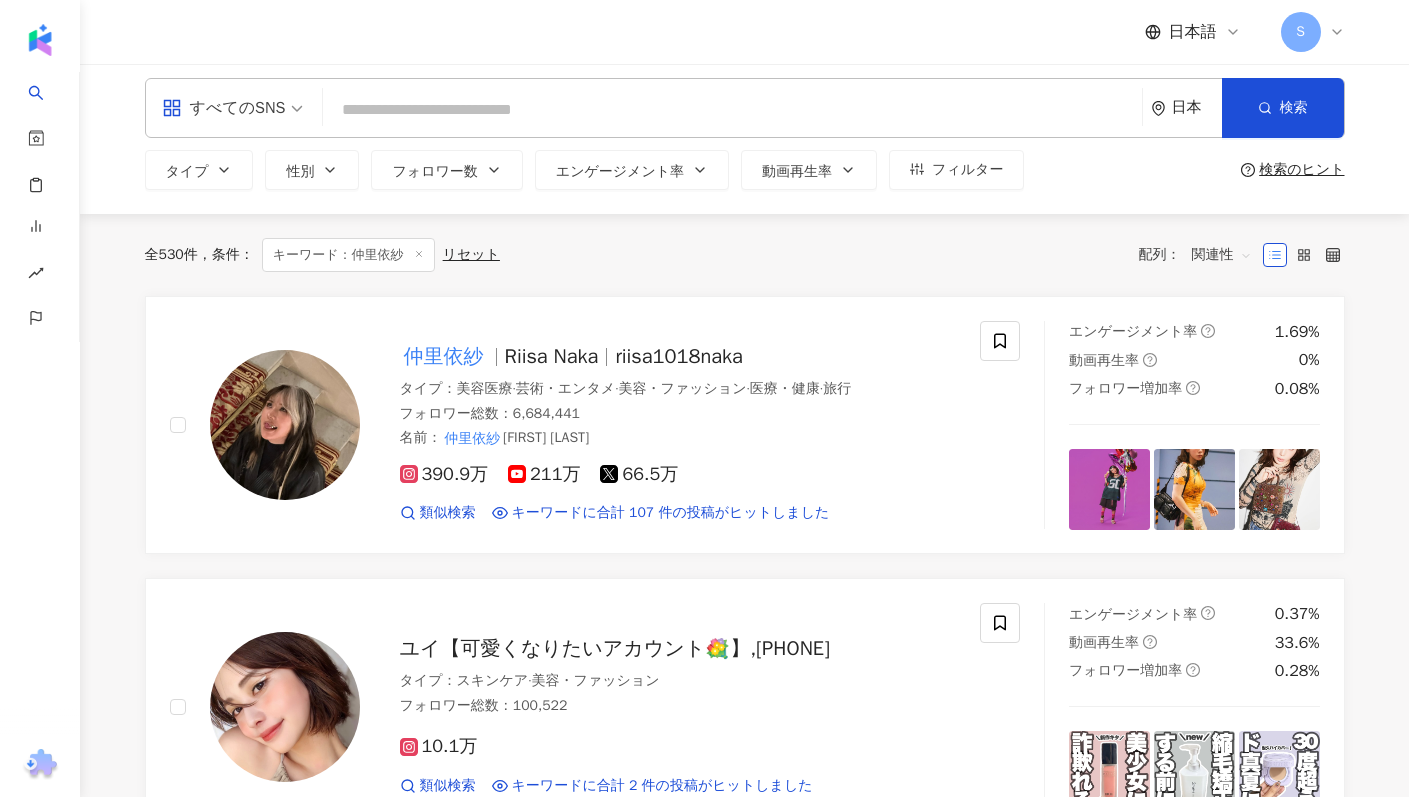 click at bounding box center [732, 110] 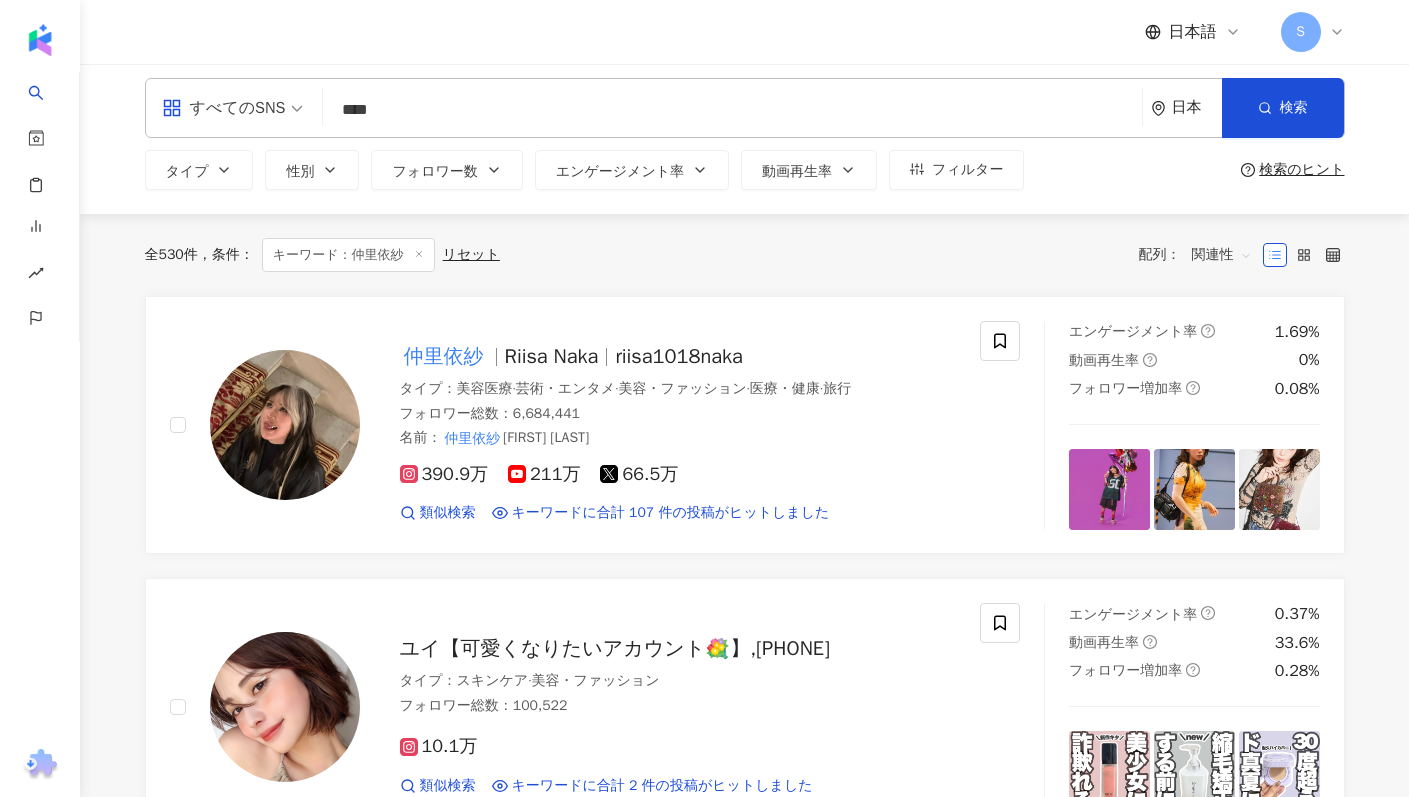 scroll, scrollTop: 0, scrollLeft: 0, axis: both 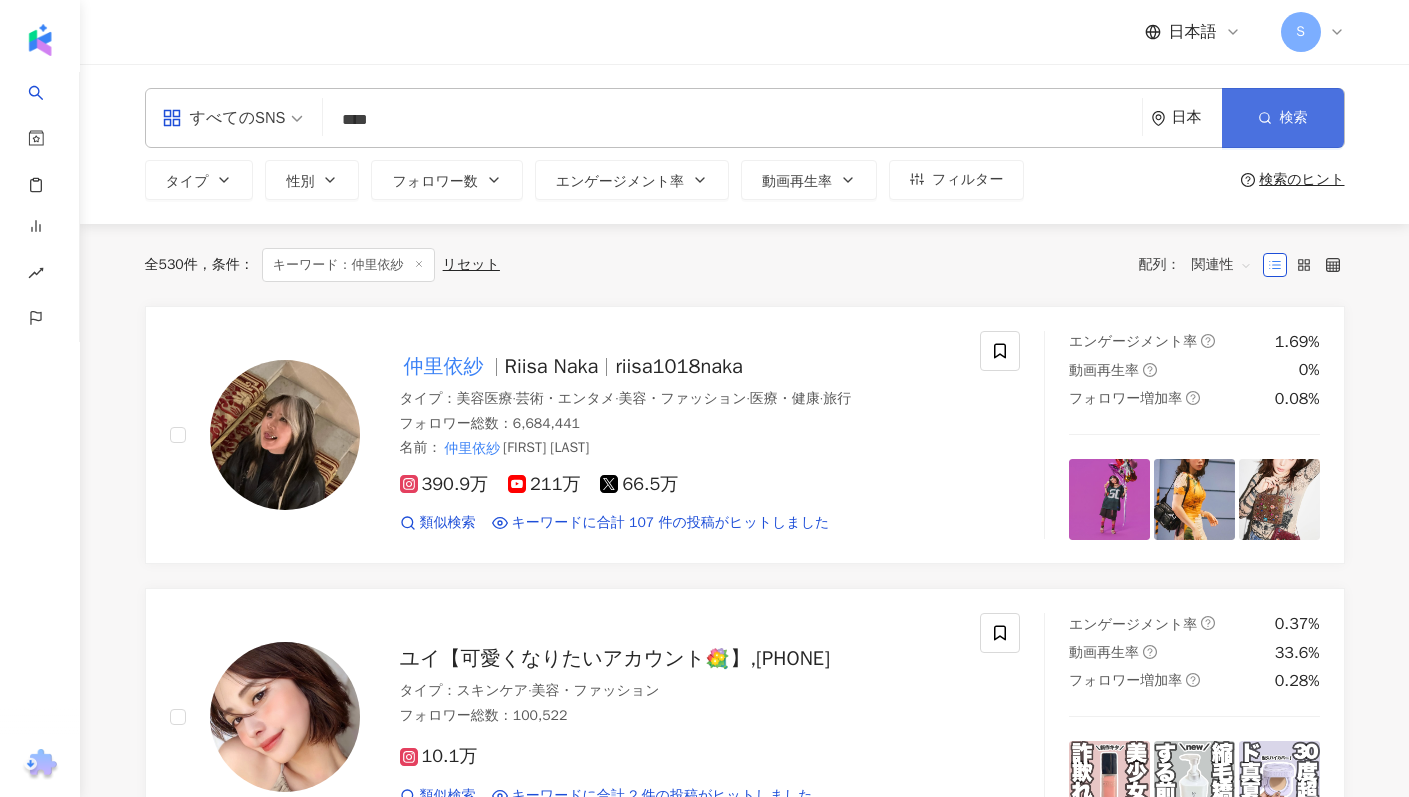 type on "****" 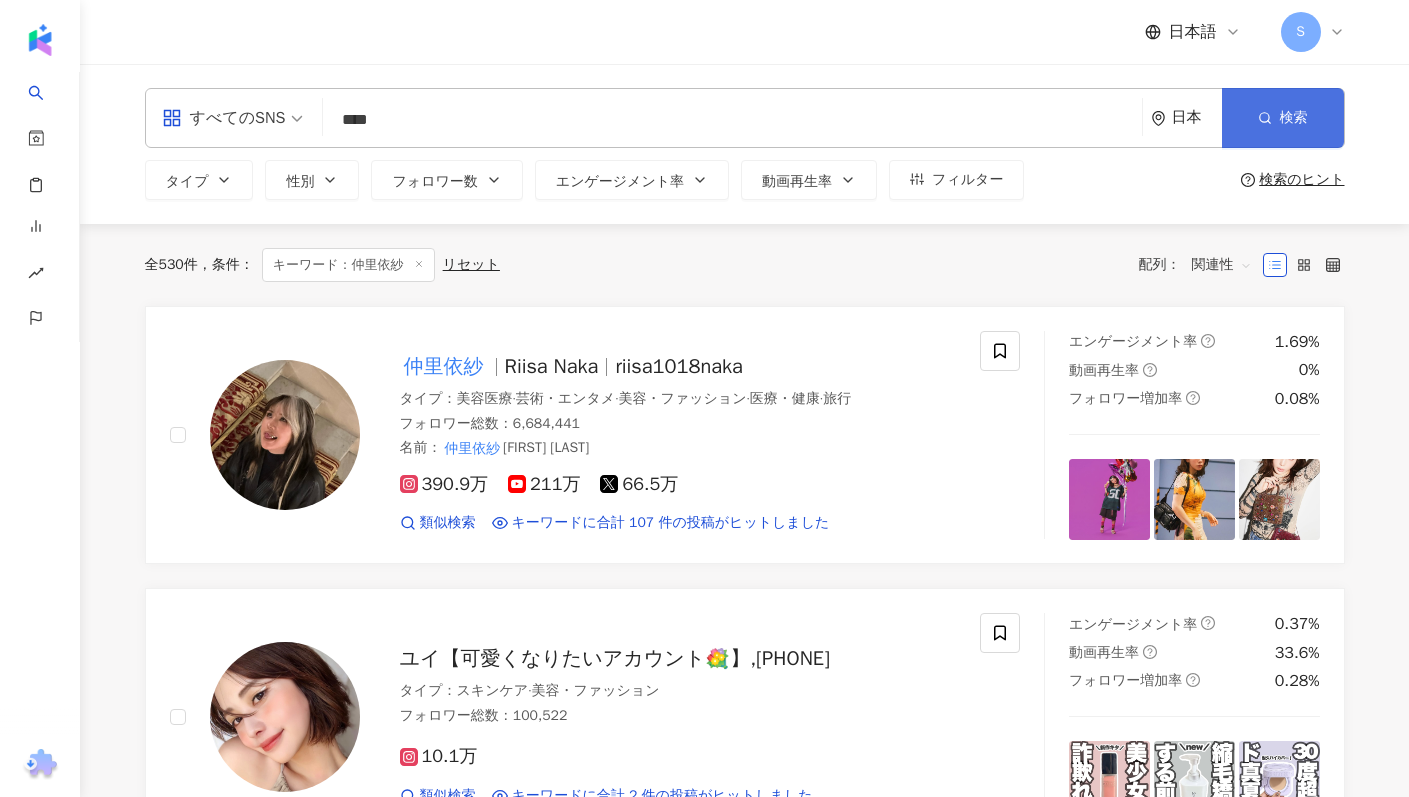 click on "検索" at bounding box center [1283, 118] 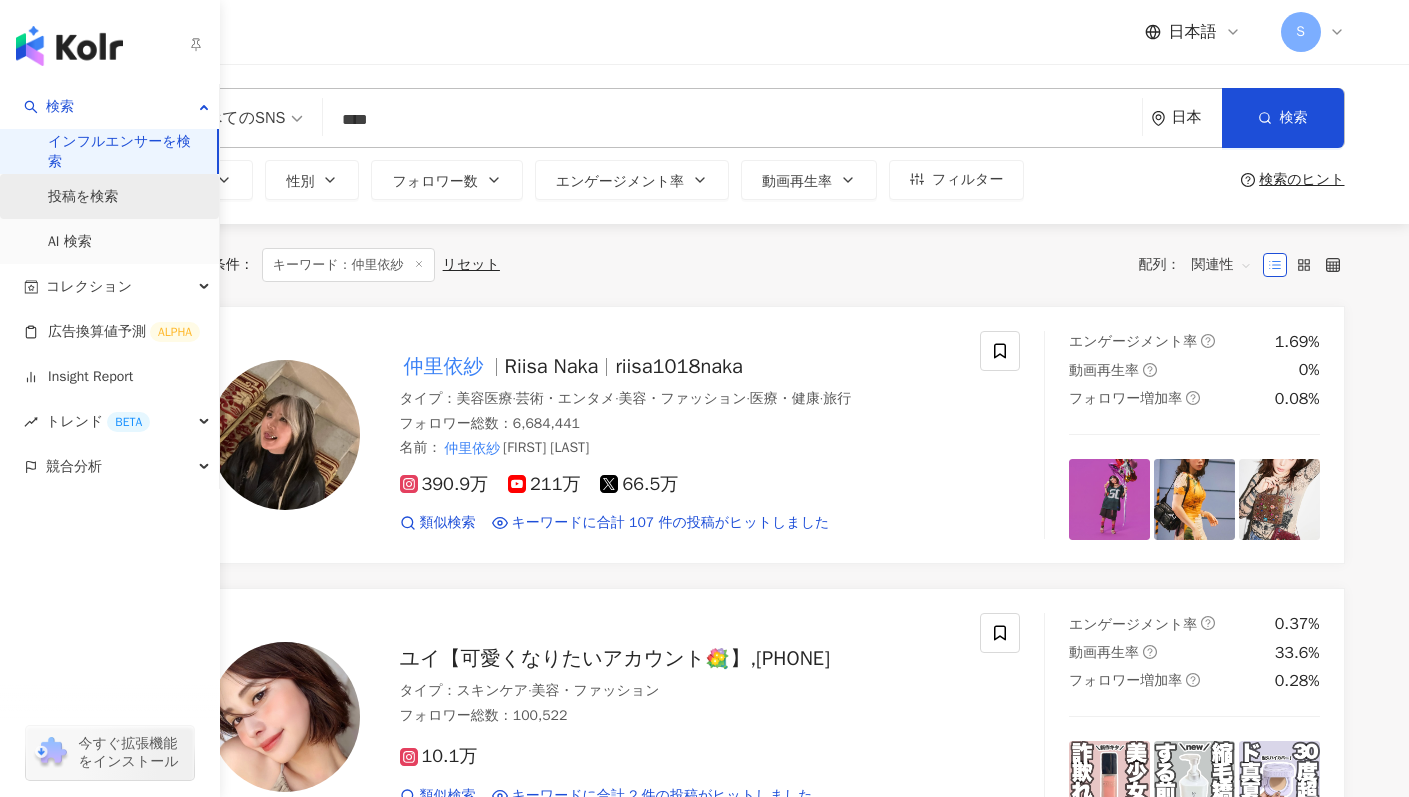 click on "投稿を検索" at bounding box center [83, 197] 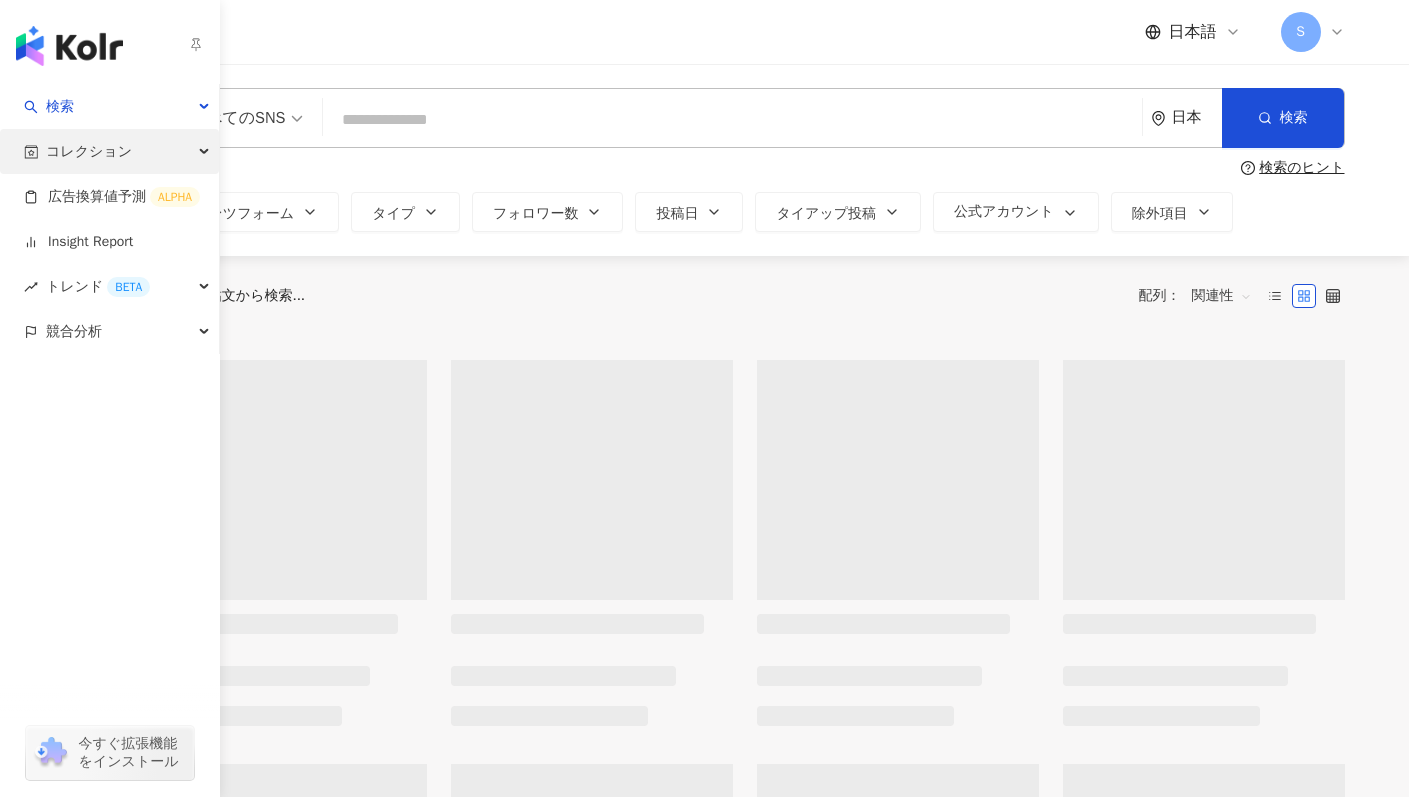 click on "コレクション" at bounding box center [109, 151] 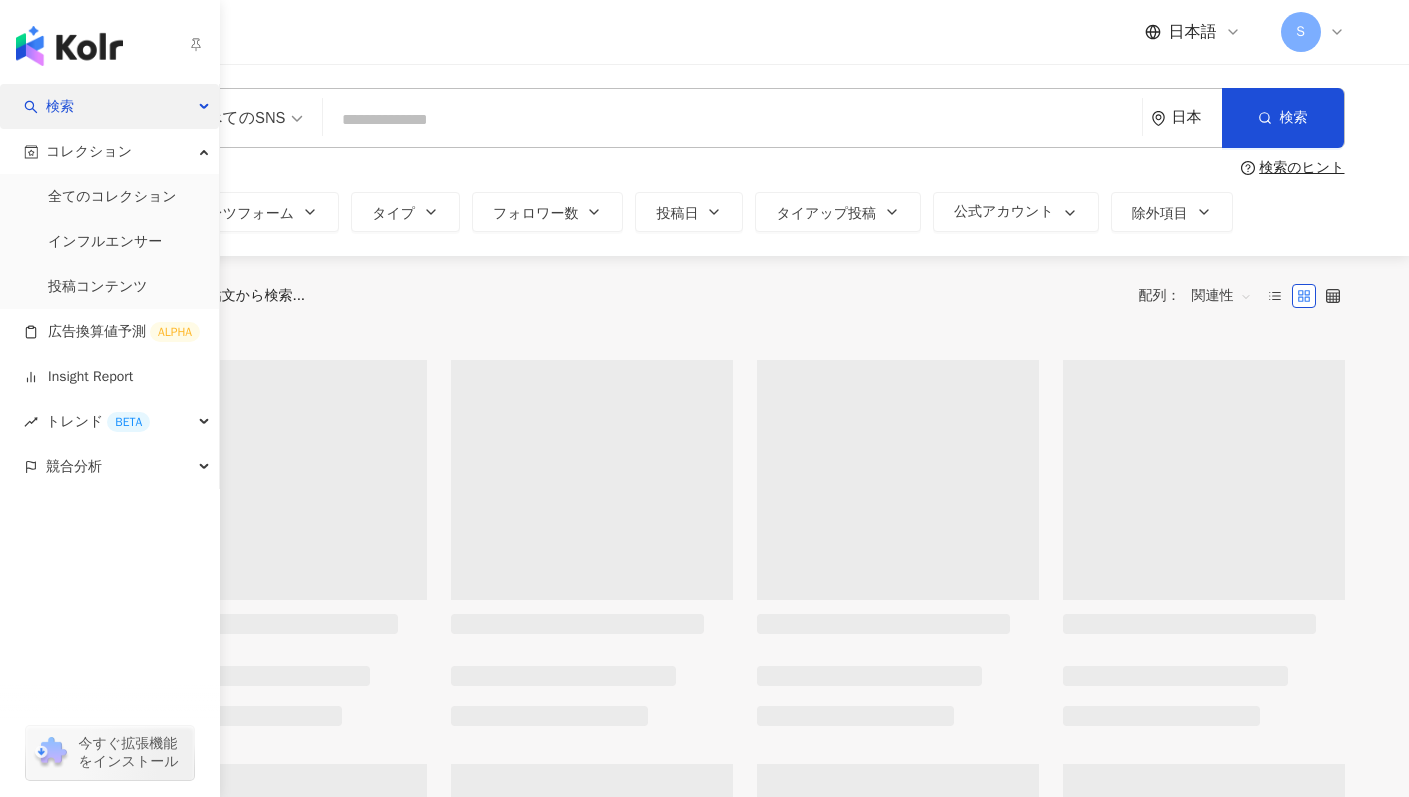 click on "検索" at bounding box center (109, 106) 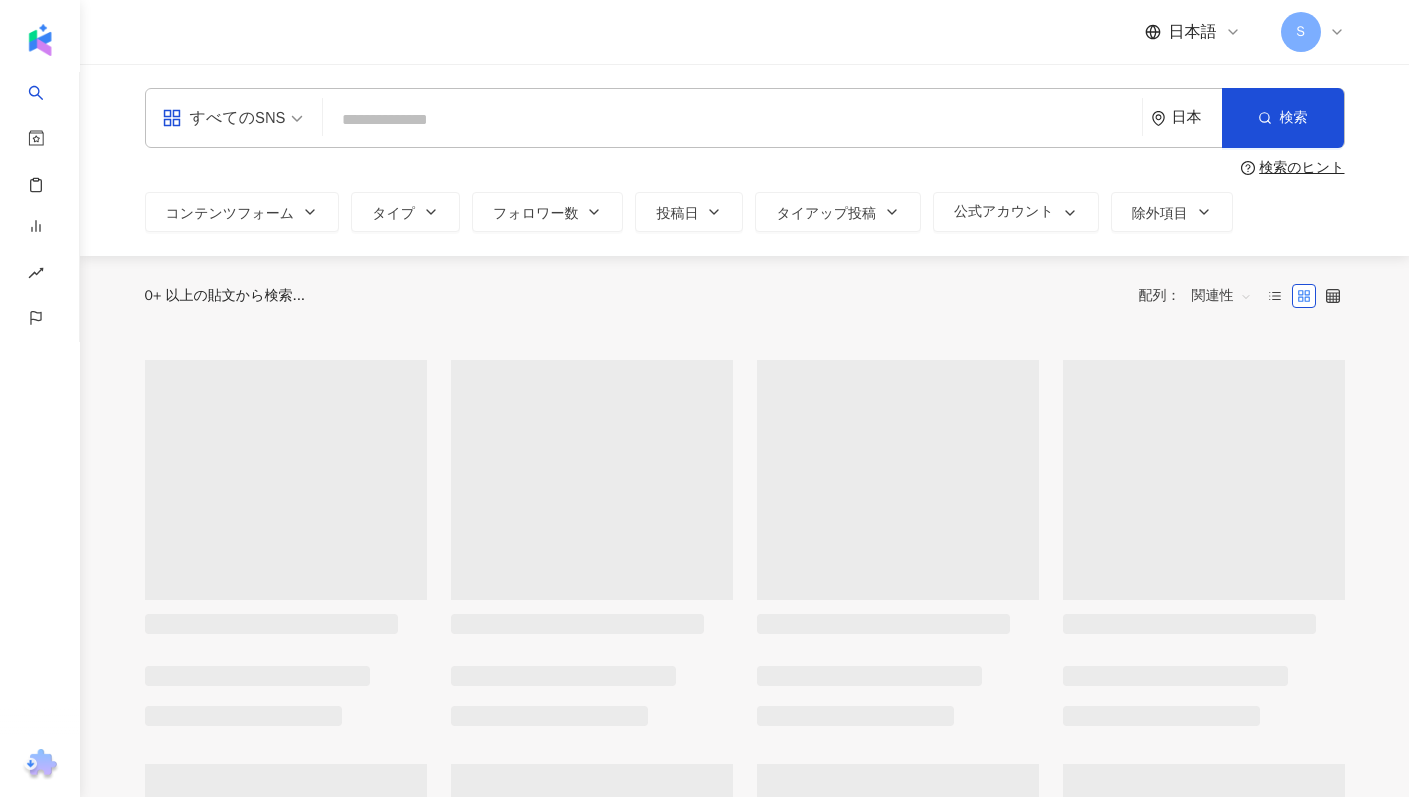 click on "すべてのSNS 日本 検索 検索のヒント コンテンツフォーム タイプ フォロワー数 投稿日 タイアップ投稿 公式アカウント  除外項目" at bounding box center [745, 160] 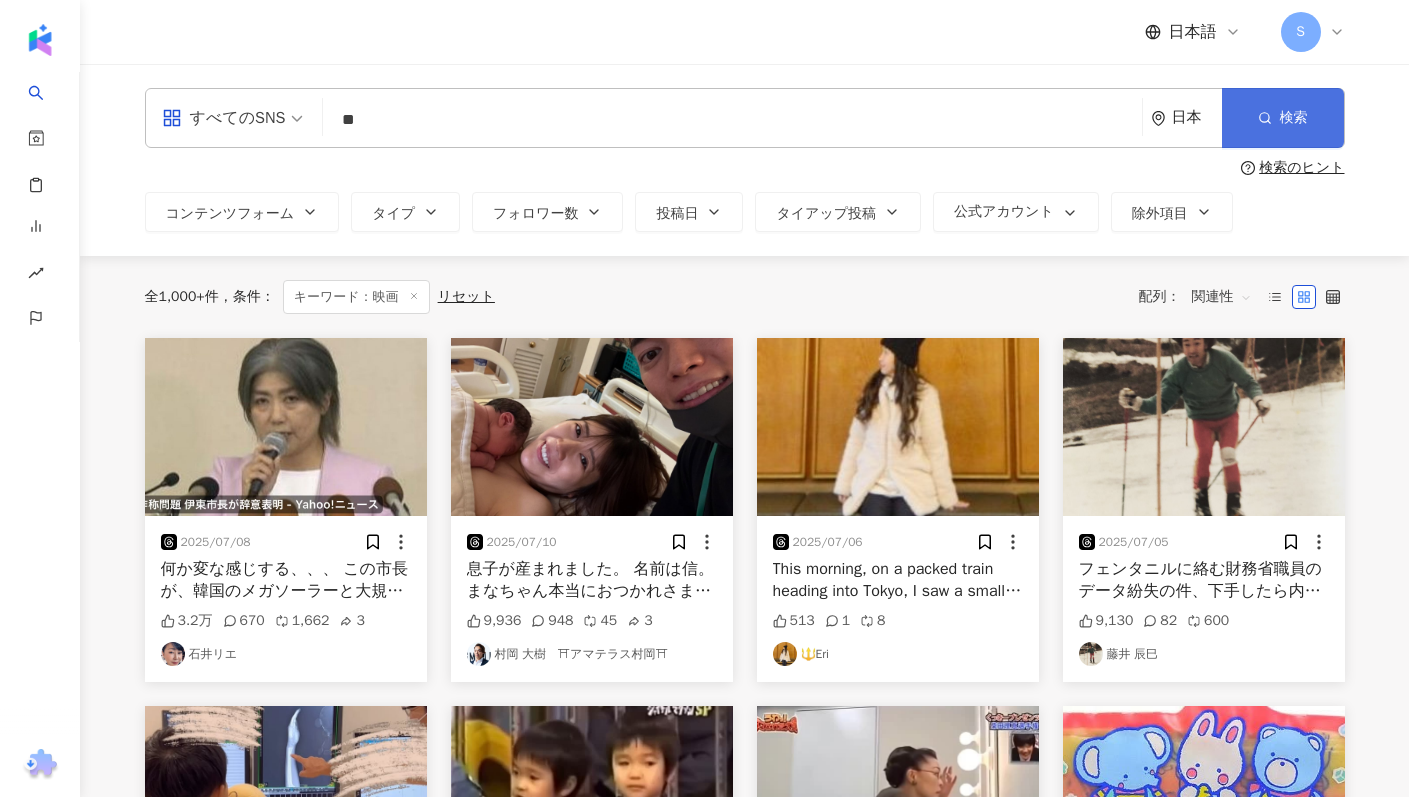 click on "検索" at bounding box center (1283, 118) 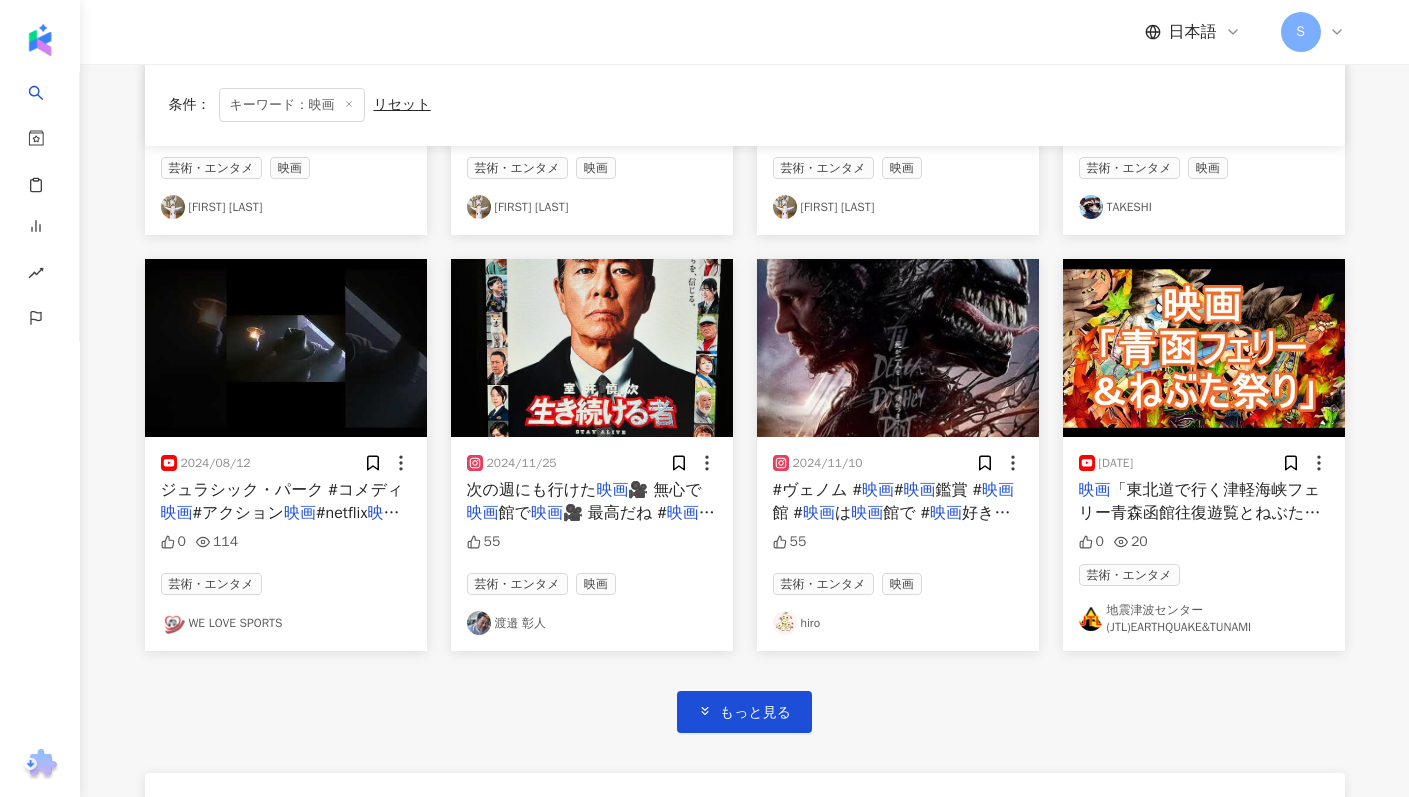 scroll, scrollTop: 0, scrollLeft: 0, axis: both 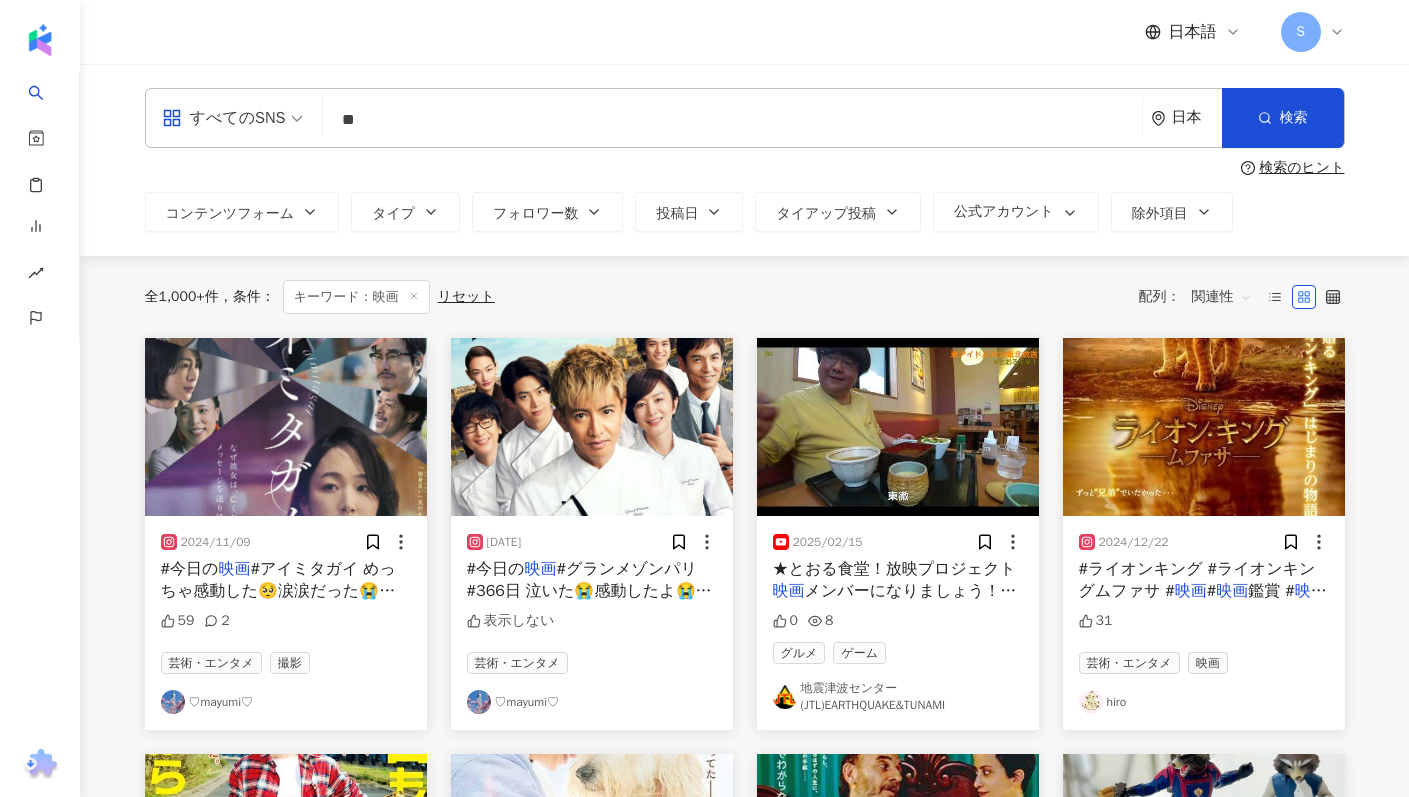 click on "**" at bounding box center [732, 119] 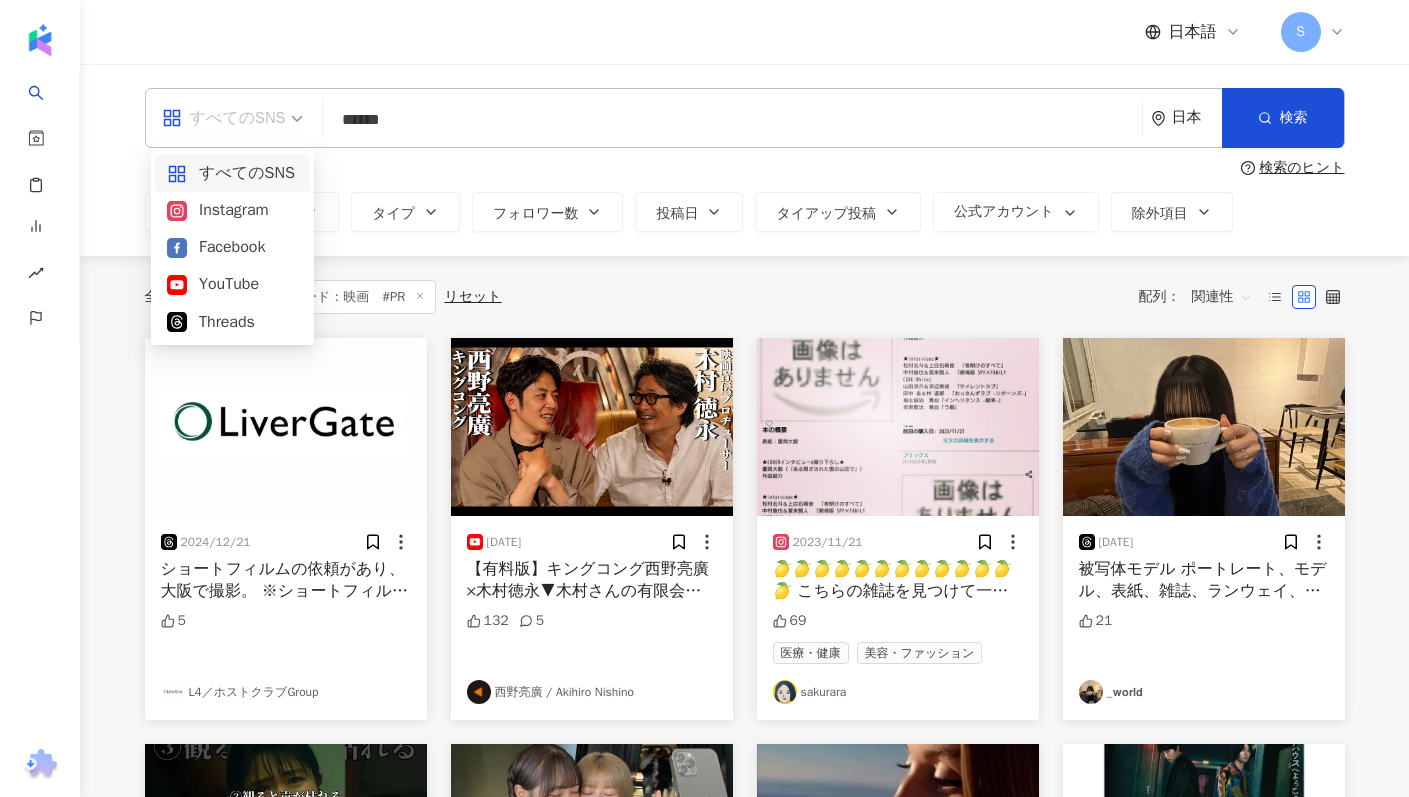 click on "すべてのSNS" at bounding box center [233, 118] 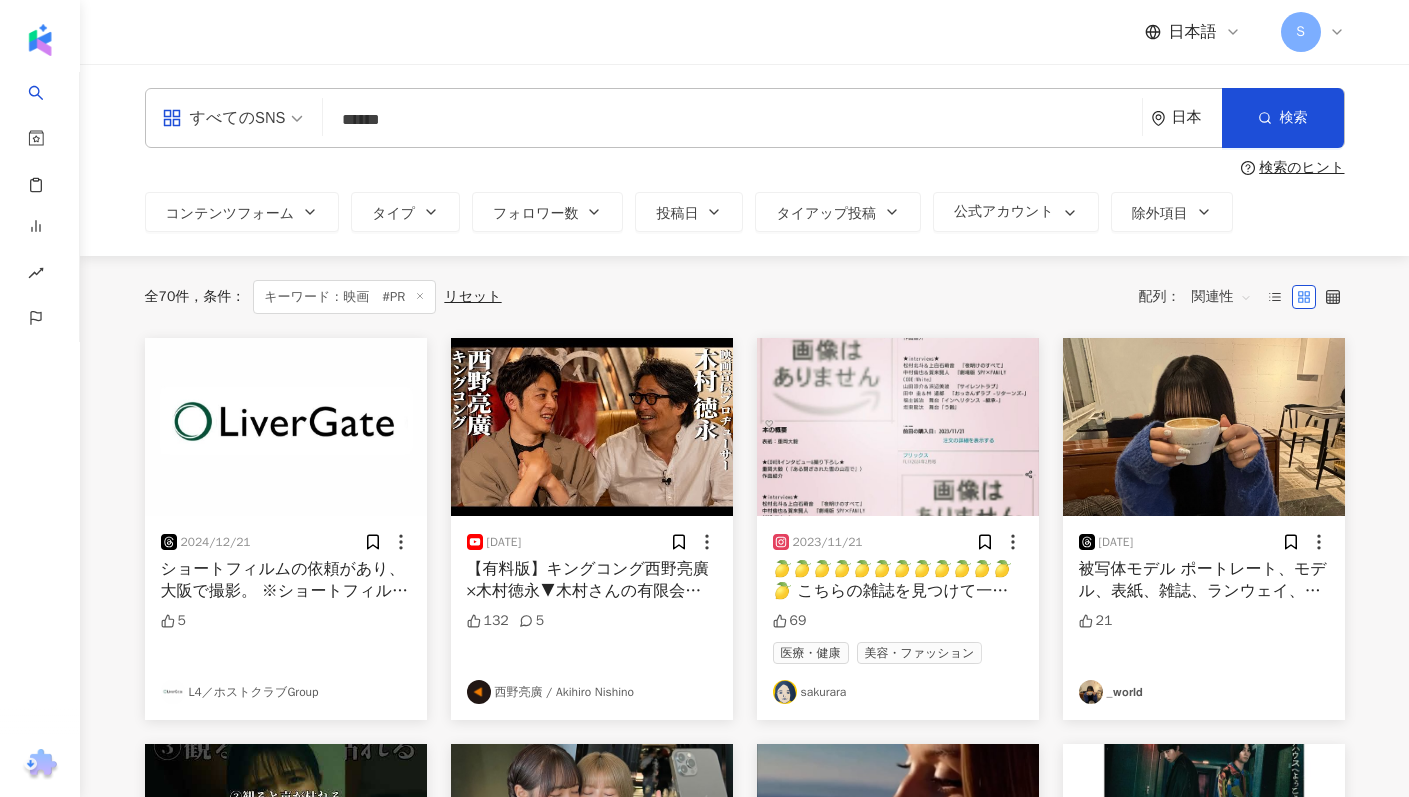 click on "検索のヒント" at bounding box center [745, 168] 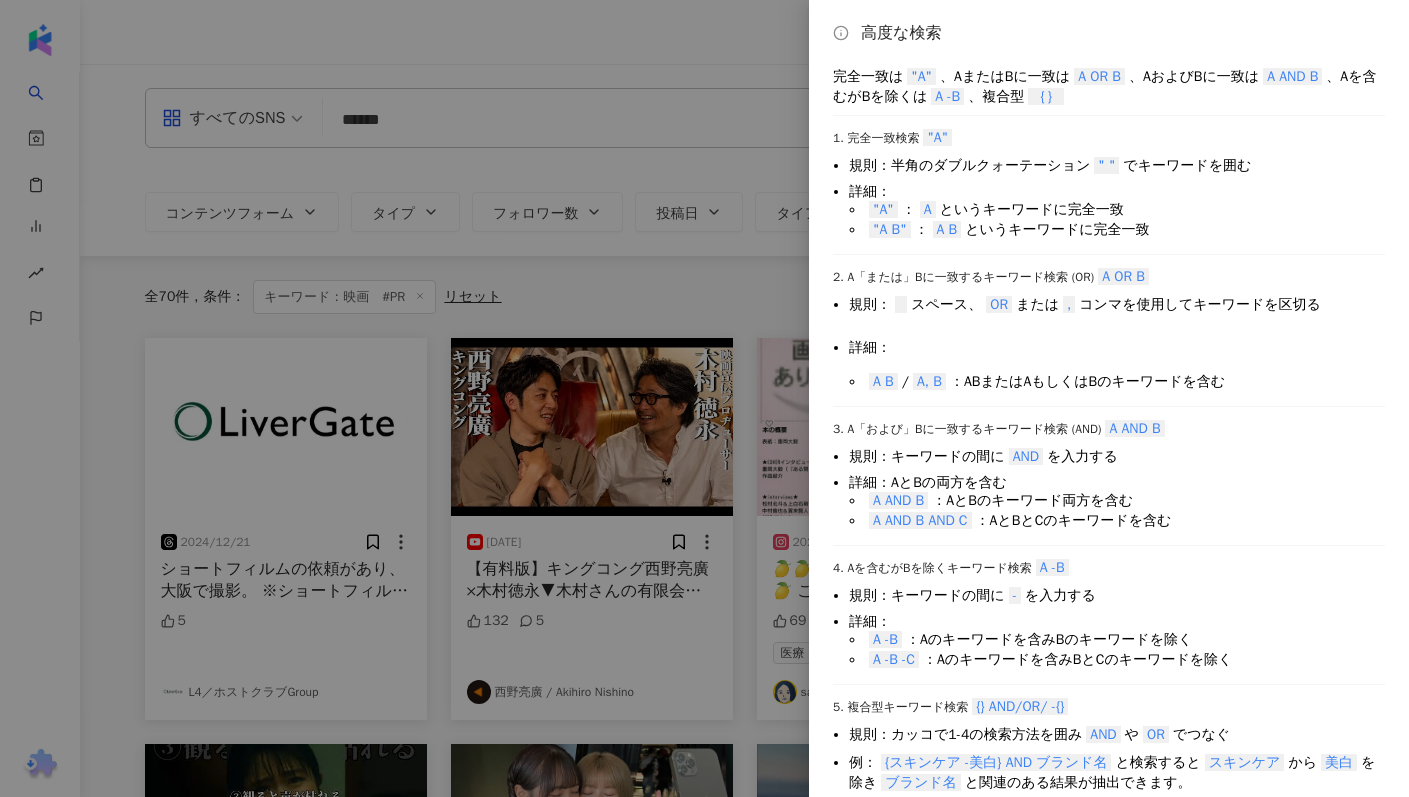 click at bounding box center (704, 398) 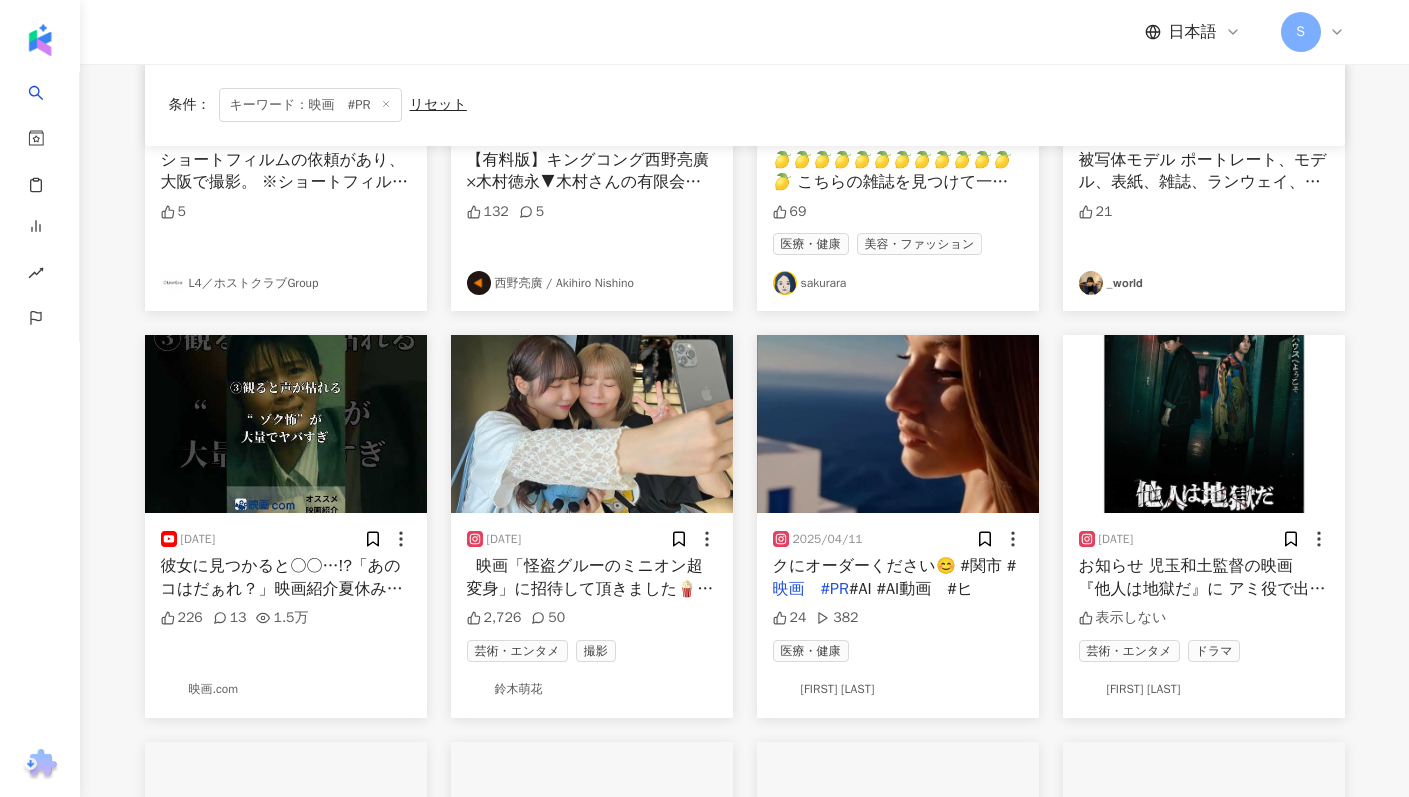 scroll, scrollTop: 0, scrollLeft: 0, axis: both 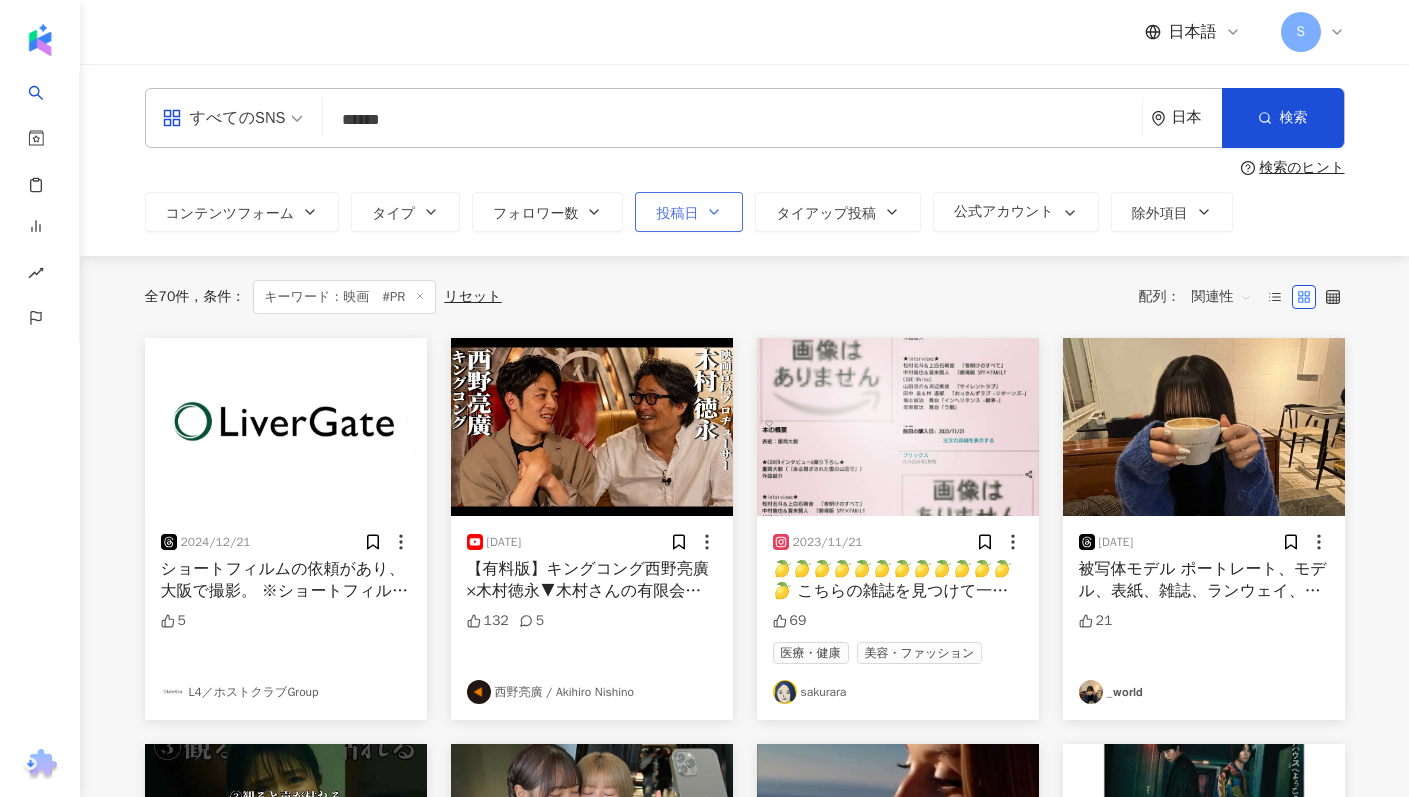 click on "投稿日" at bounding box center (689, 212) 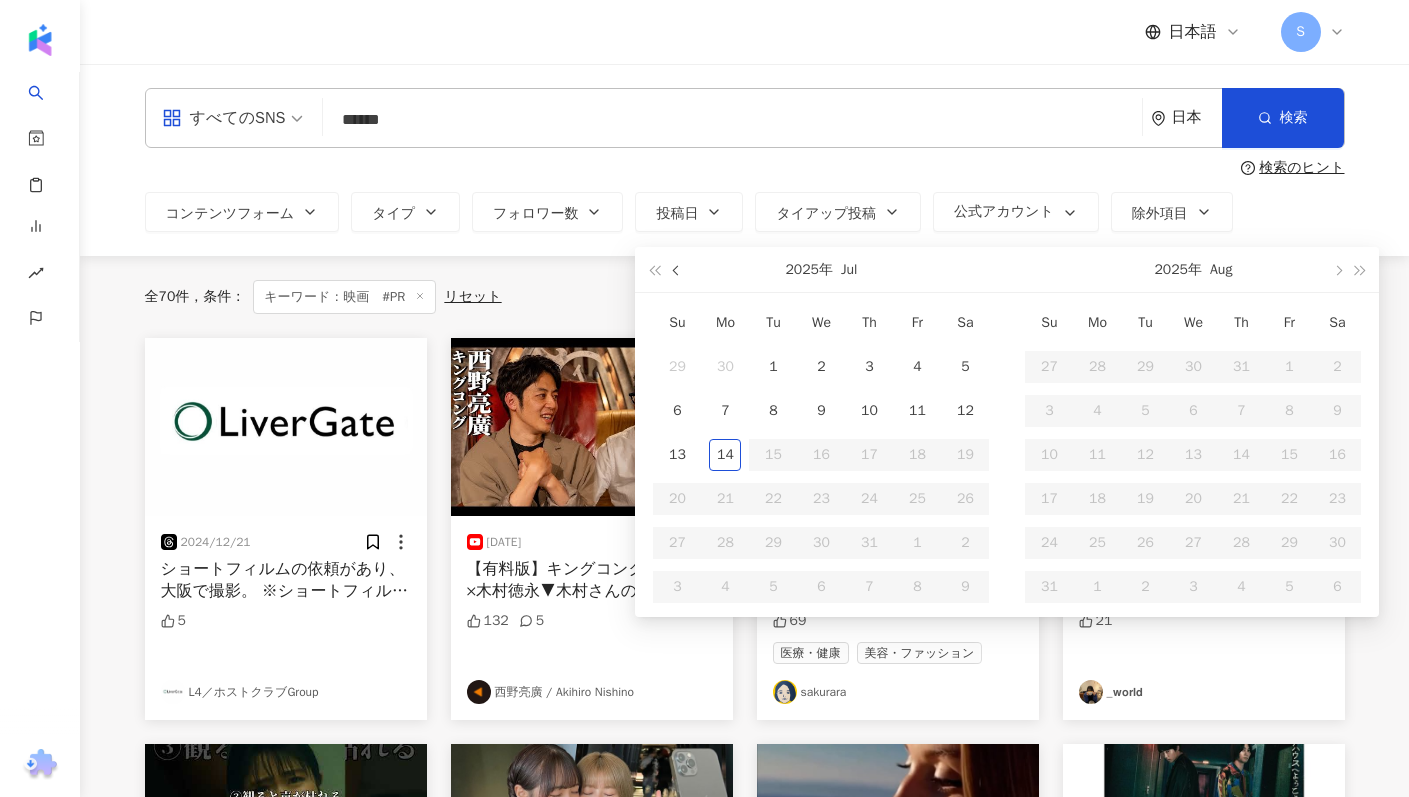 click at bounding box center (677, 269) 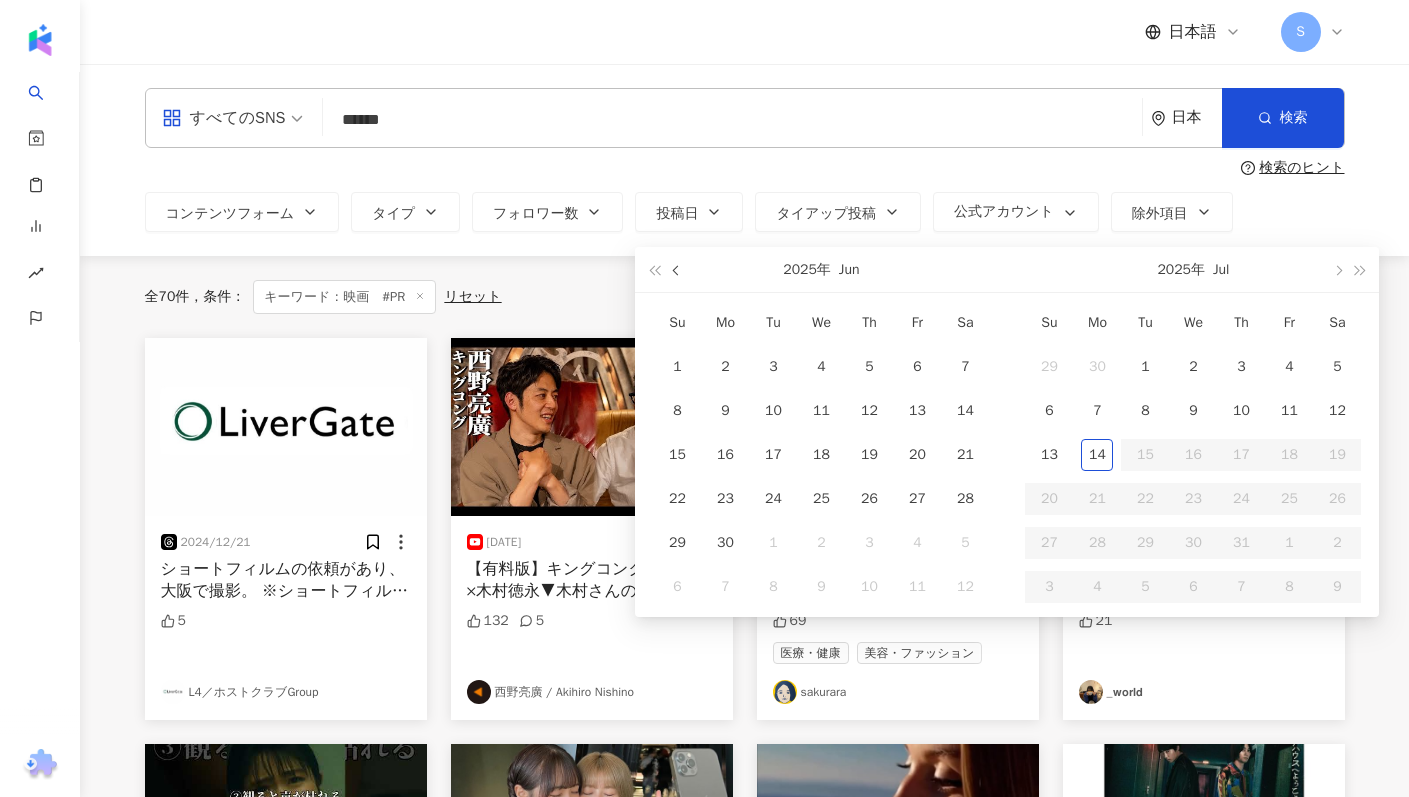 click at bounding box center (677, 269) 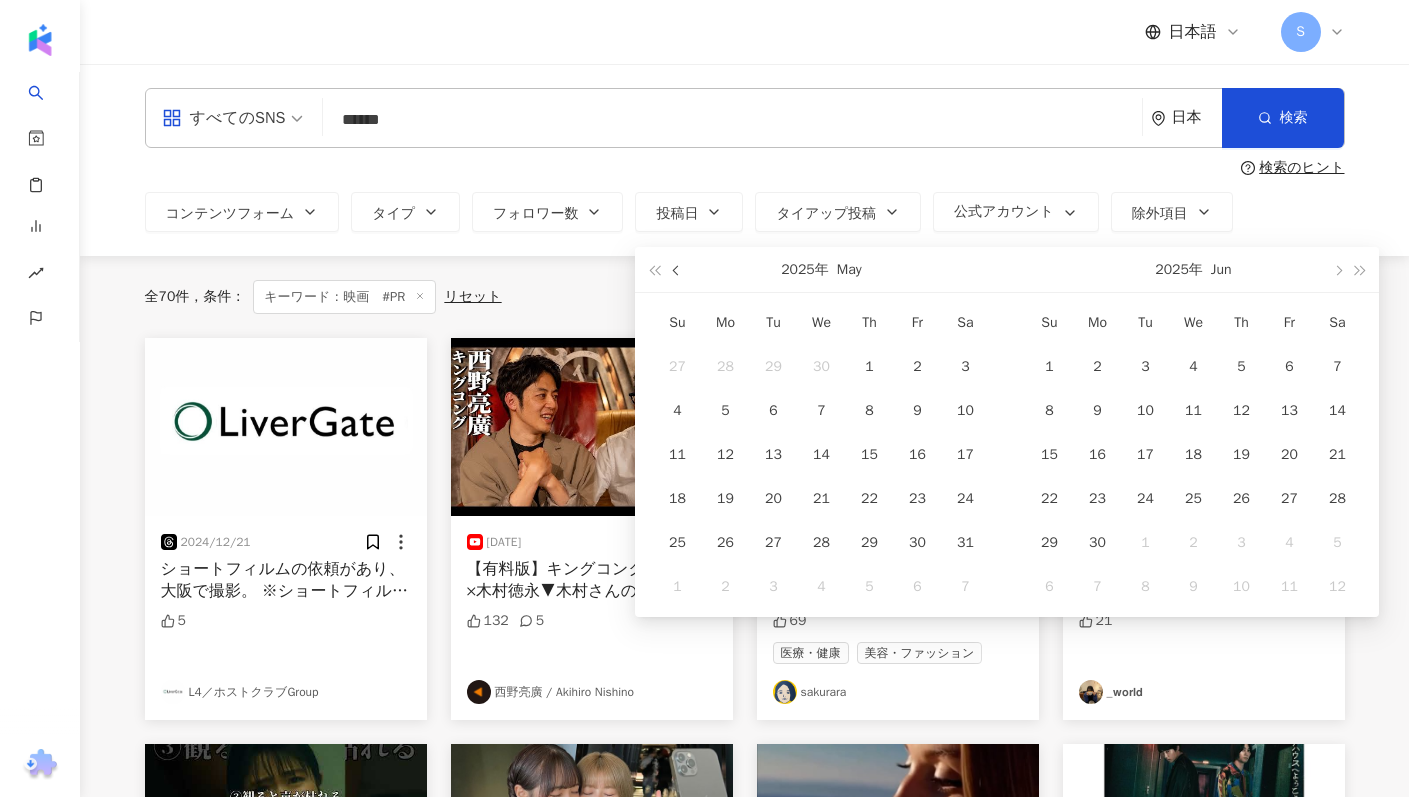 click at bounding box center (677, 269) 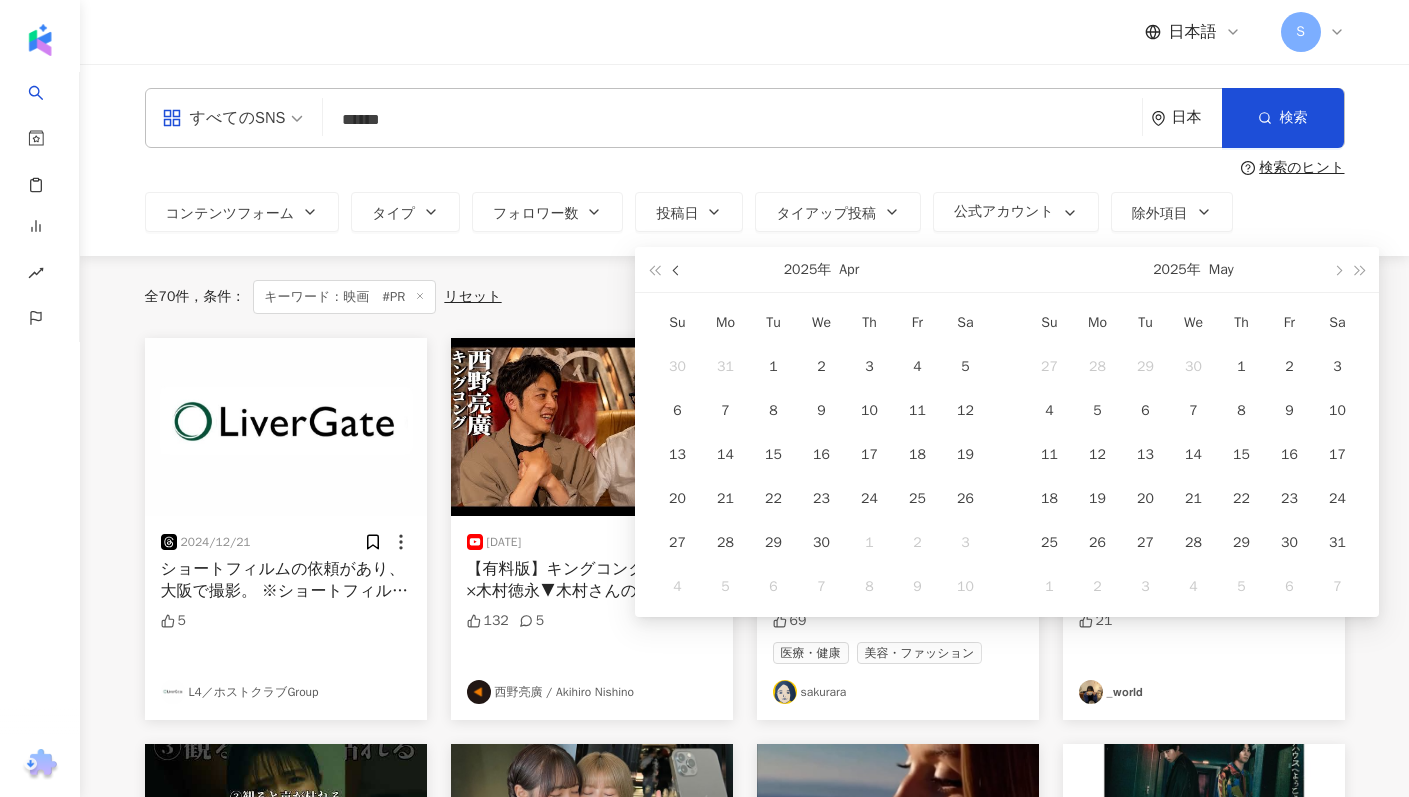 click at bounding box center [677, 269] 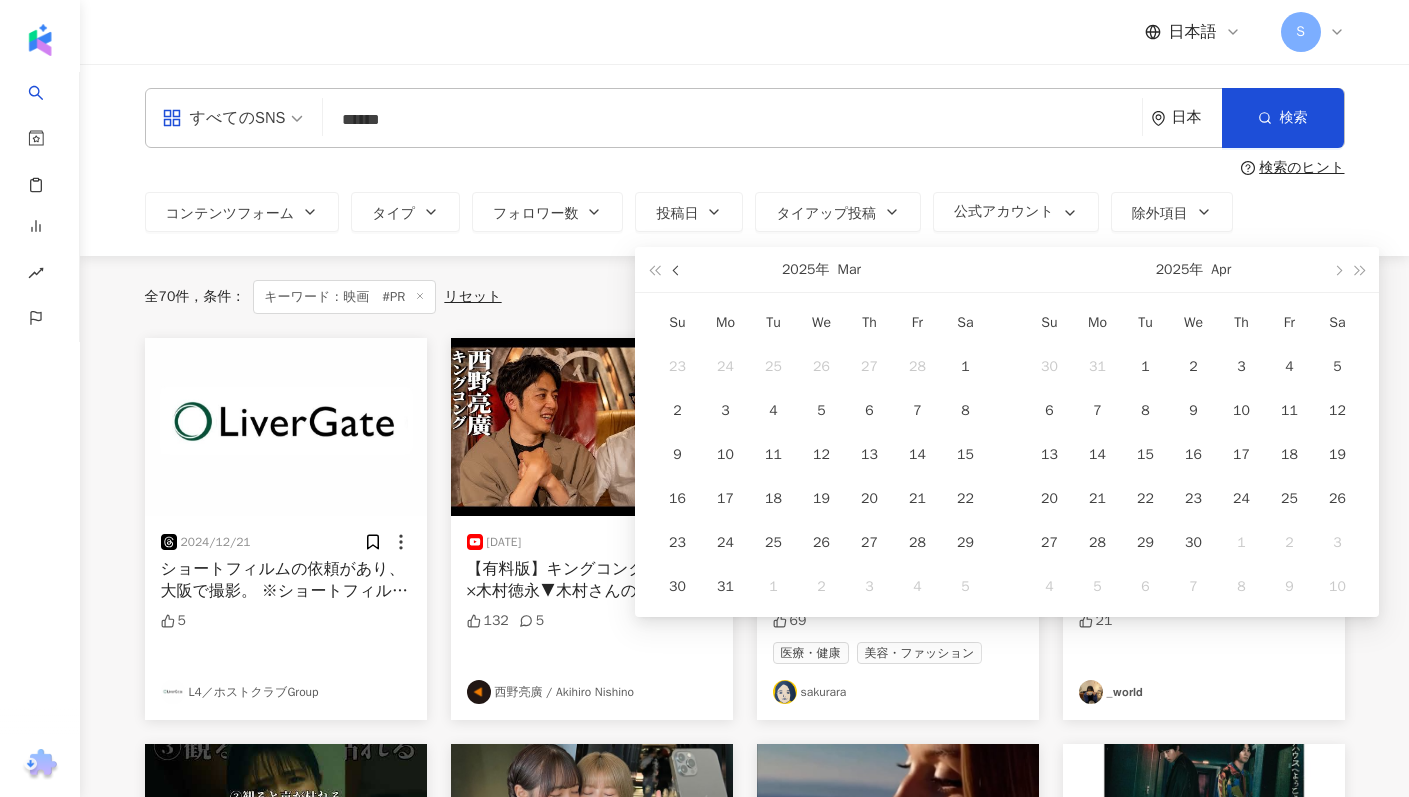 click at bounding box center [677, 269] 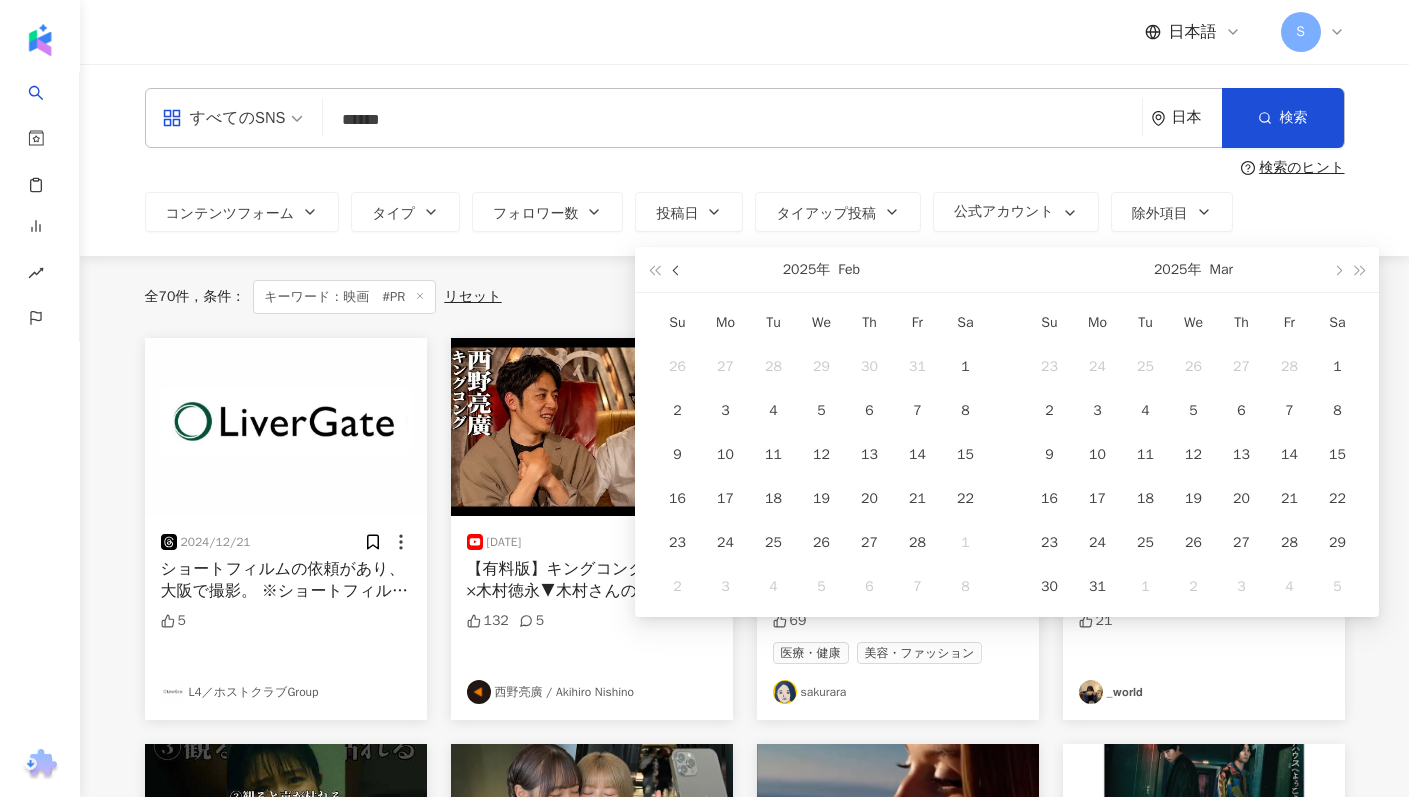 click at bounding box center [677, 269] 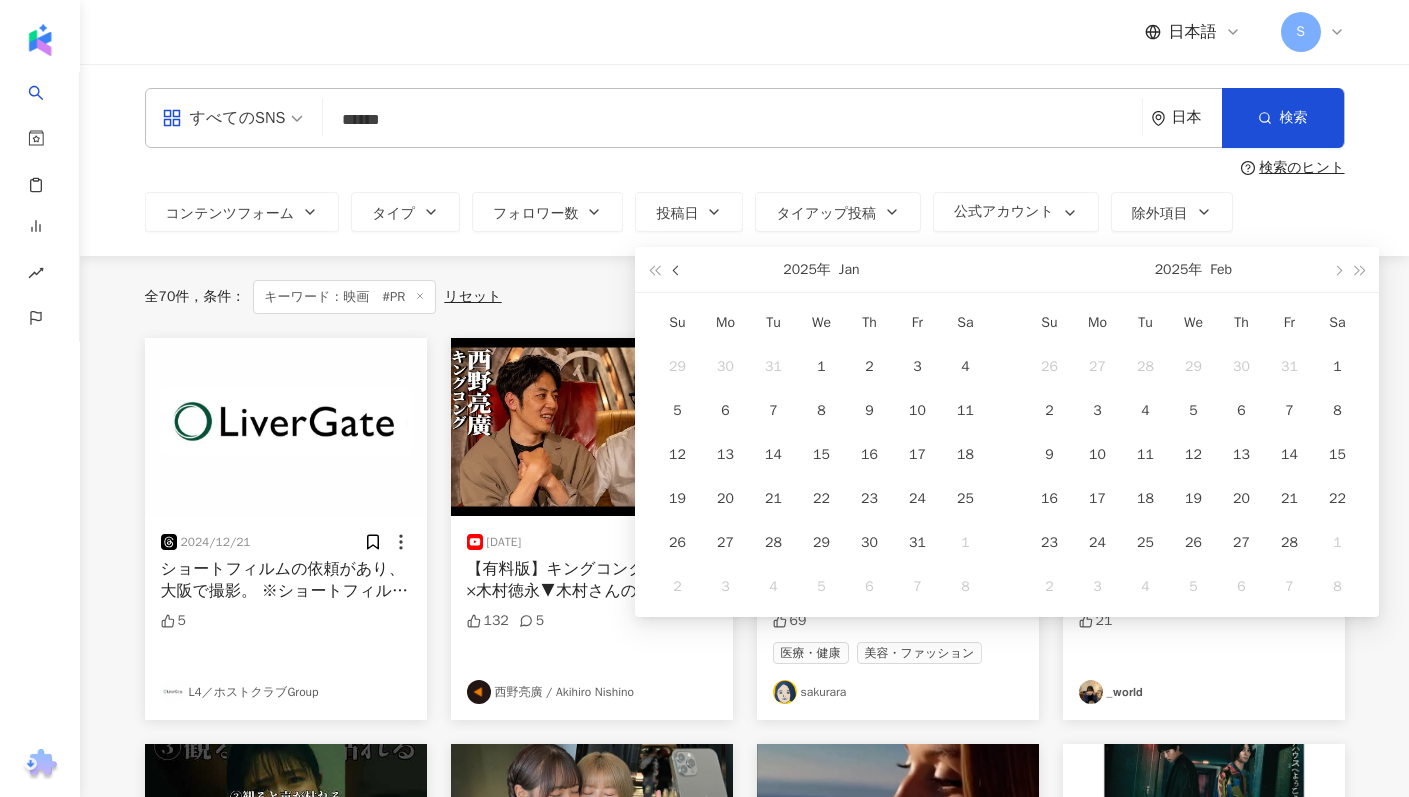 click at bounding box center [677, 269] 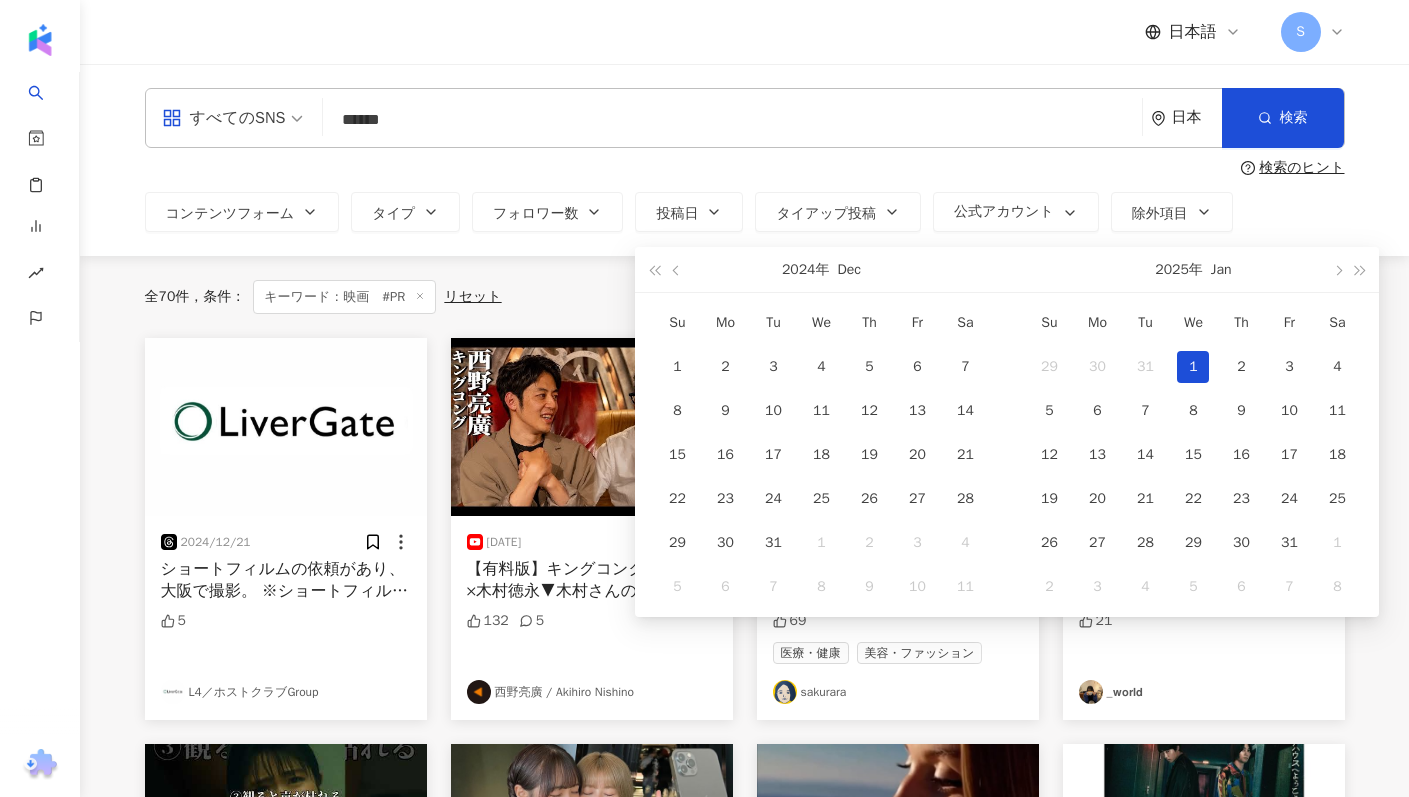 type on "**********" 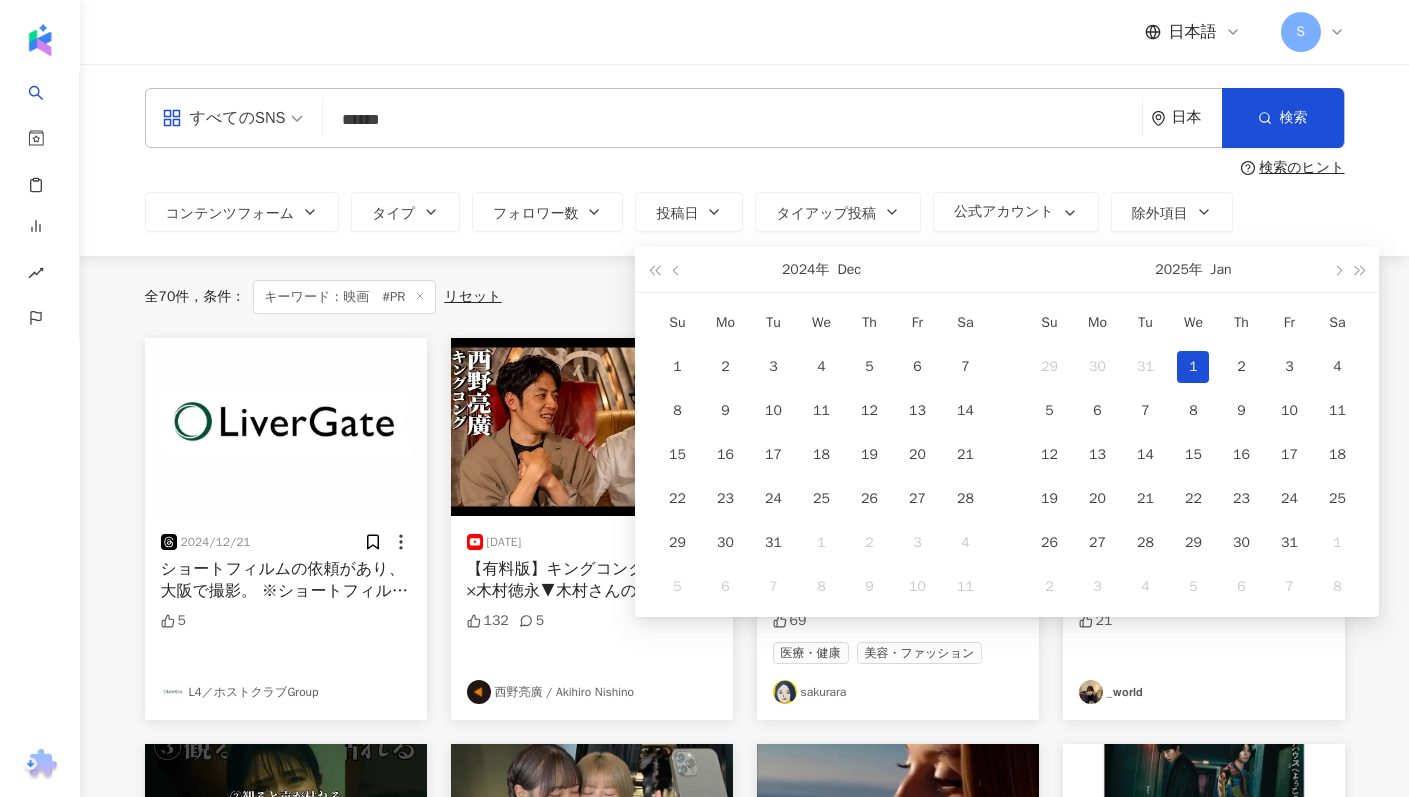 click on "1" at bounding box center [1193, 367] 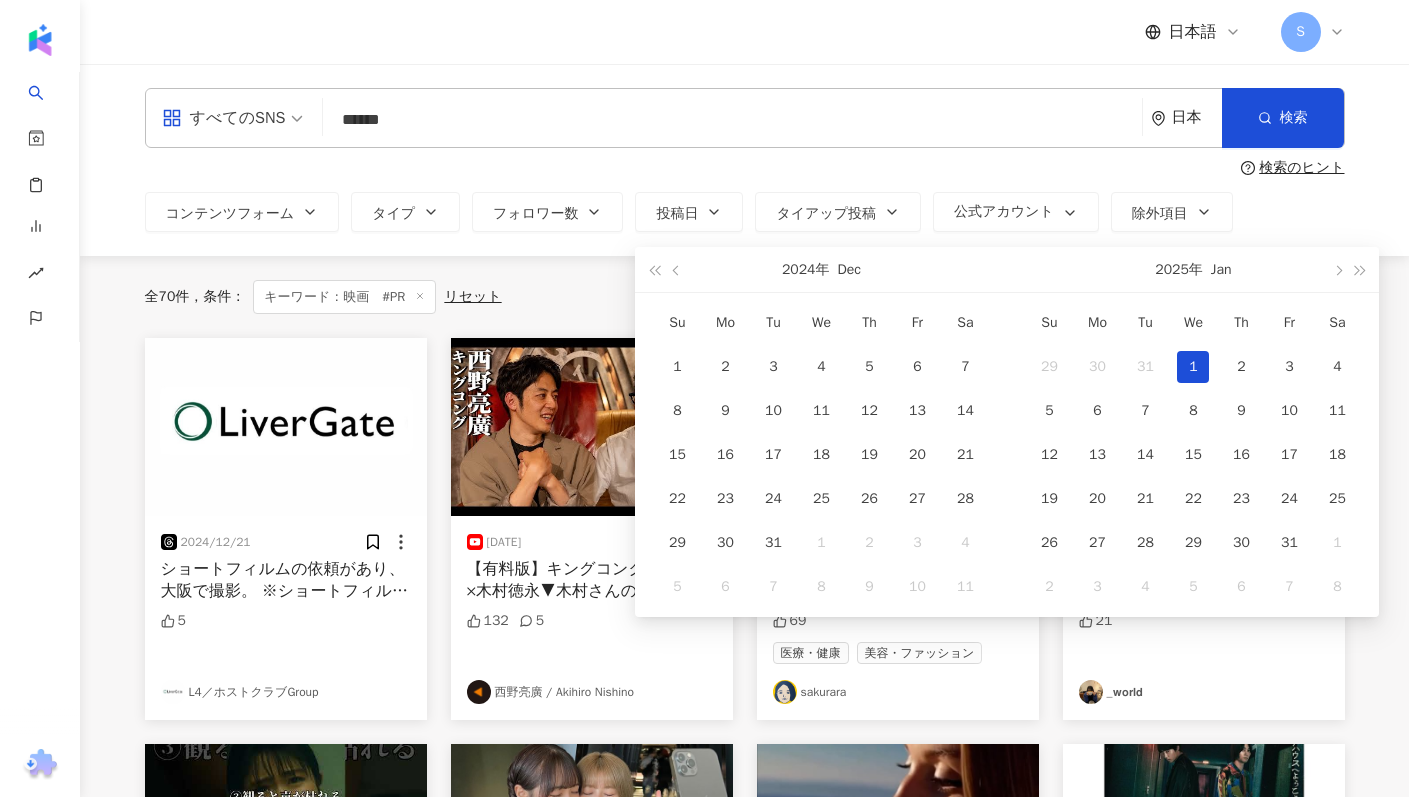 type on "**********" 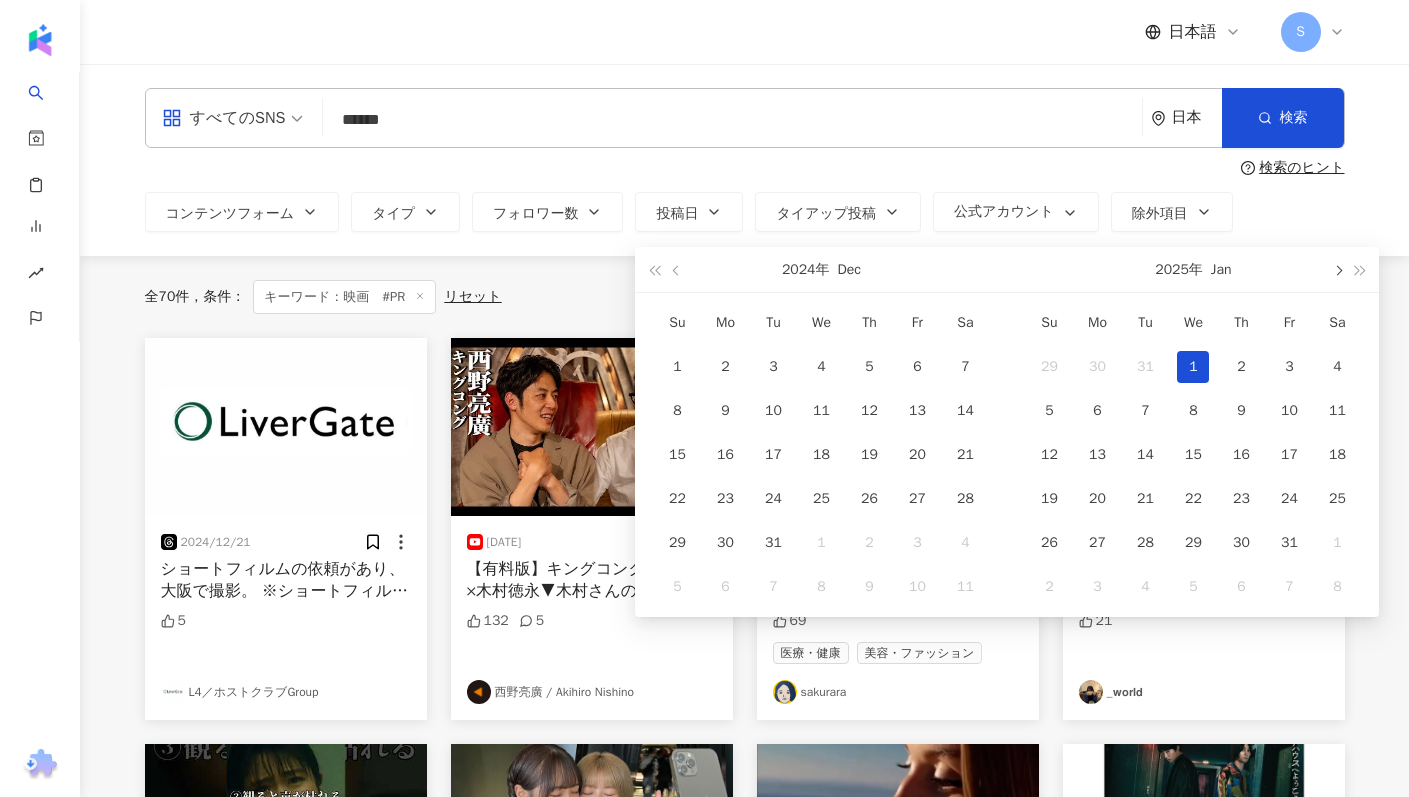 click at bounding box center [1338, 270] 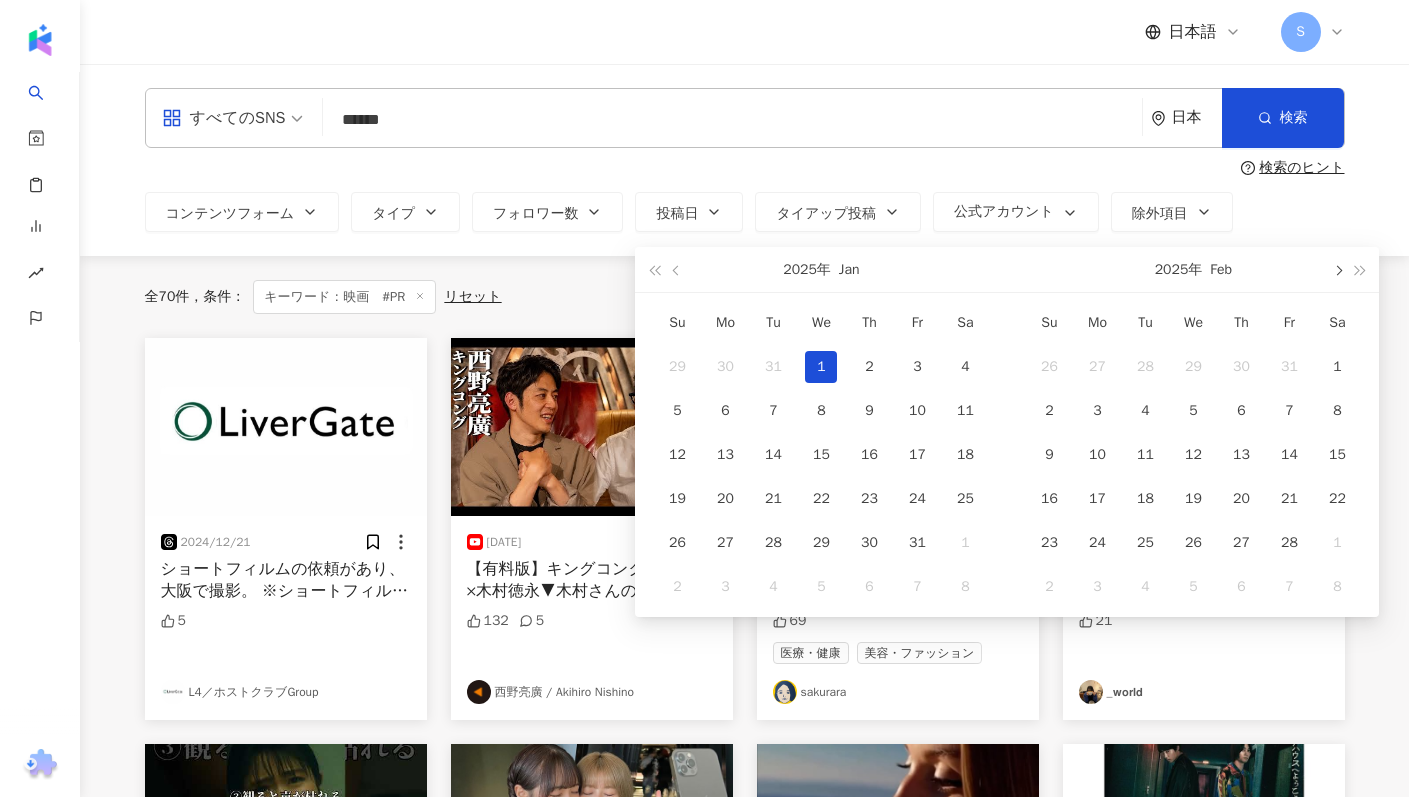 click at bounding box center [1338, 270] 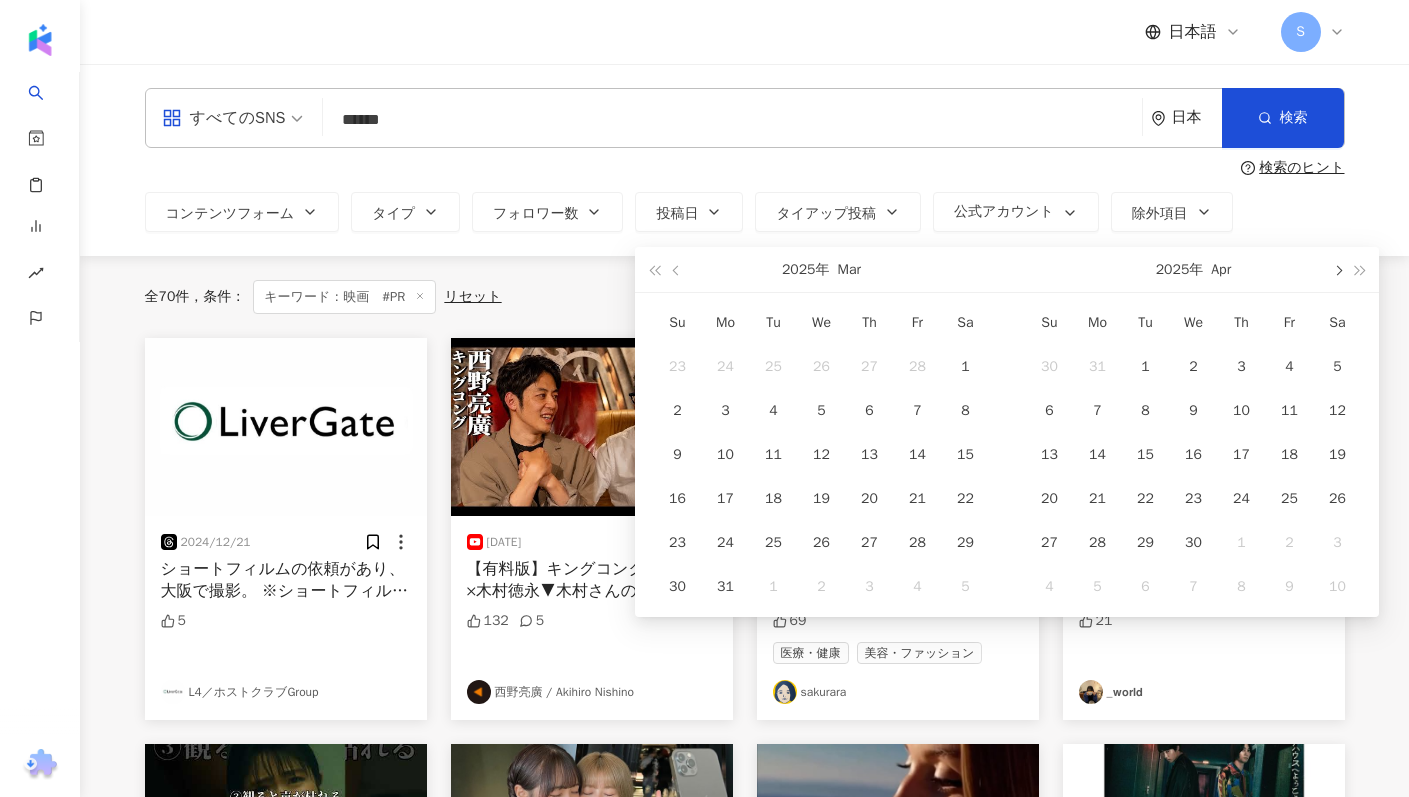 click at bounding box center [1338, 270] 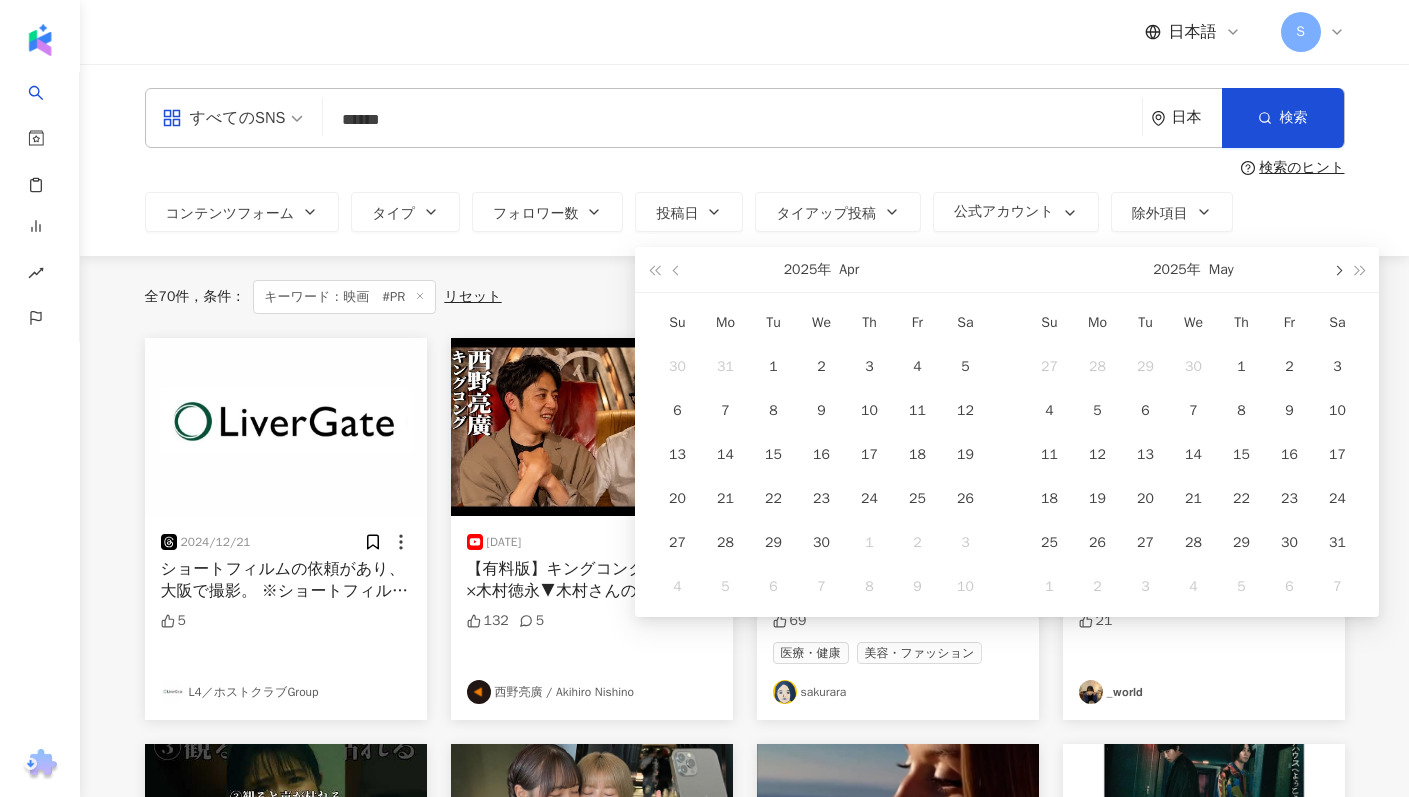 click at bounding box center [1338, 270] 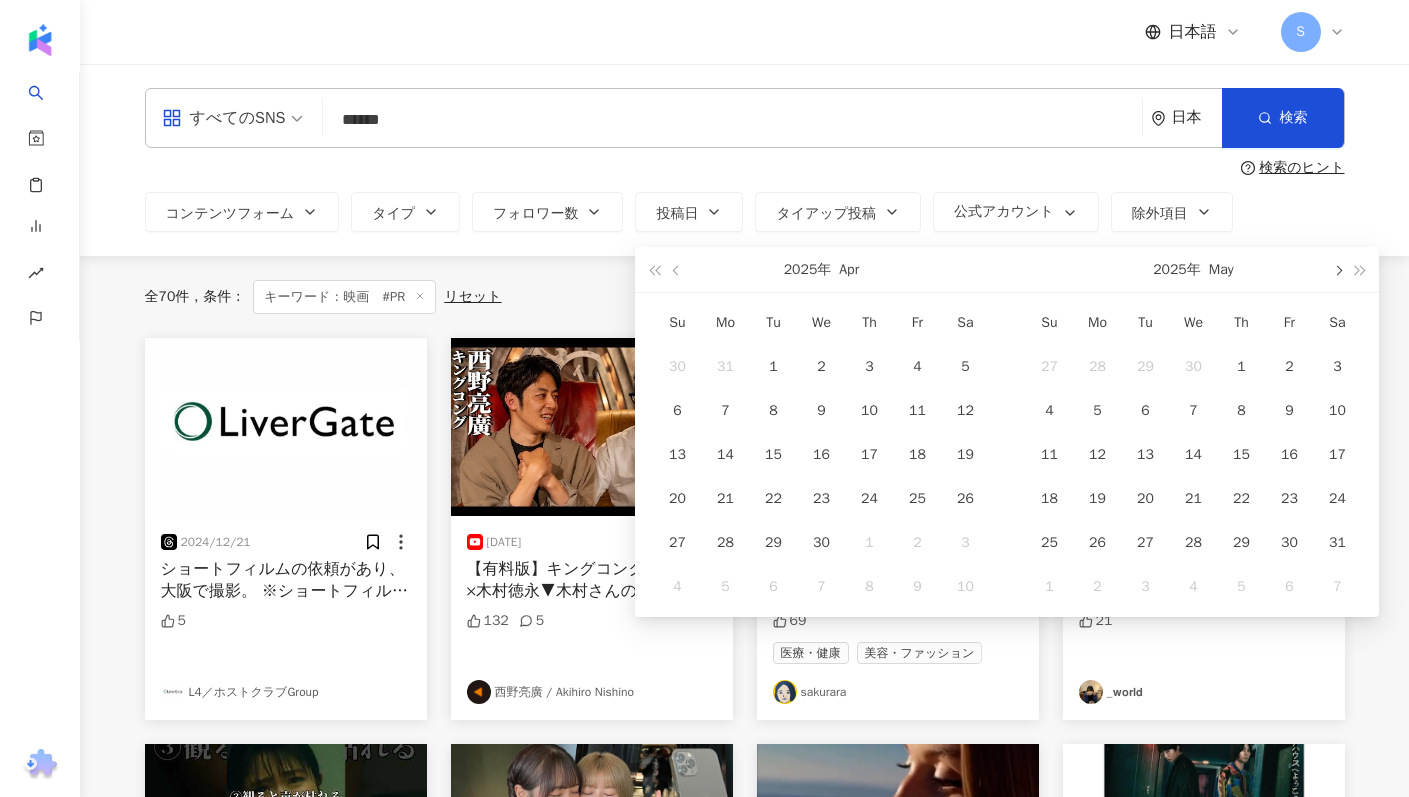 click at bounding box center [1338, 270] 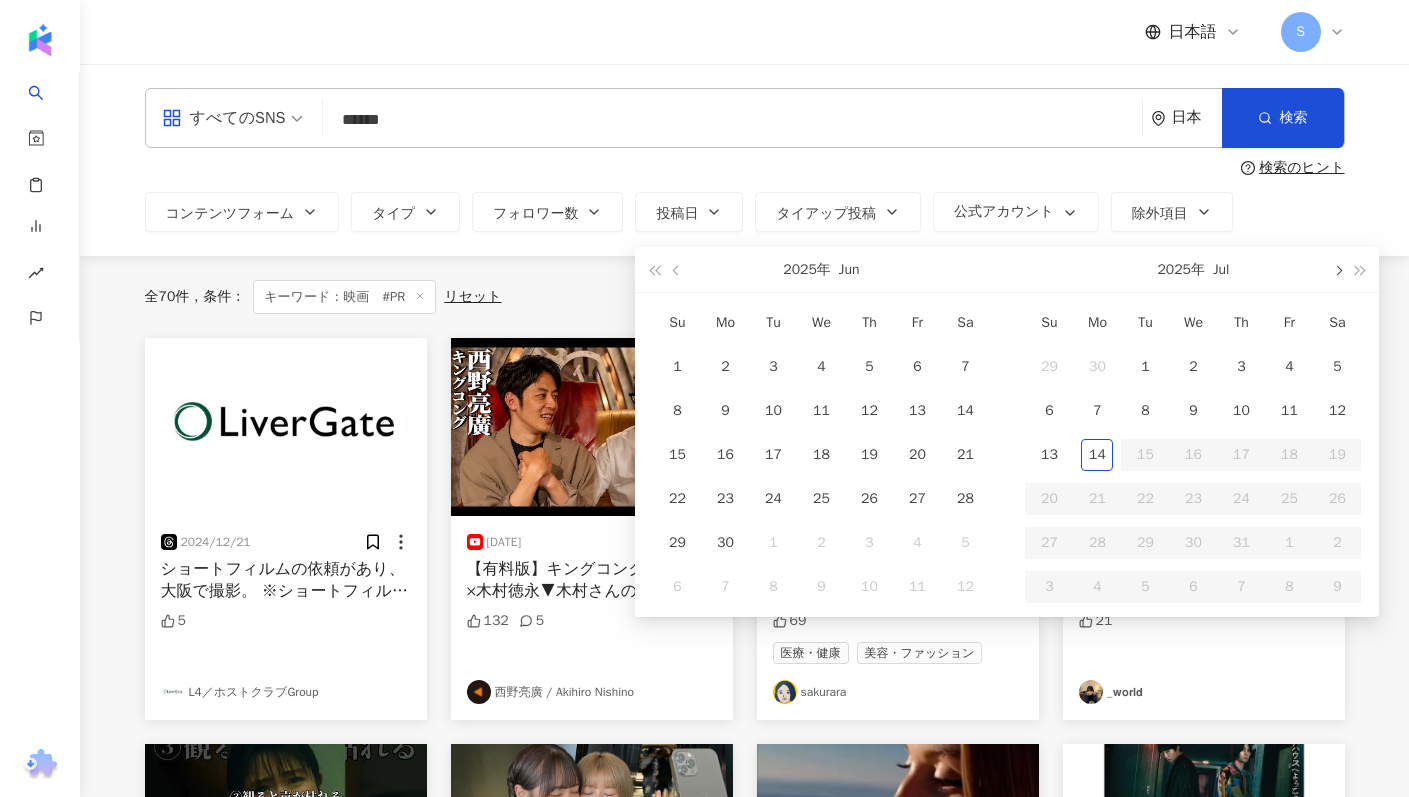 click at bounding box center [1338, 270] 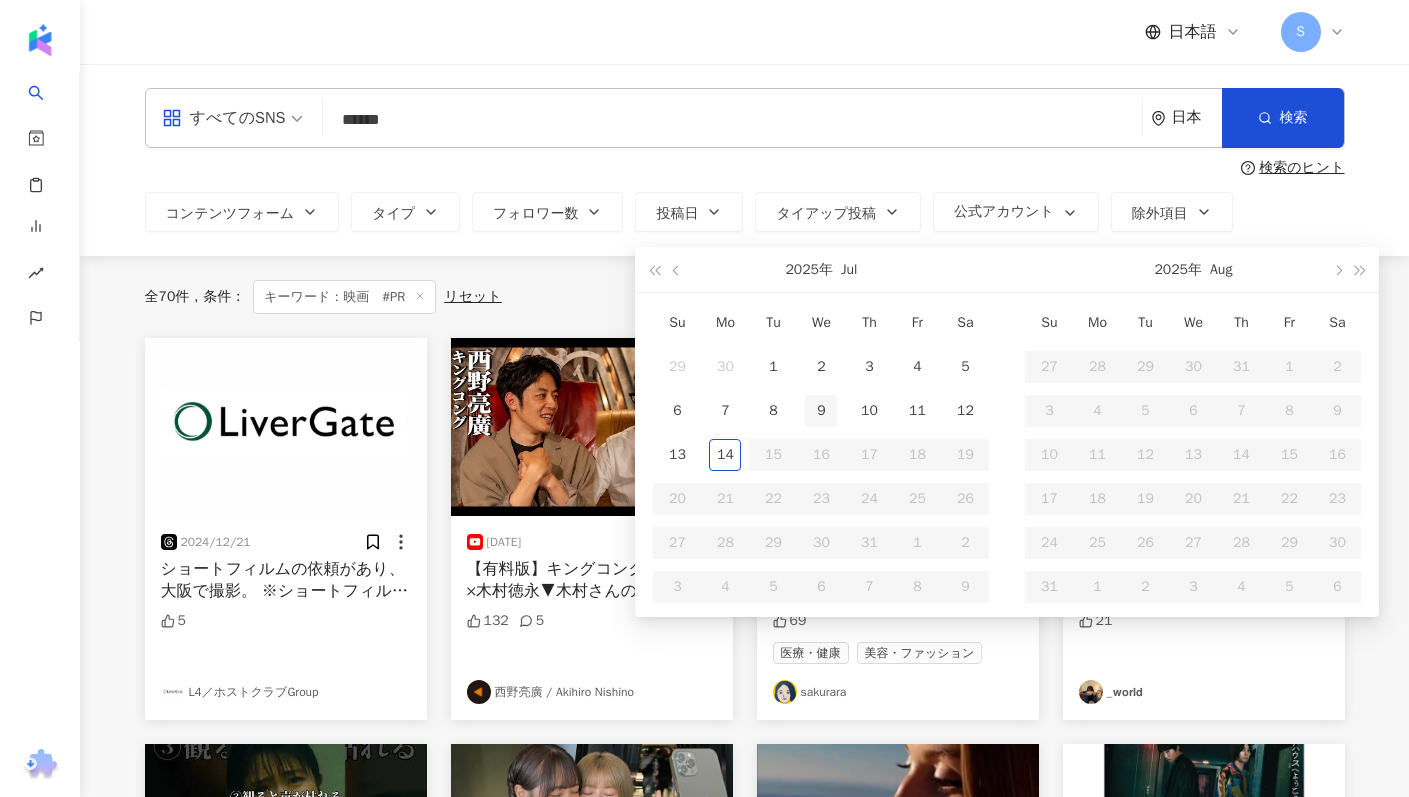 type on "**********" 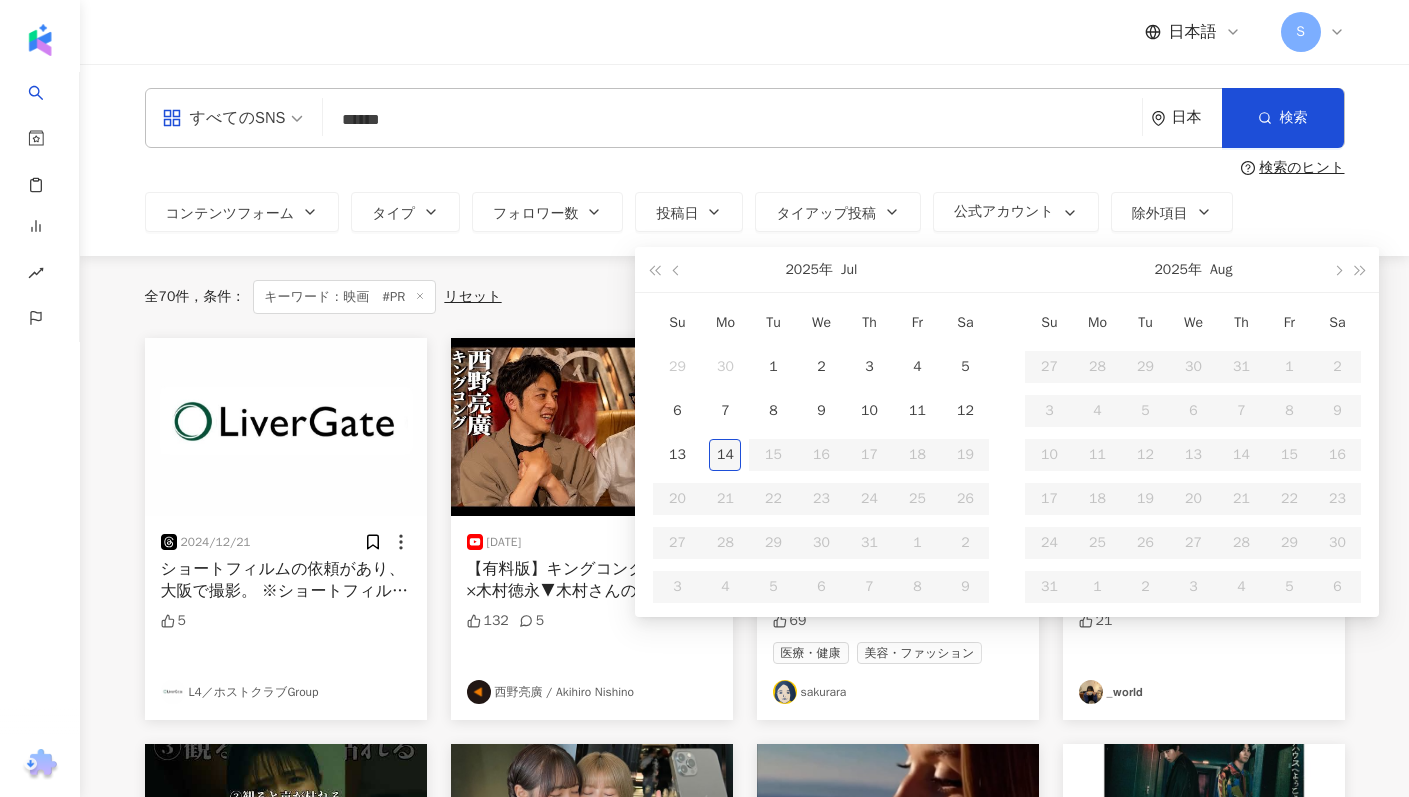 type on "**********" 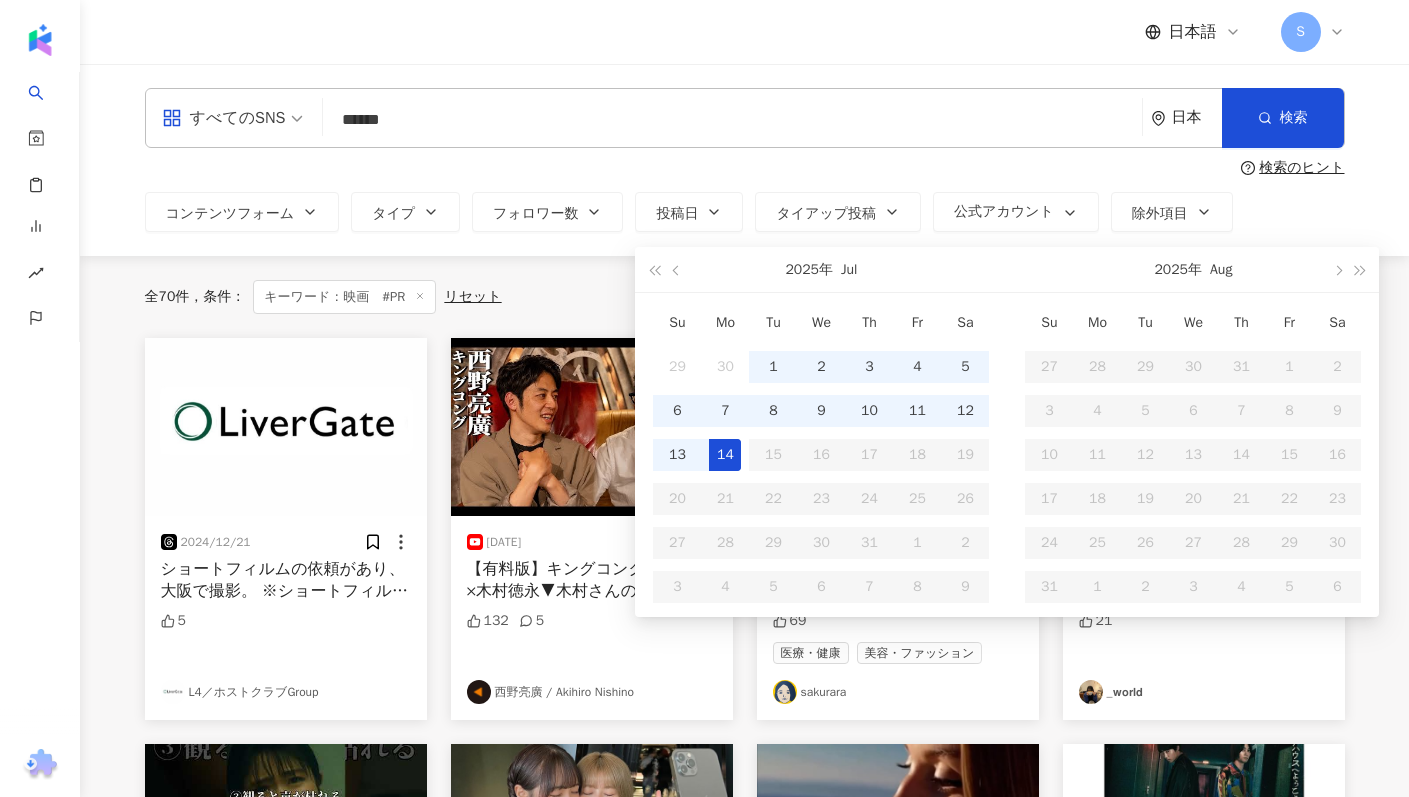 click on "14" at bounding box center (725, 455) 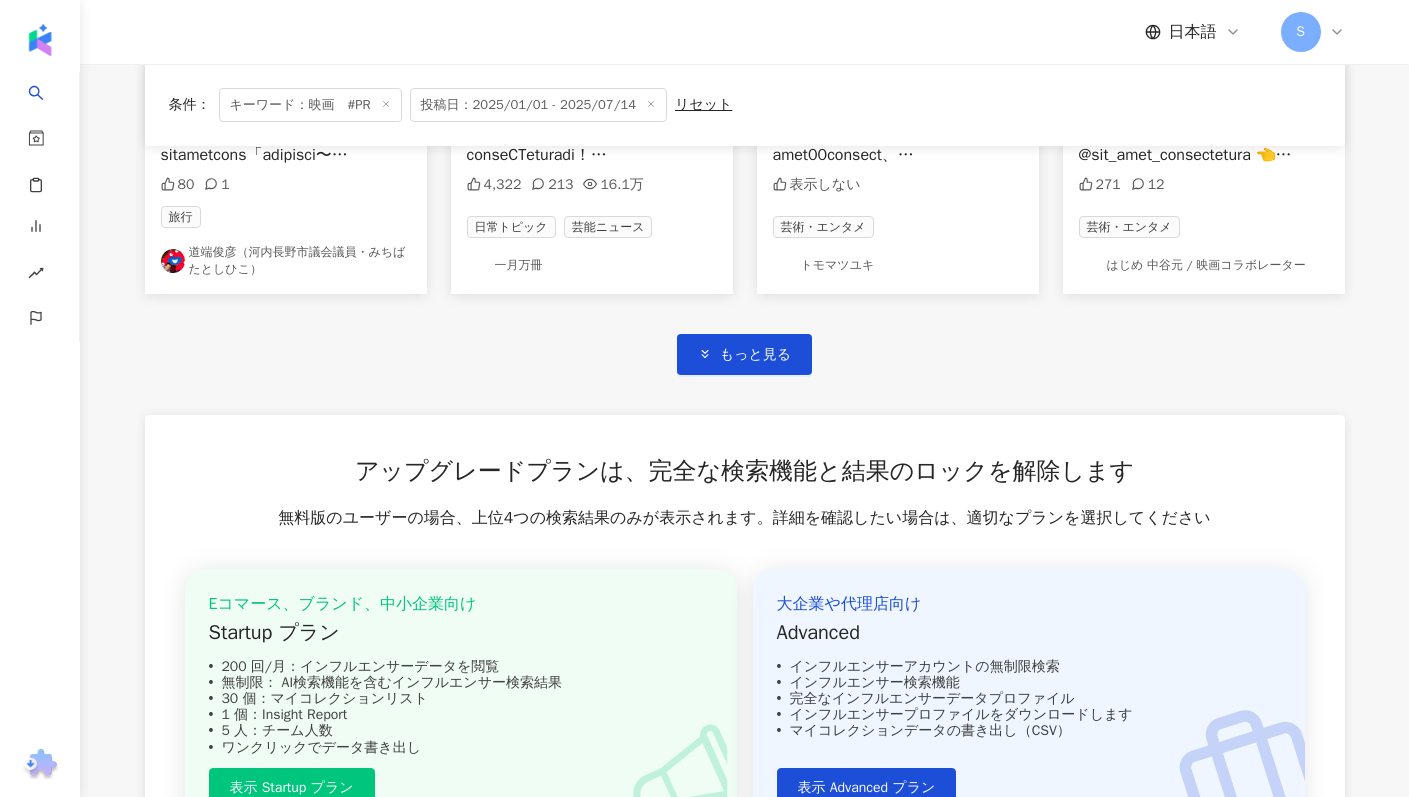 scroll, scrollTop: 749, scrollLeft: 0, axis: vertical 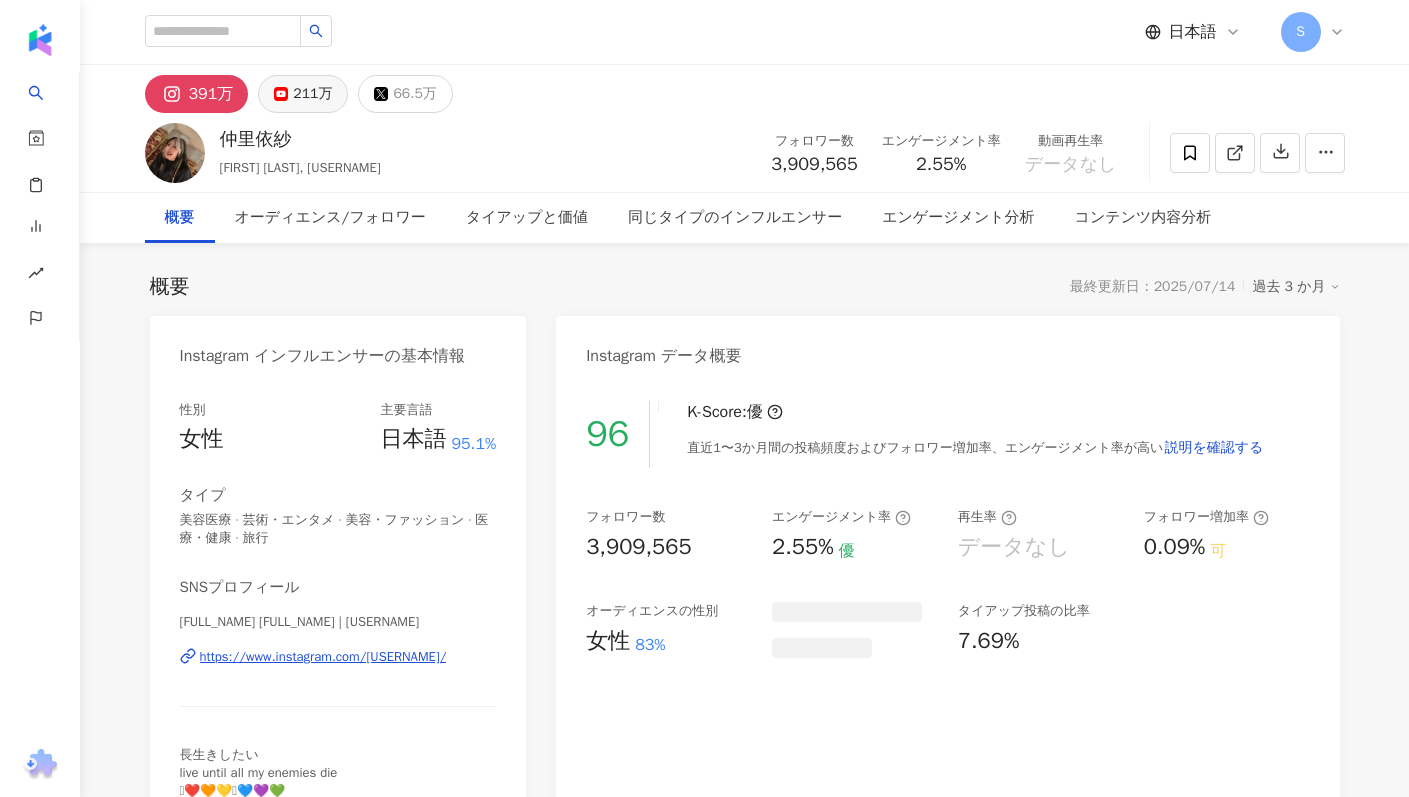 click on "211万" at bounding box center [312, 94] 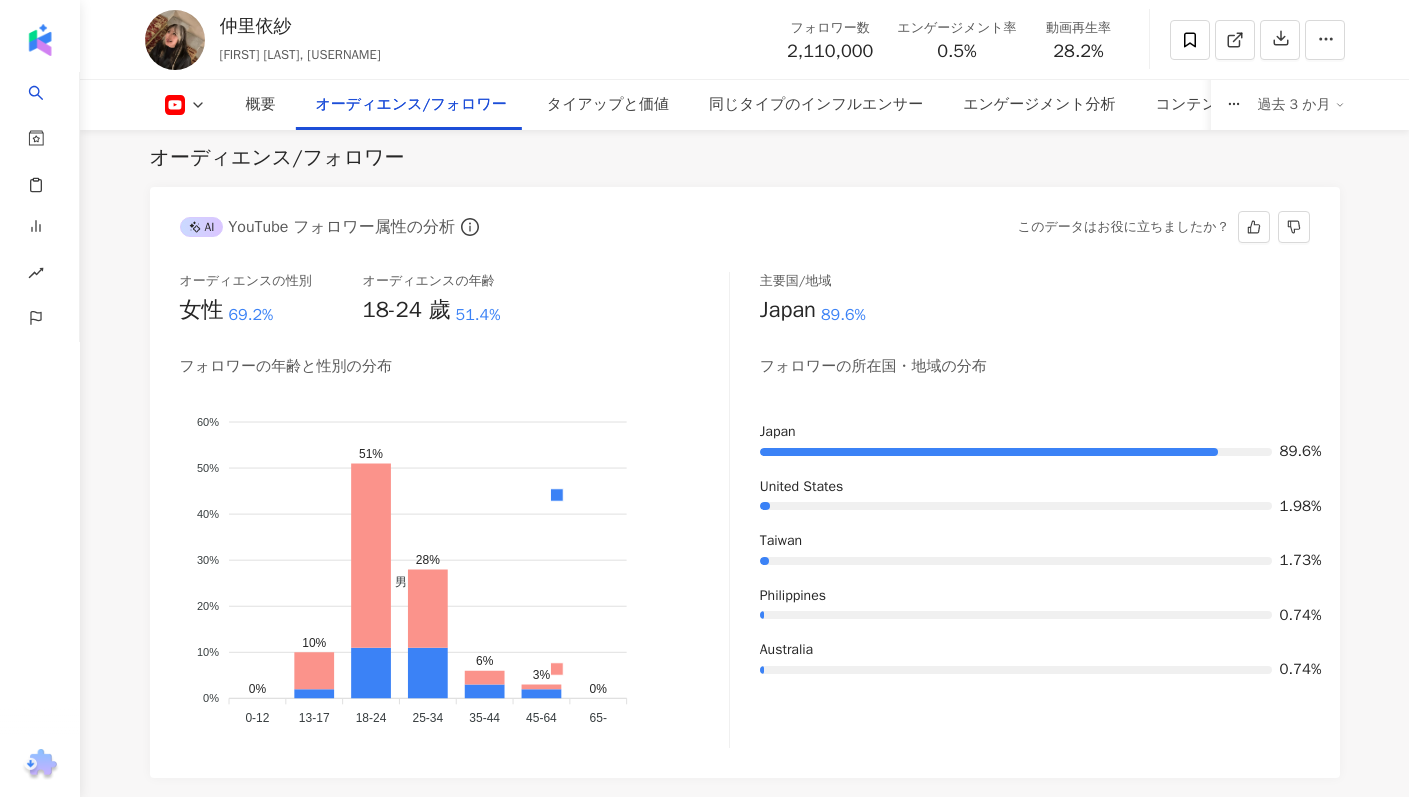 scroll, scrollTop: 1754, scrollLeft: 0, axis: vertical 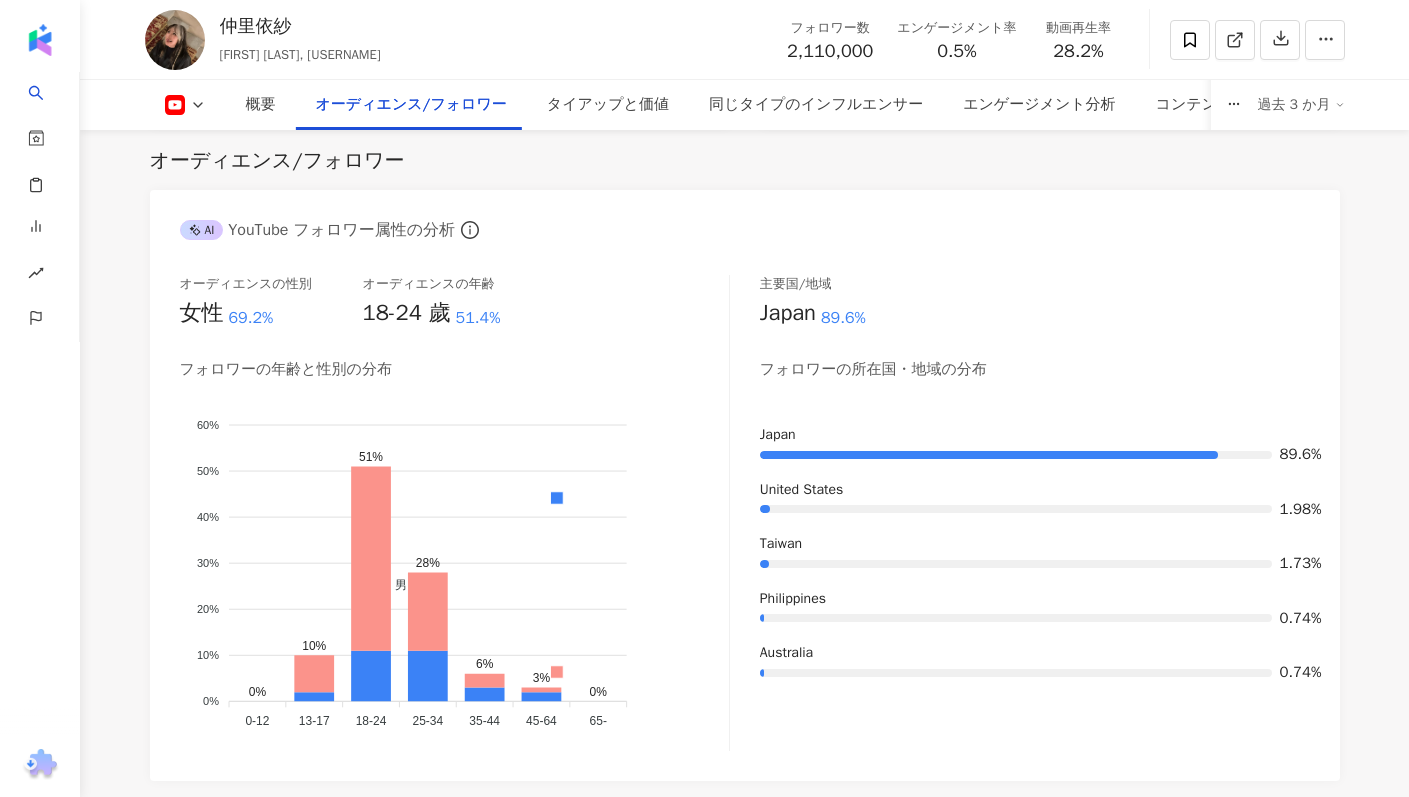 type 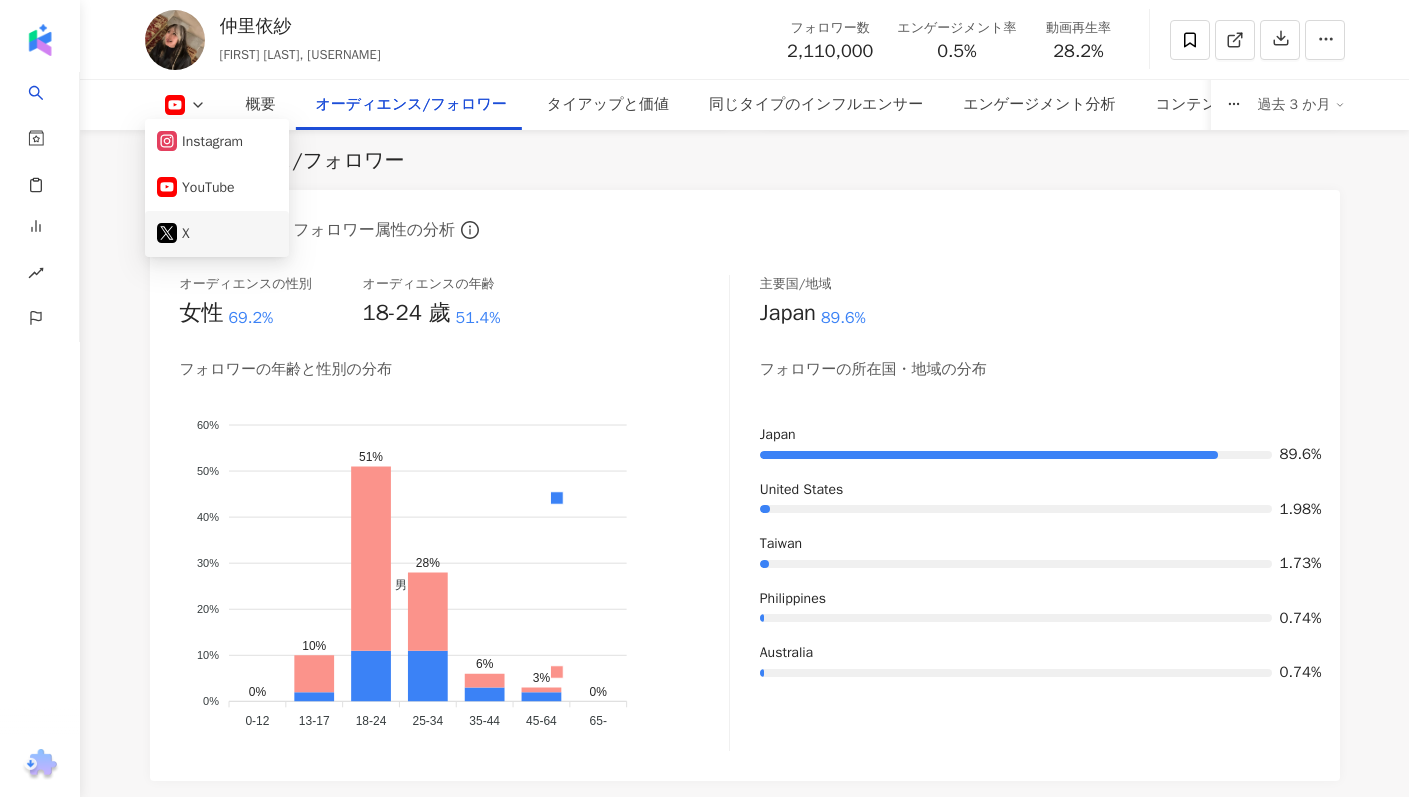 click on "X" at bounding box center (217, 234) 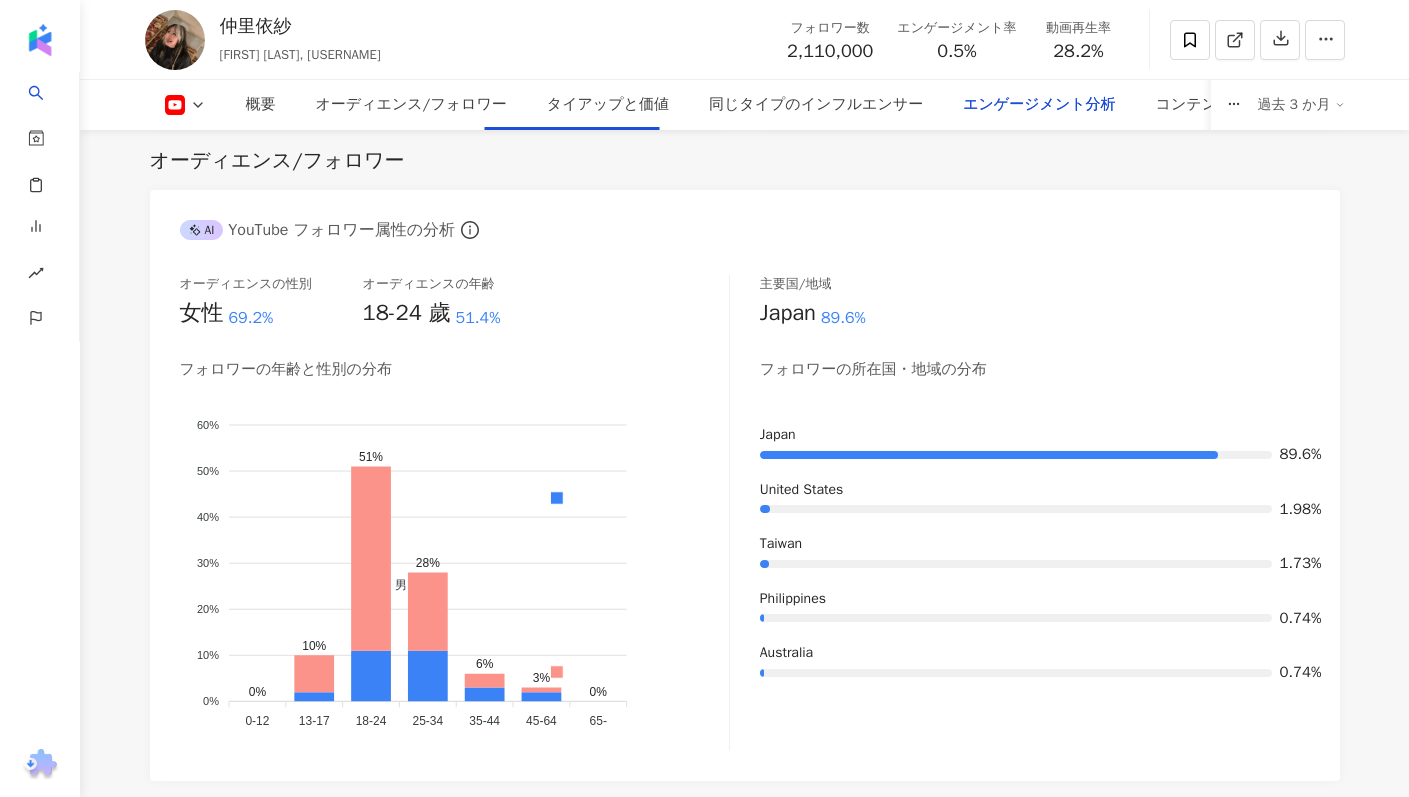 scroll, scrollTop: 4649, scrollLeft: 0, axis: vertical 